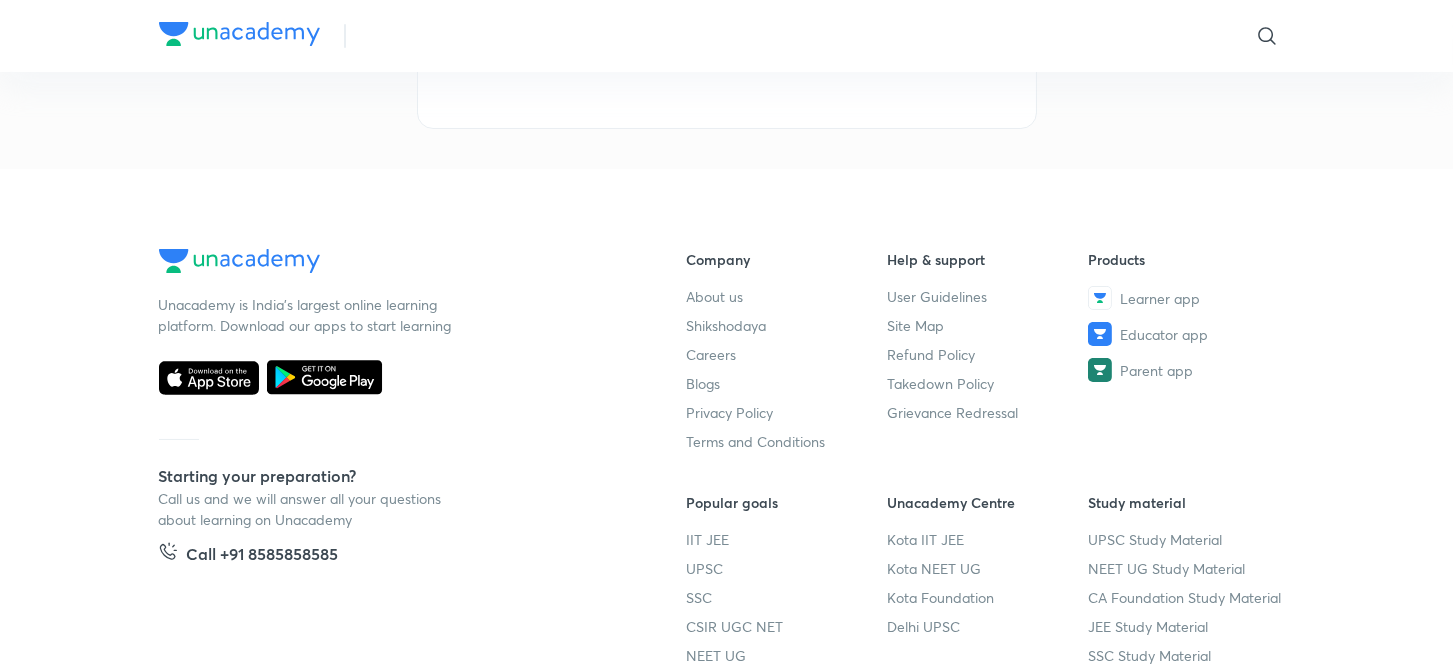 scroll, scrollTop: 678, scrollLeft: 0, axis: vertical 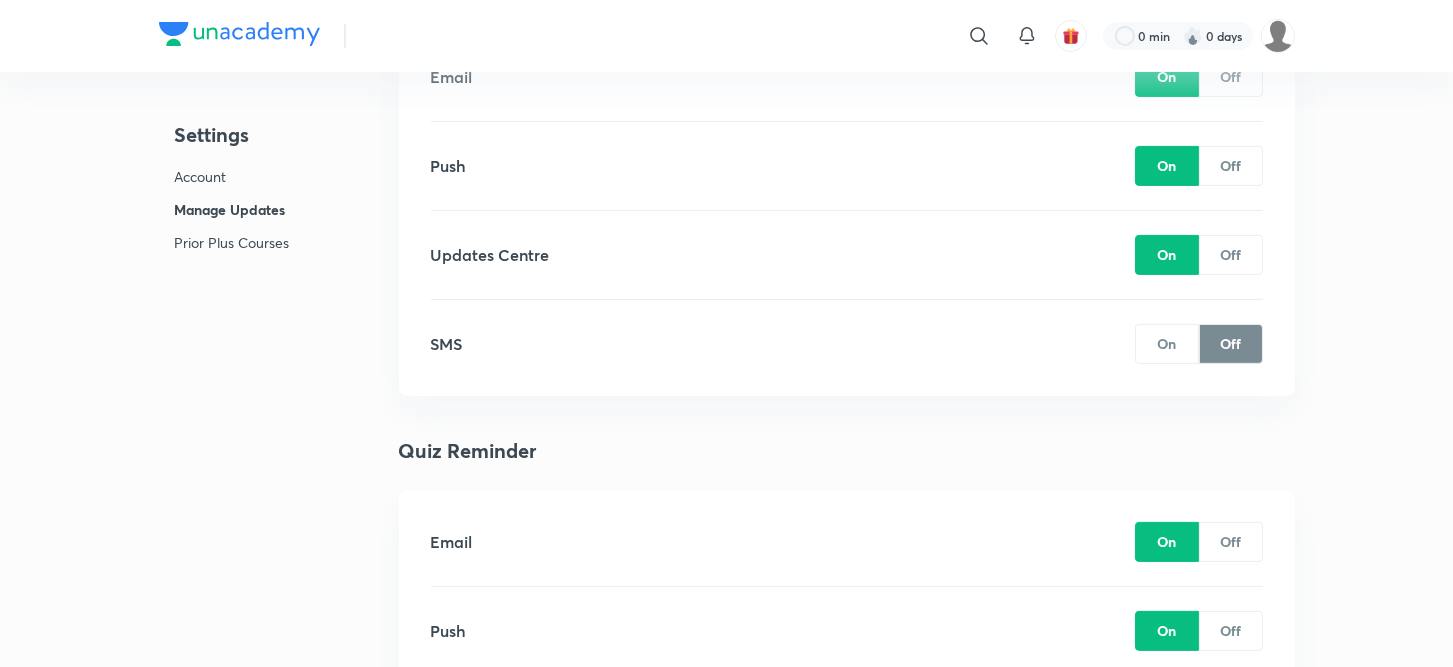 click on "Account" at bounding box center [232, 176] 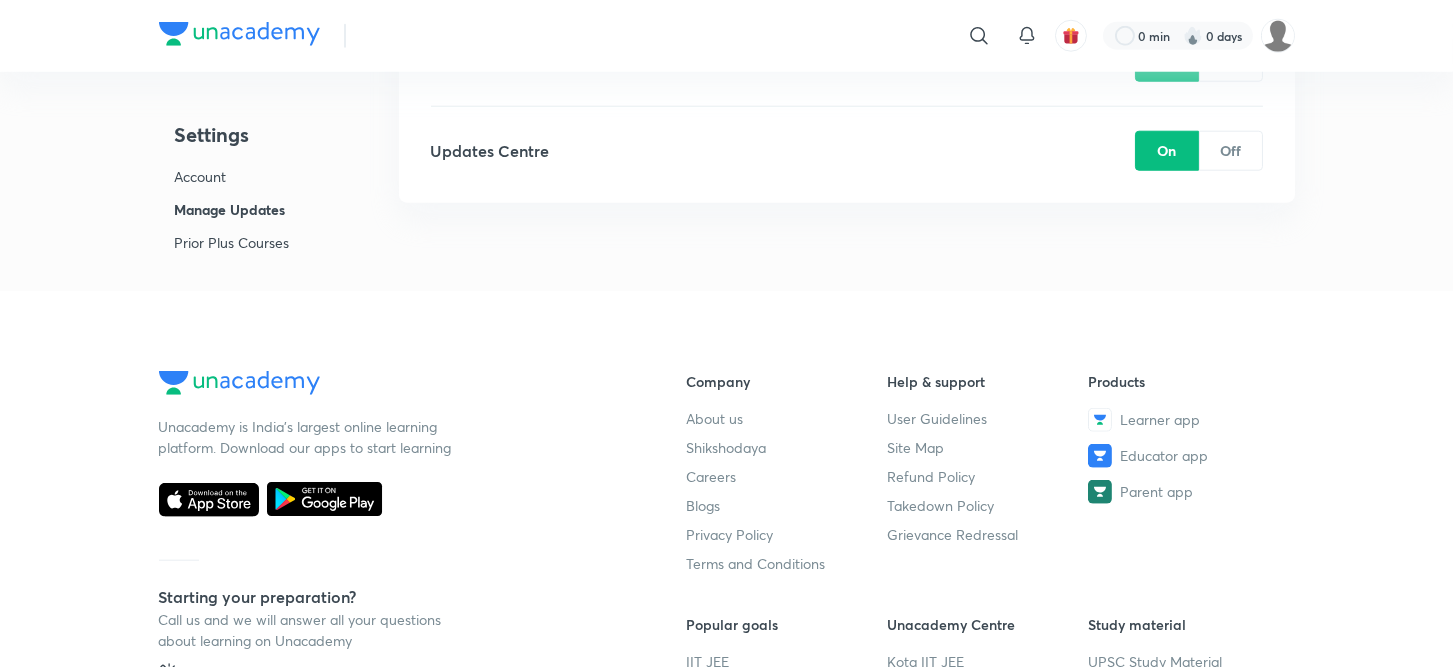 scroll, scrollTop: 4882, scrollLeft: 0, axis: vertical 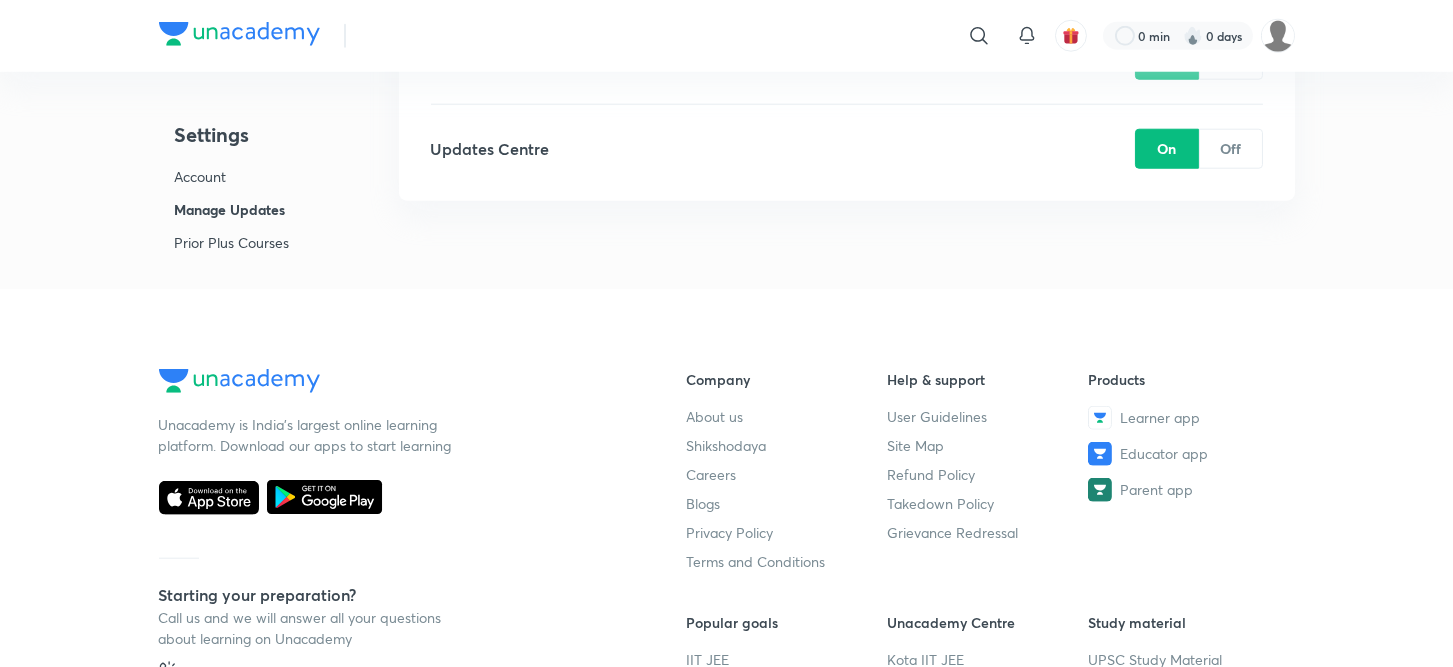 click on "UPSC" at bounding box center [787, 688] 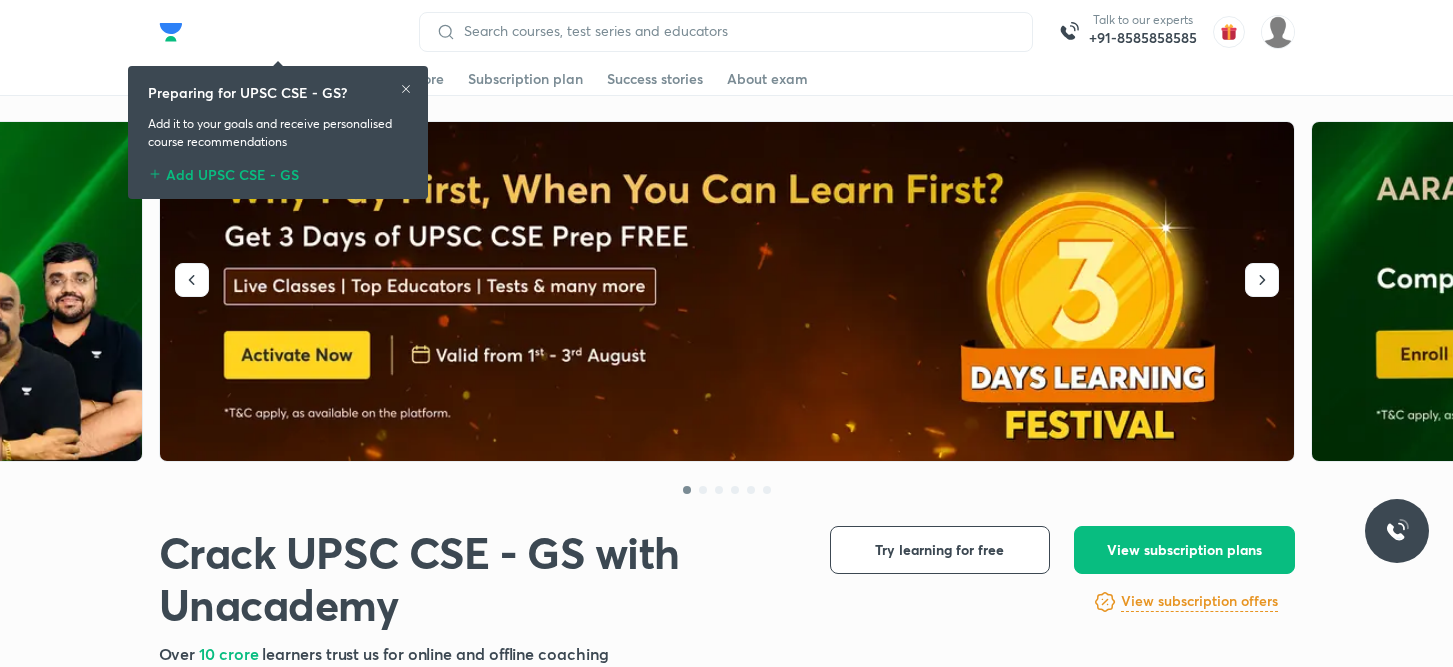 scroll, scrollTop: 0, scrollLeft: 0, axis: both 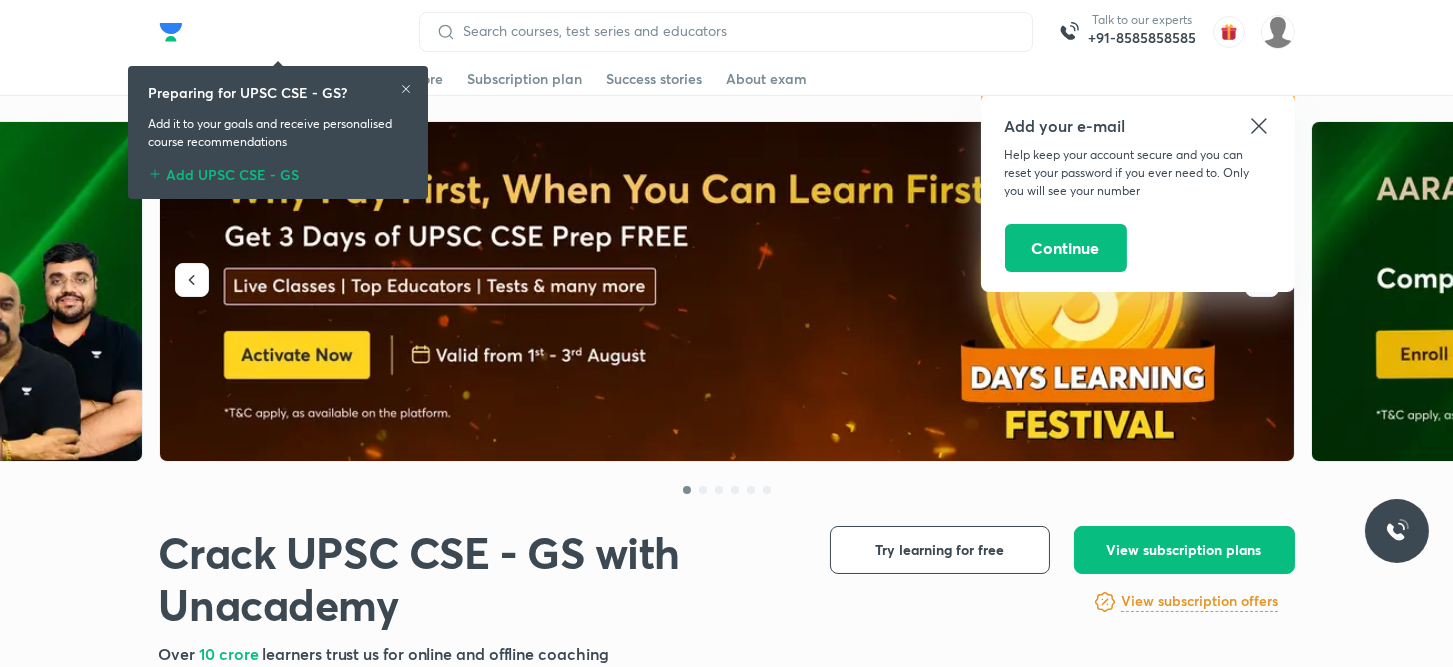 click 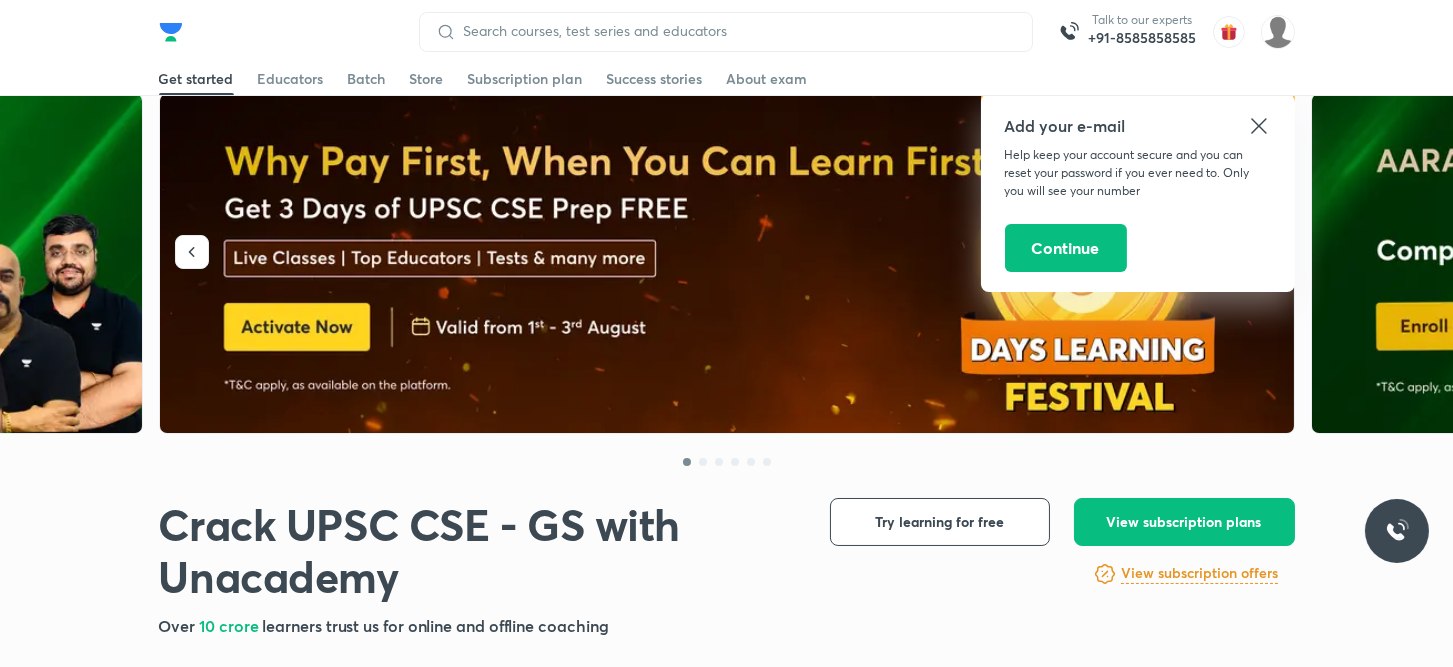 scroll, scrollTop: 25, scrollLeft: 0, axis: vertical 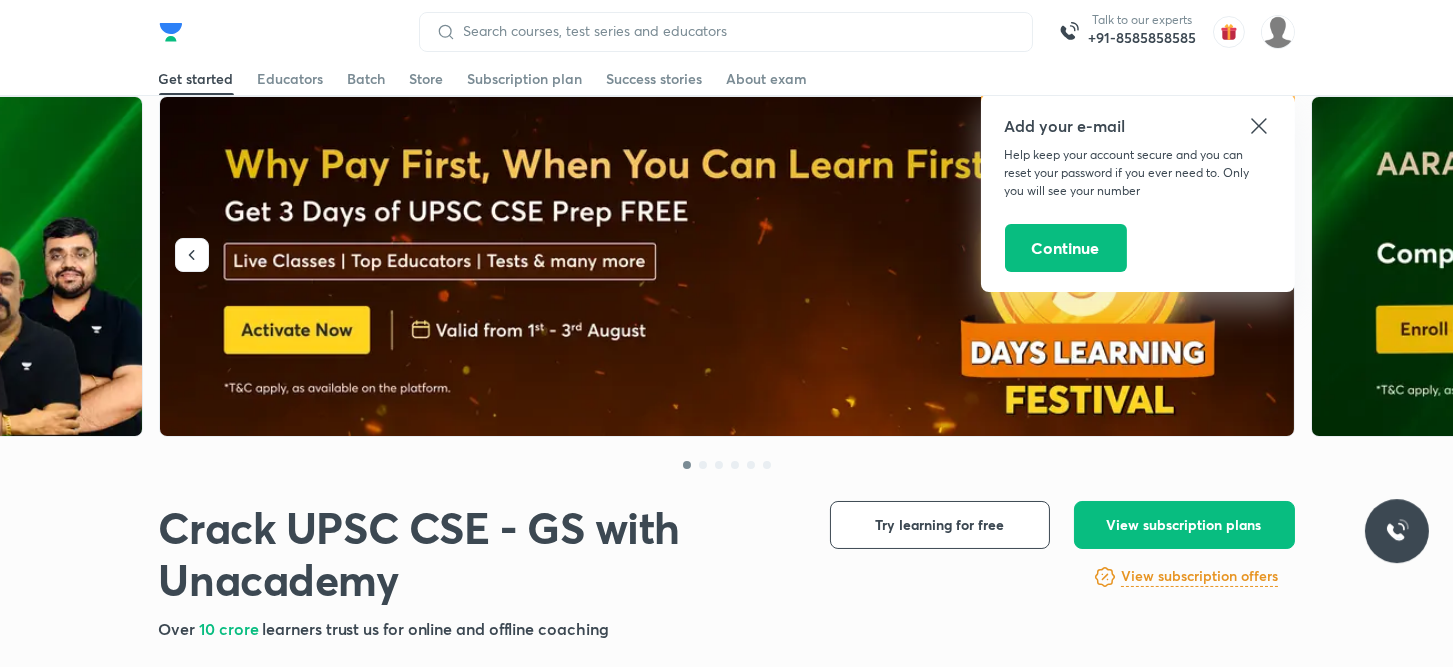 click 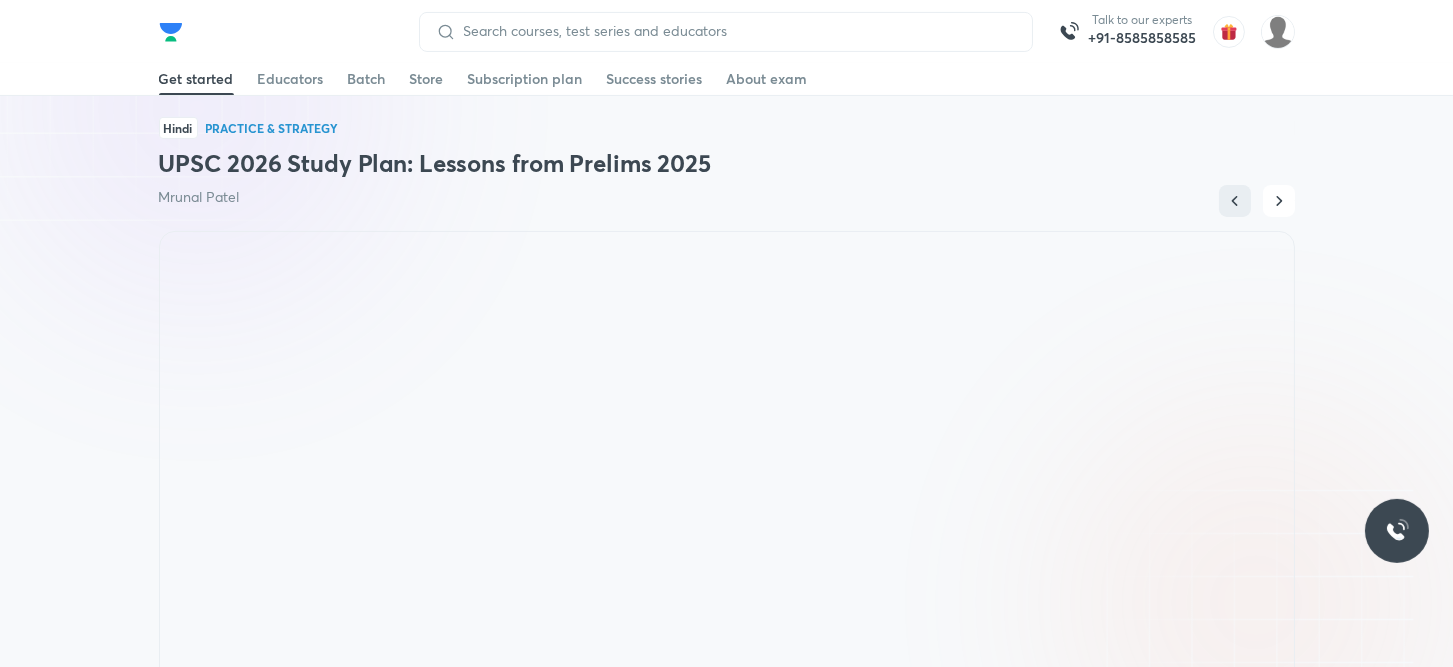 scroll, scrollTop: 1303, scrollLeft: 0, axis: vertical 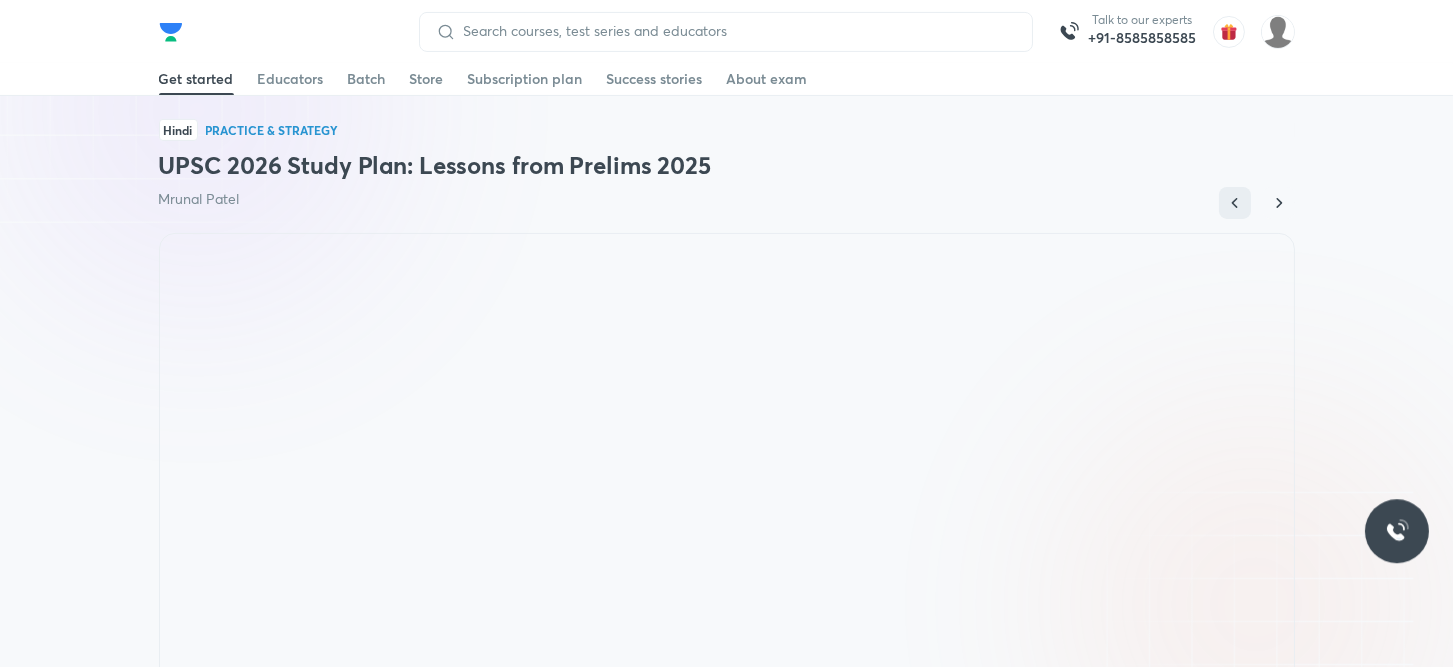 click 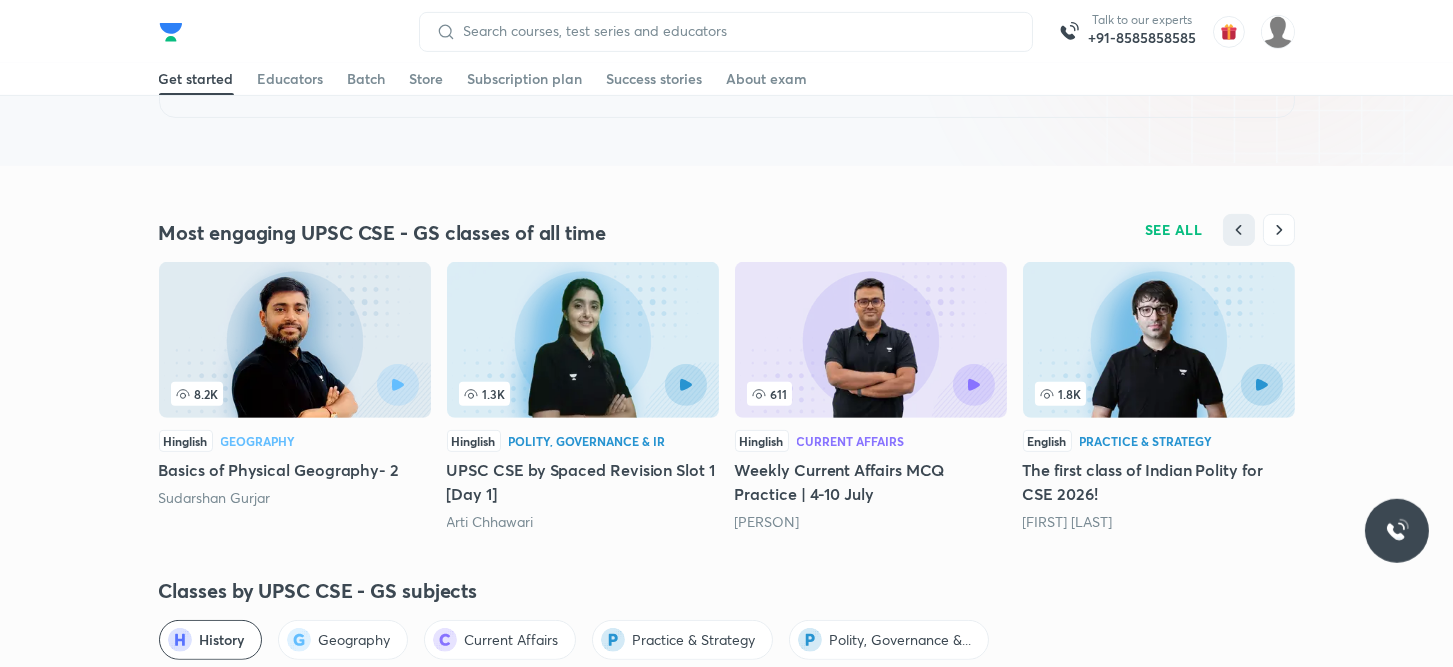 scroll, scrollTop: 1944, scrollLeft: 0, axis: vertical 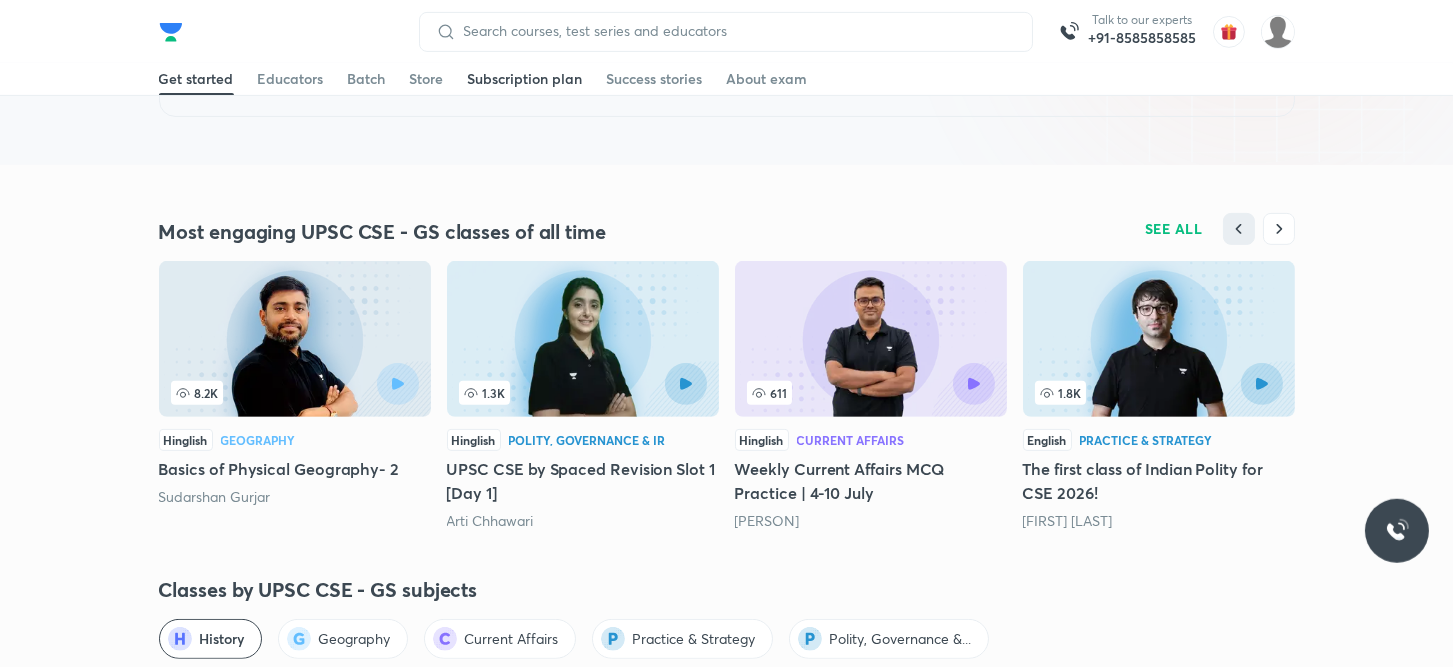 click on "Subscription plan" at bounding box center (525, 79) 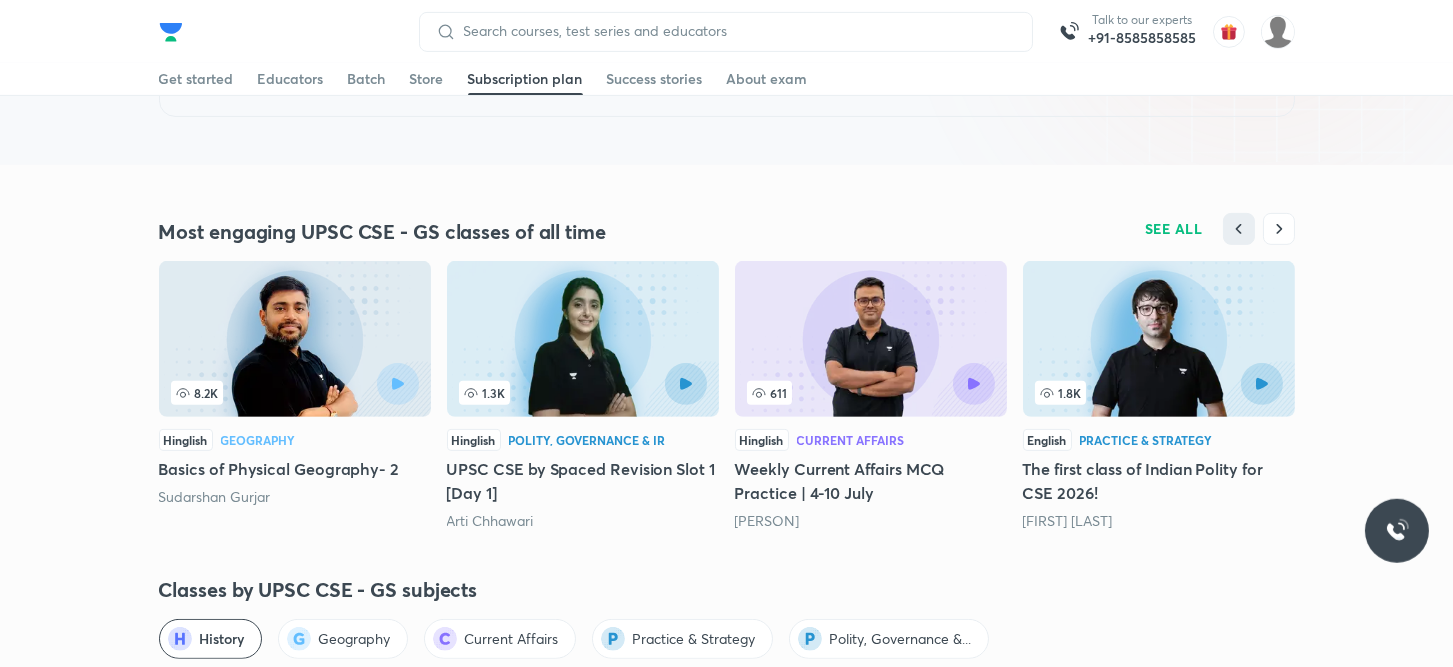scroll, scrollTop: 0, scrollLeft: 0, axis: both 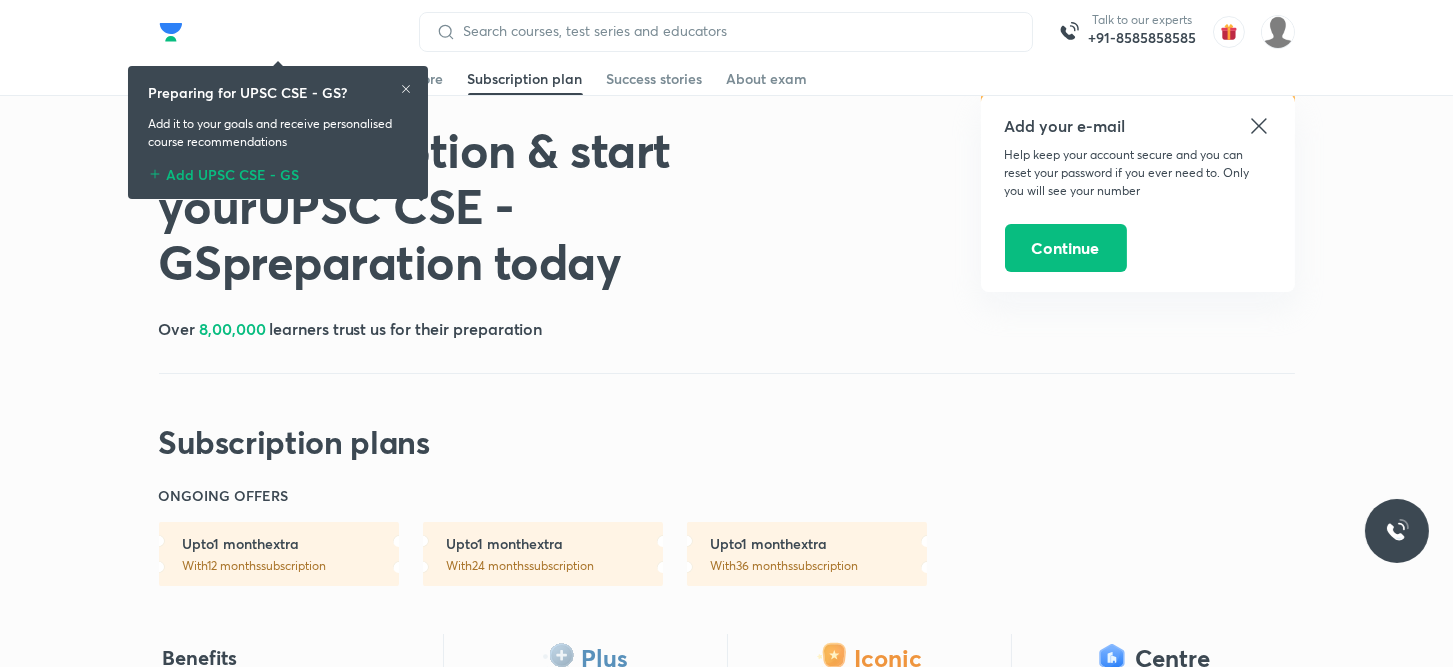 click 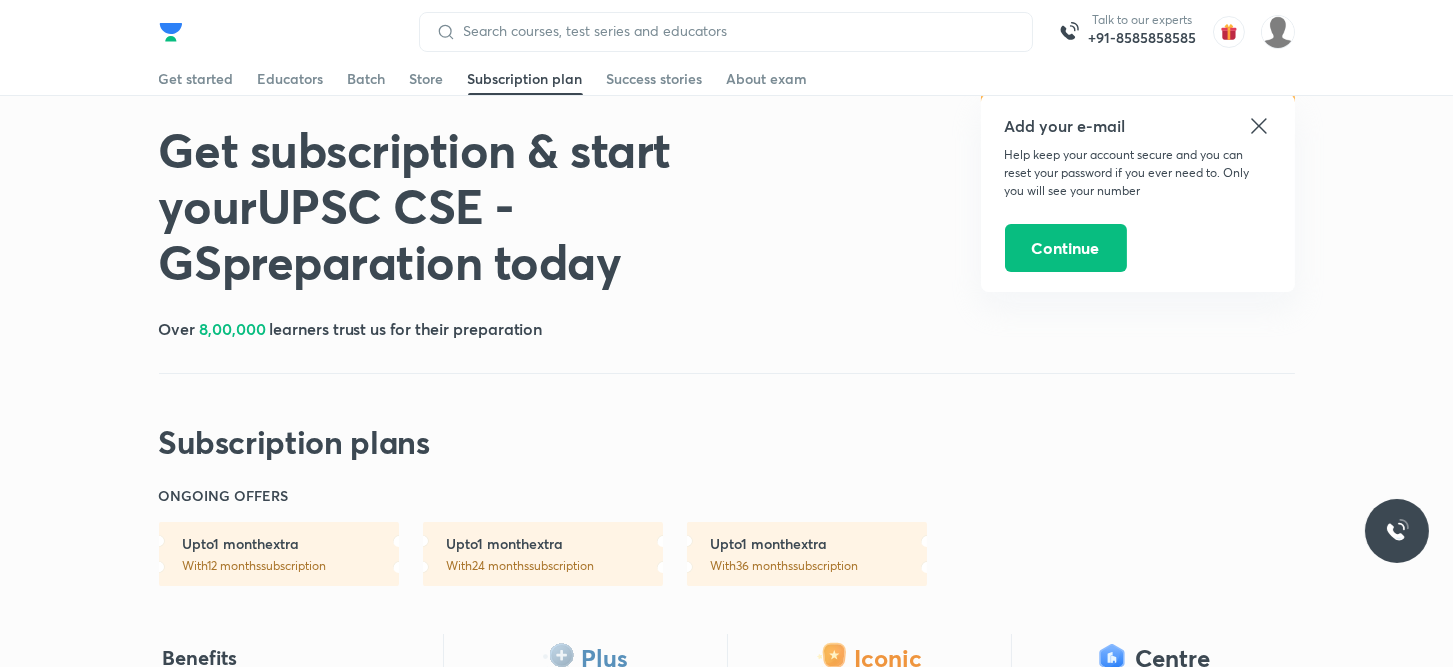 click 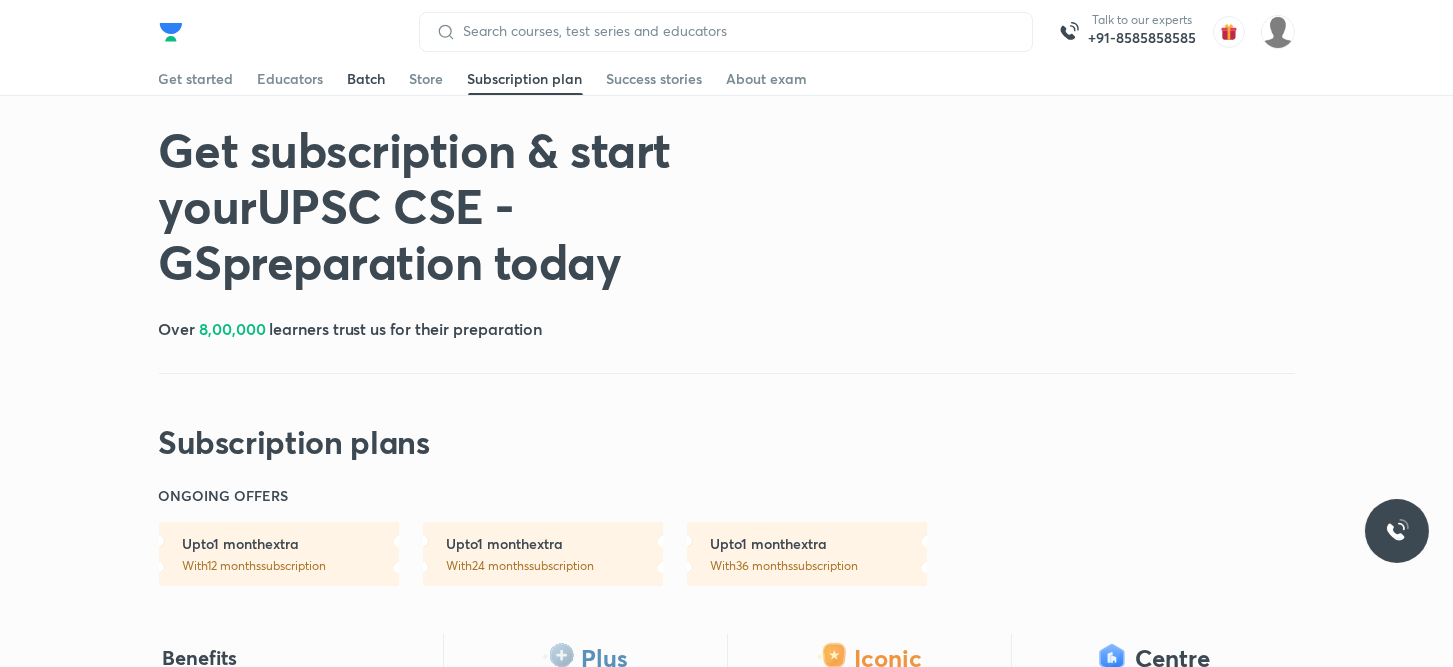 click on "Batch" at bounding box center [367, 79] 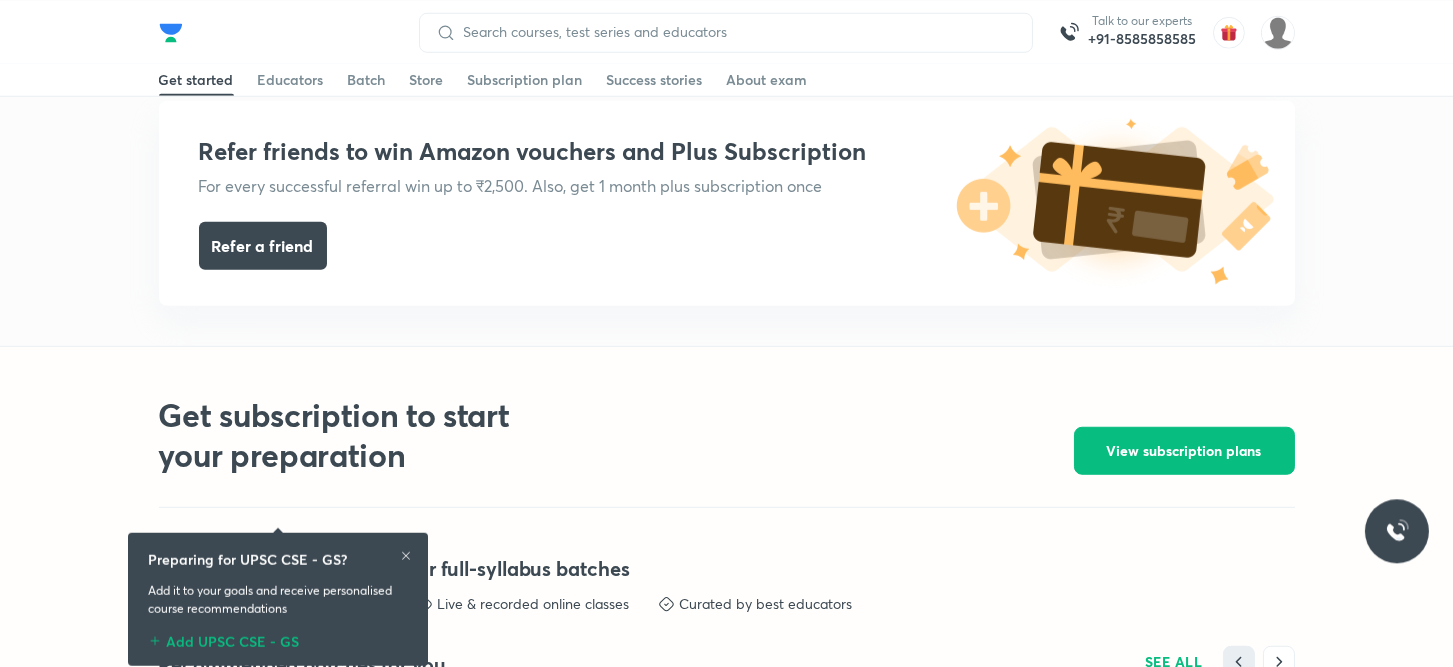 scroll, scrollTop: 4413, scrollLeft: 0, axis: vertical 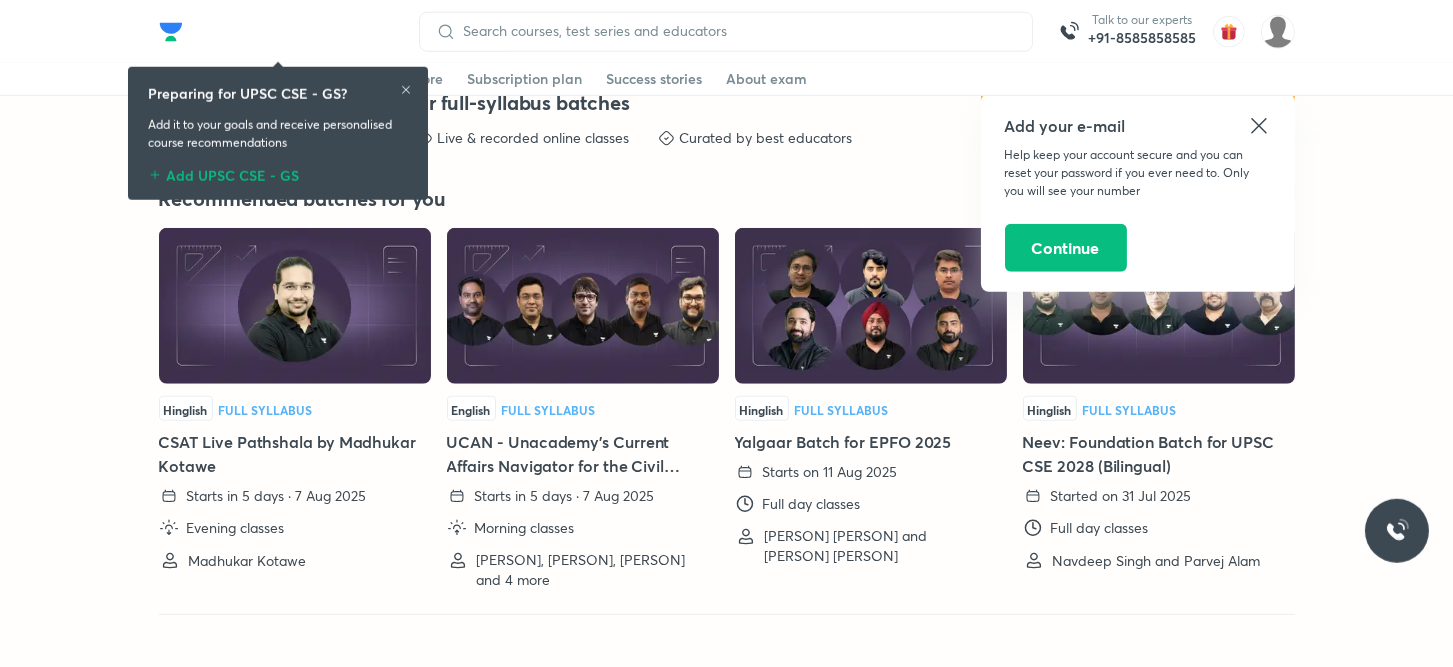 click 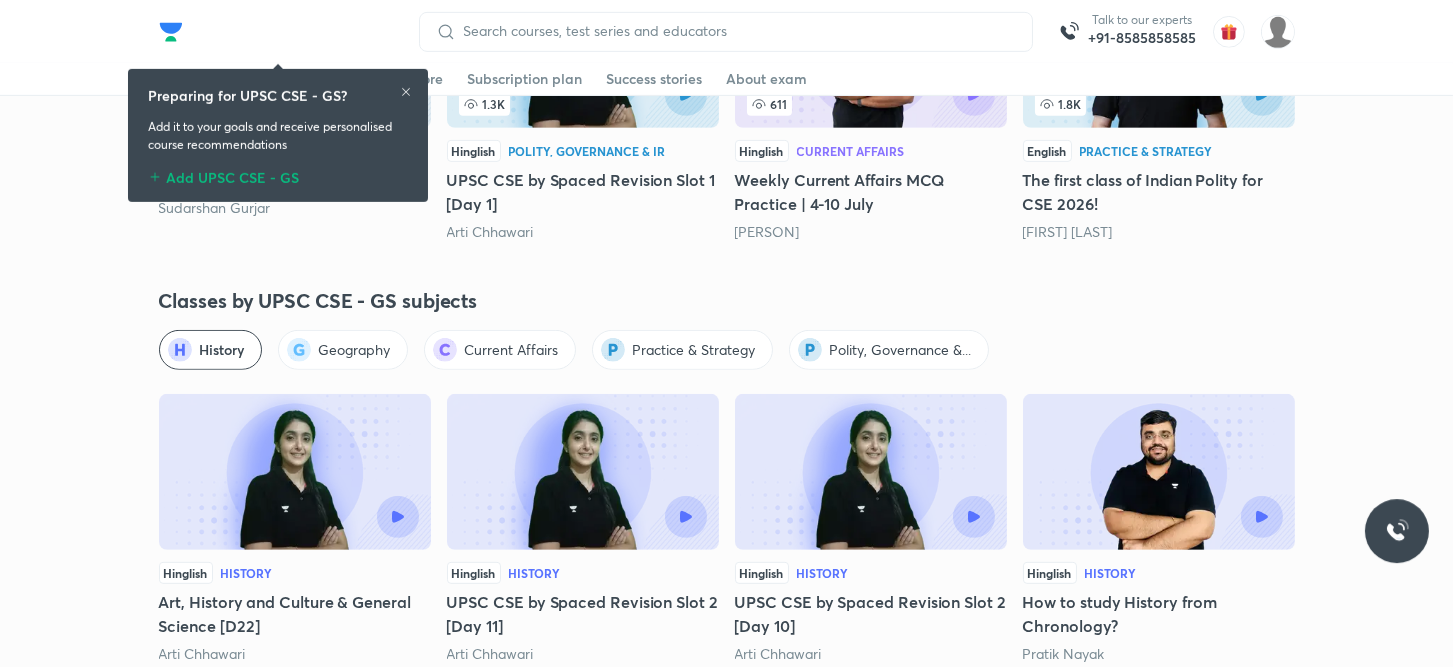 scroll, scrollTop: 2236, scrollLeft: 0, axis: vertical 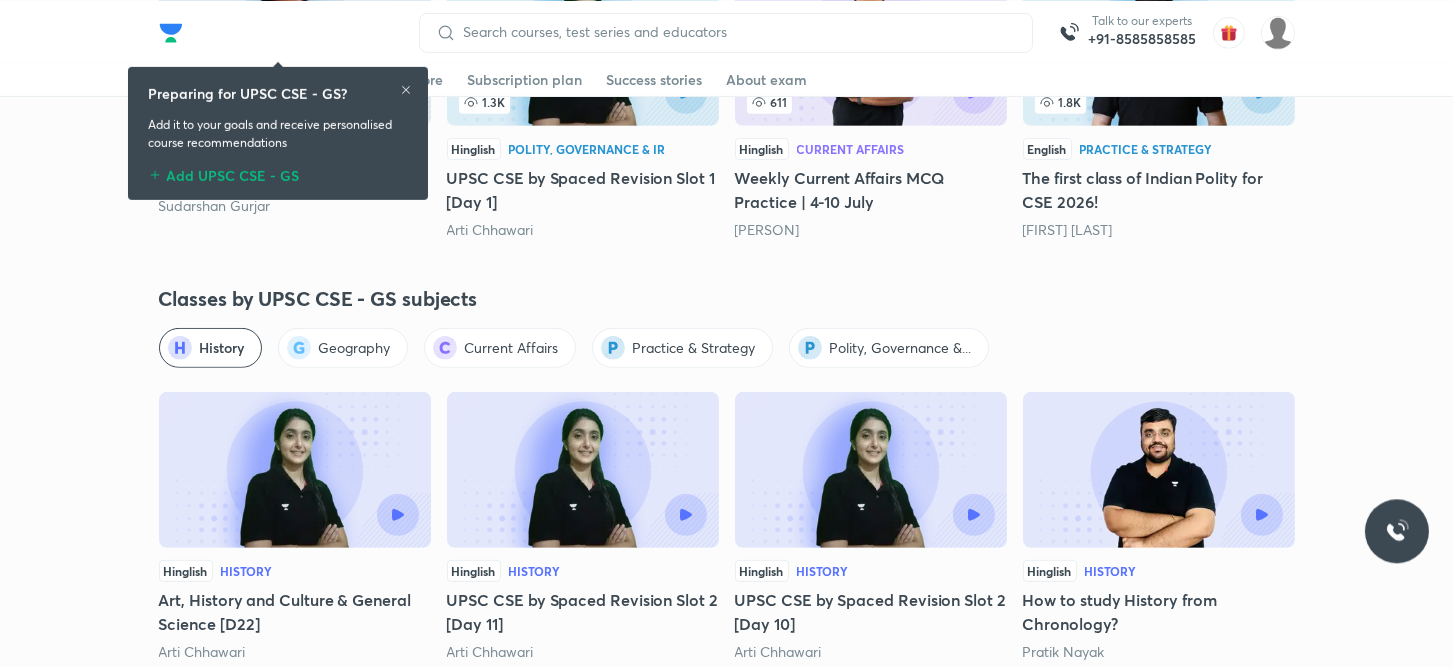 click on "Geography" at bounding box center (355, 347) 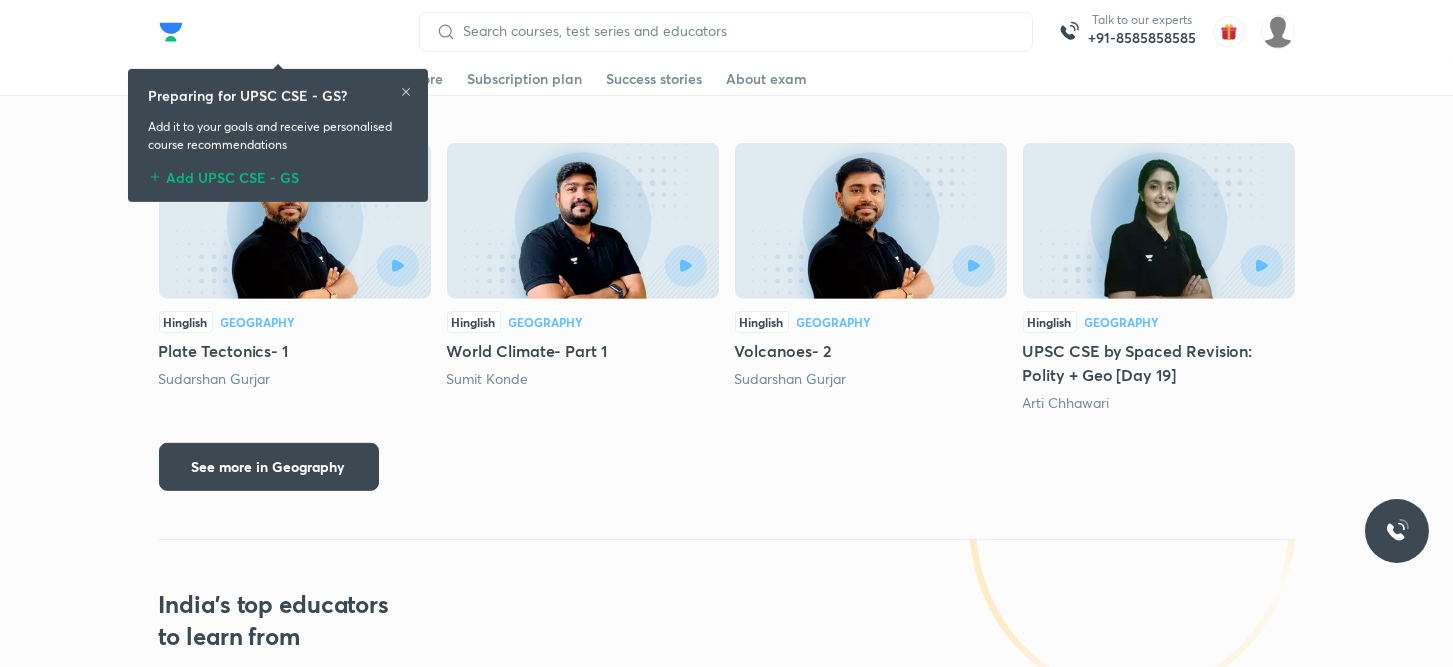 scroll, scrollTop: 2779, scrollLeft: 0, axis: vertical 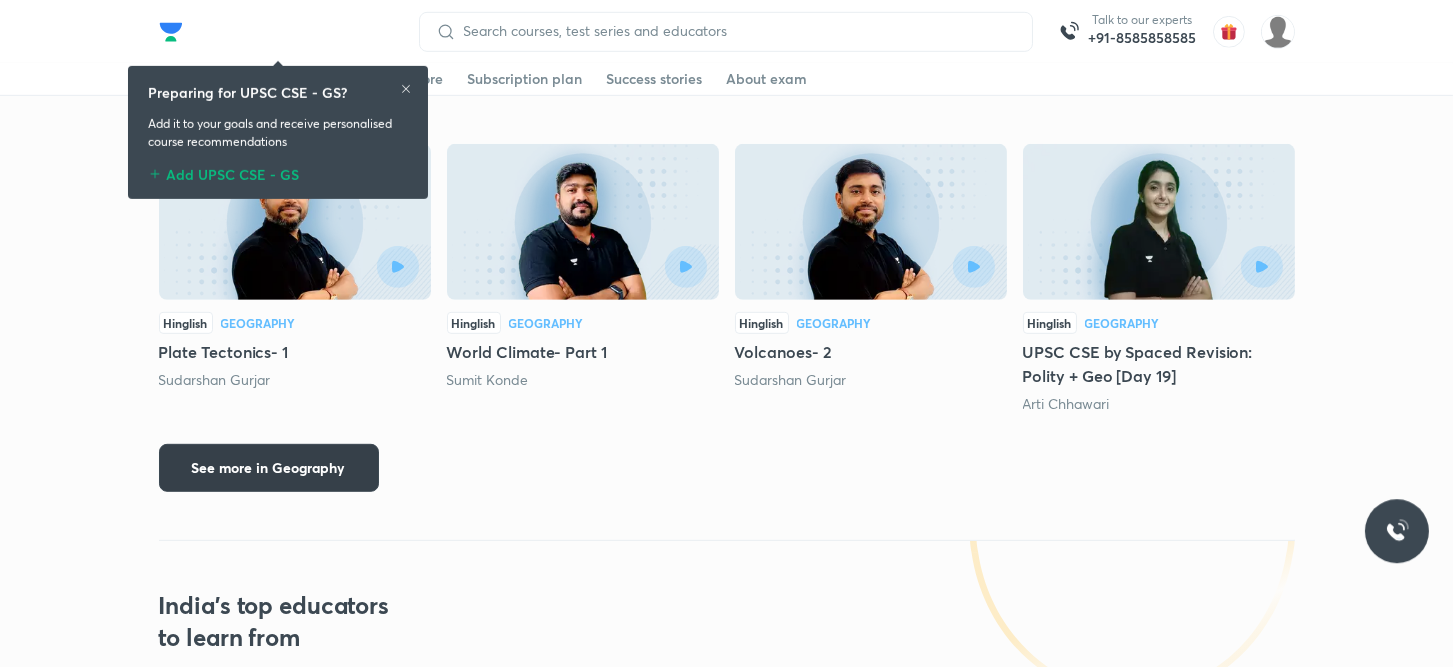 click on "See more in Geography" at bounding box center [269, 468] 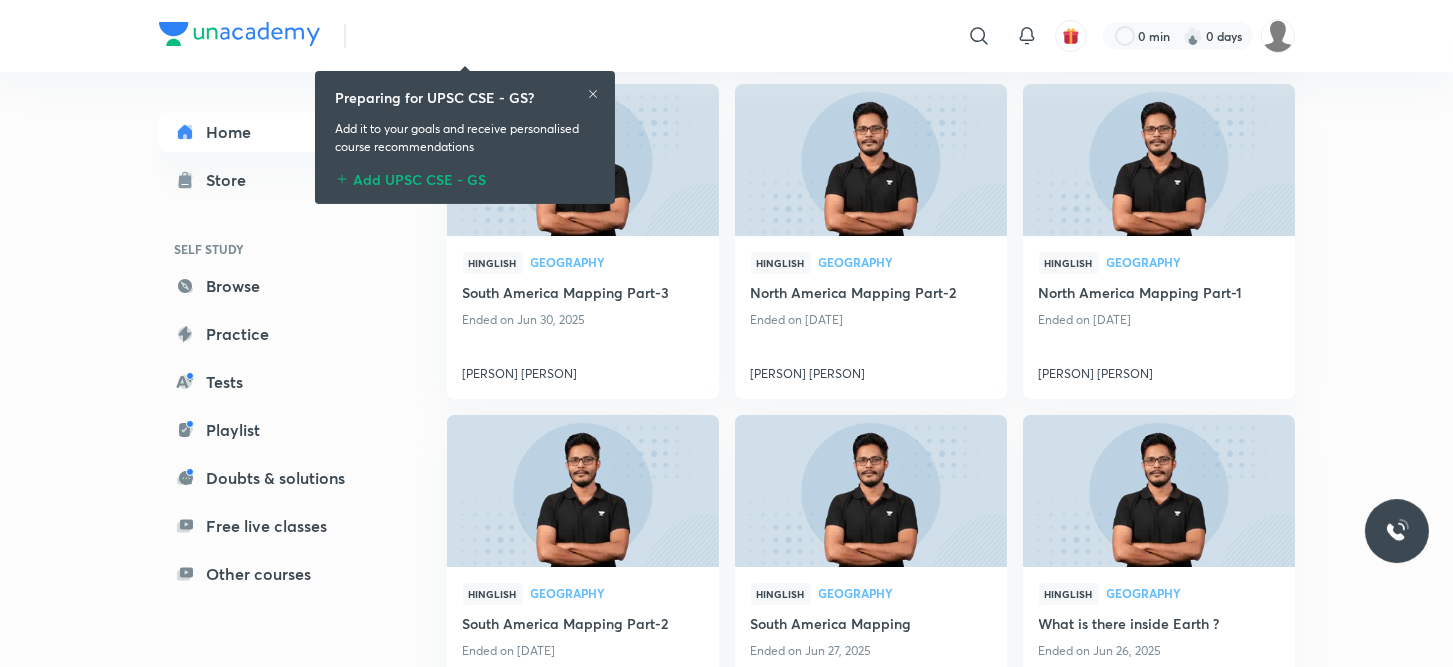 scroll, scrollTop: 915, scrollLeft: 0, axis: vertical 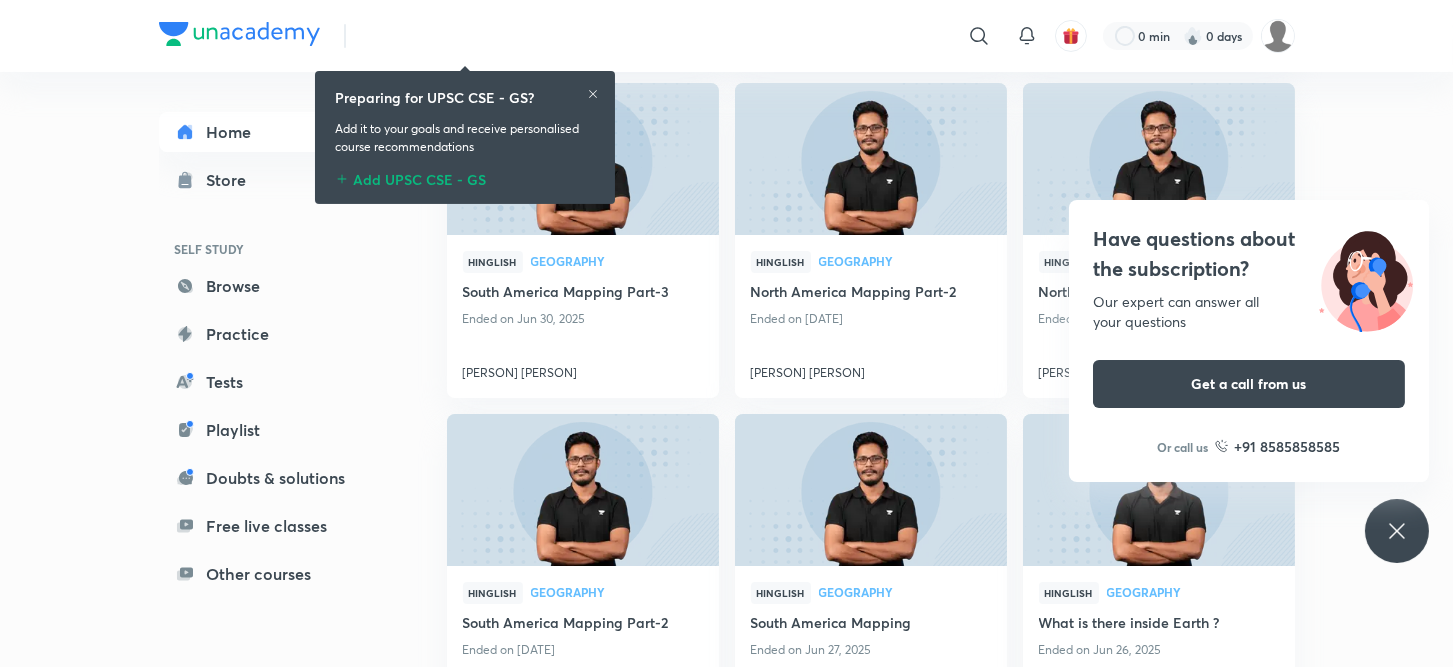 click on "Preparing for UPSC CSE - GS?" at bounding box center (465, 97) 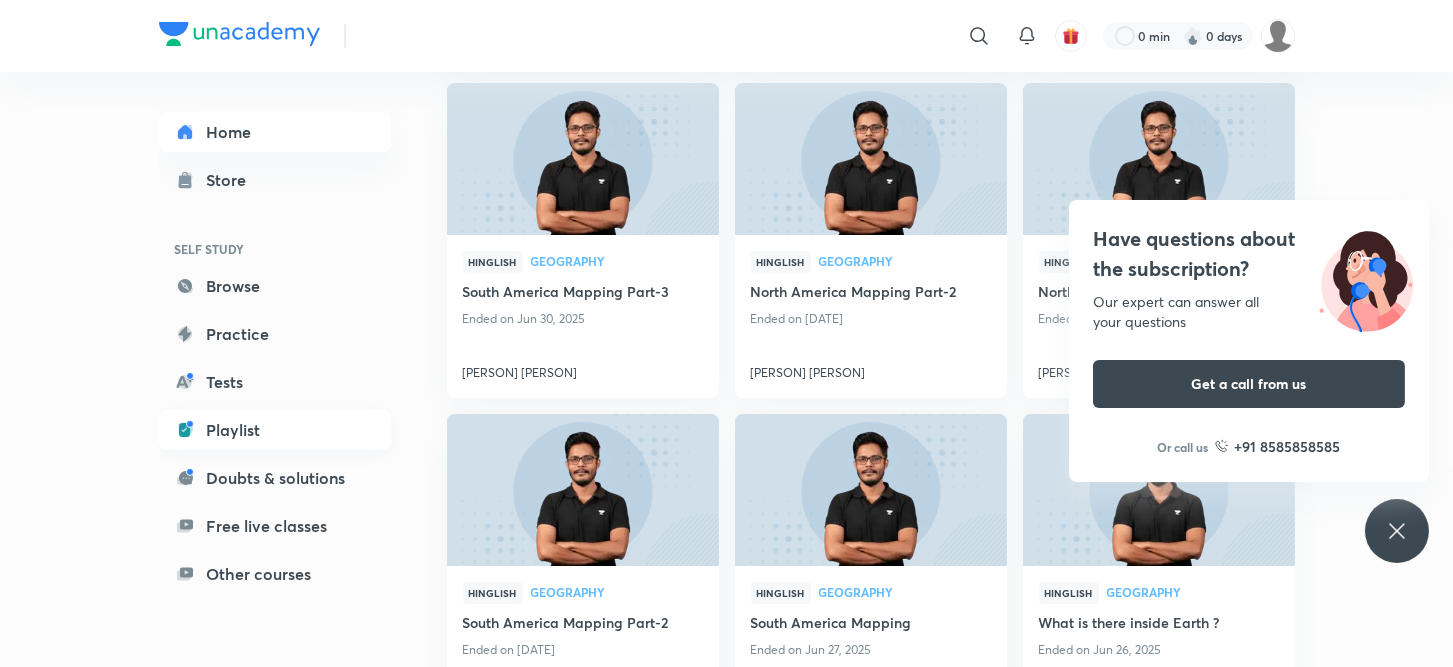click on "Playlist" at bounding box center (275, 430) 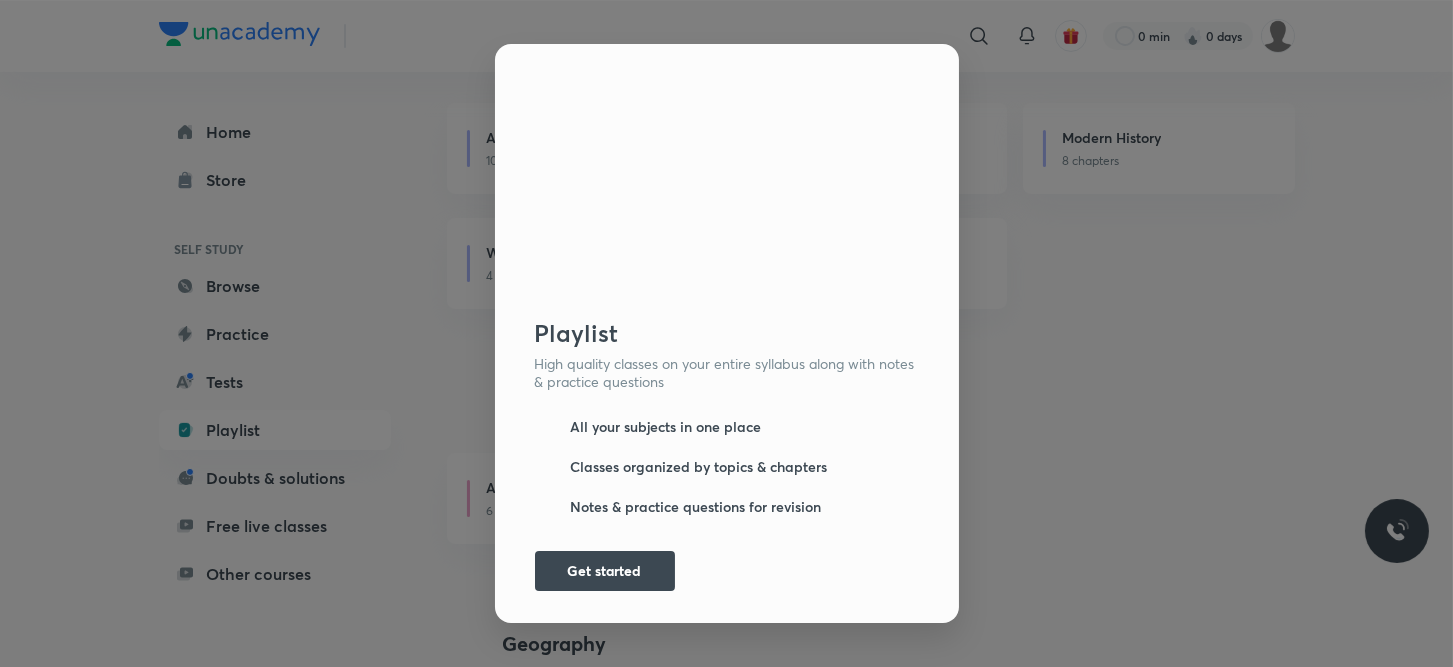scroll, scrollTop: 0, scrollLeft: 0, axis: both 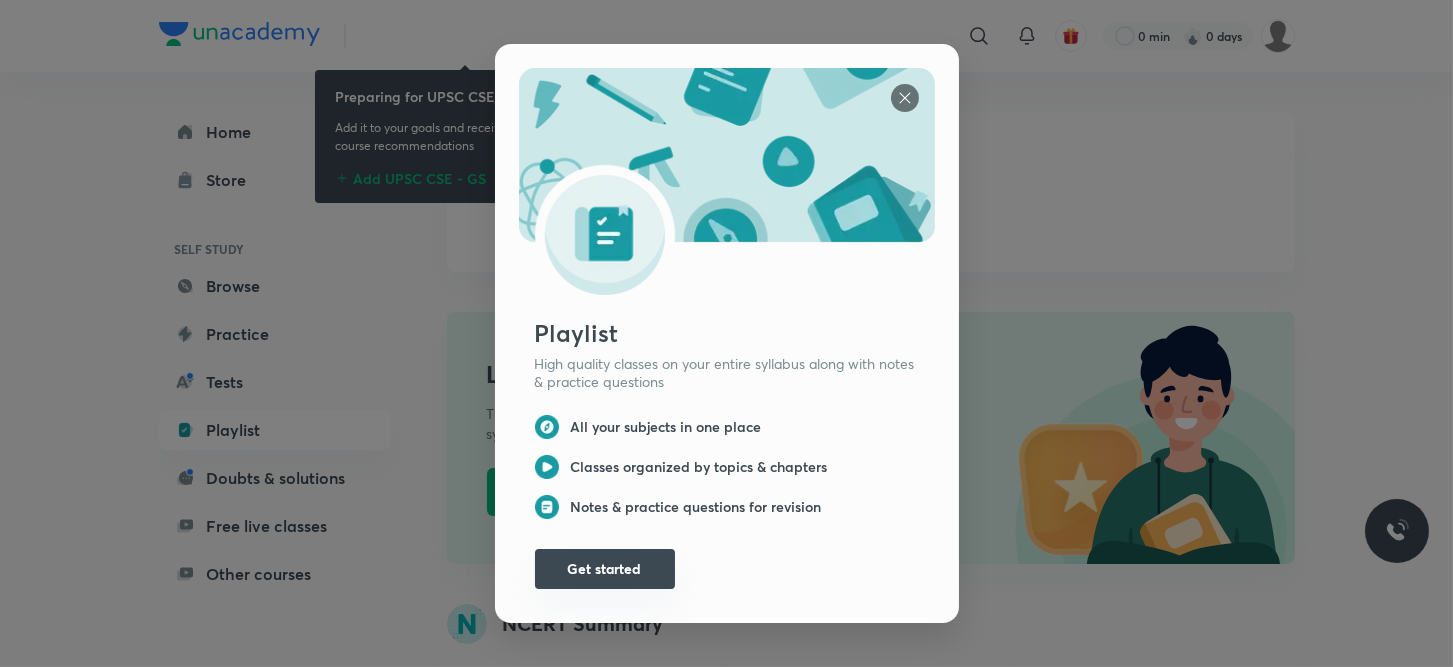 click on "Get started" at bounding box center (605, 569) 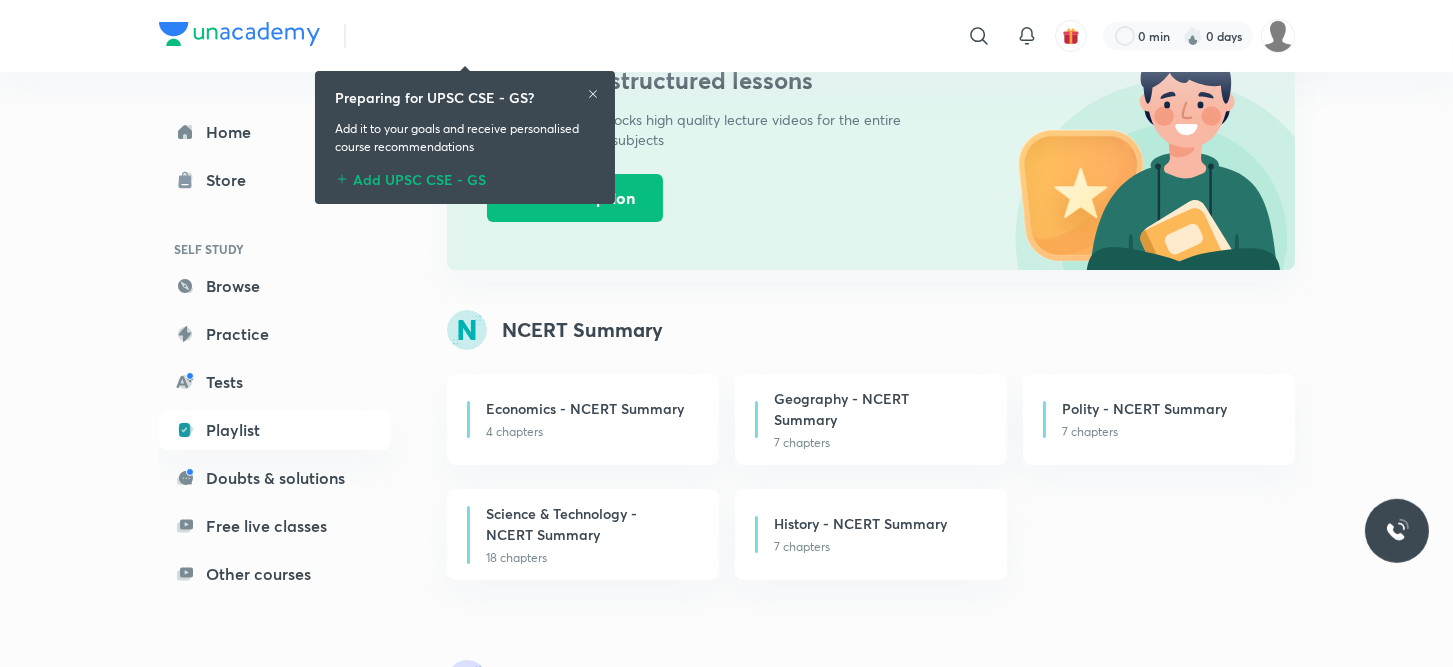 scroll, scrollTop: 295, scrollLeft: 0, axis: vertical 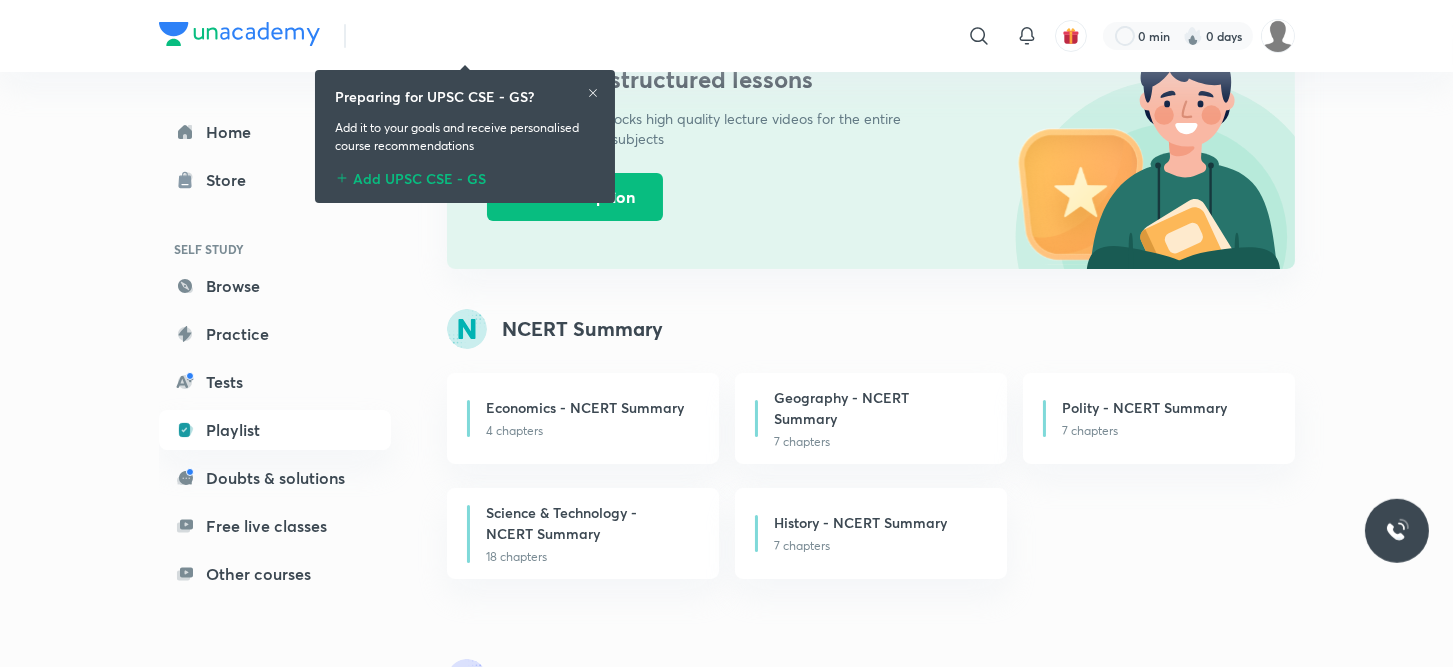 click 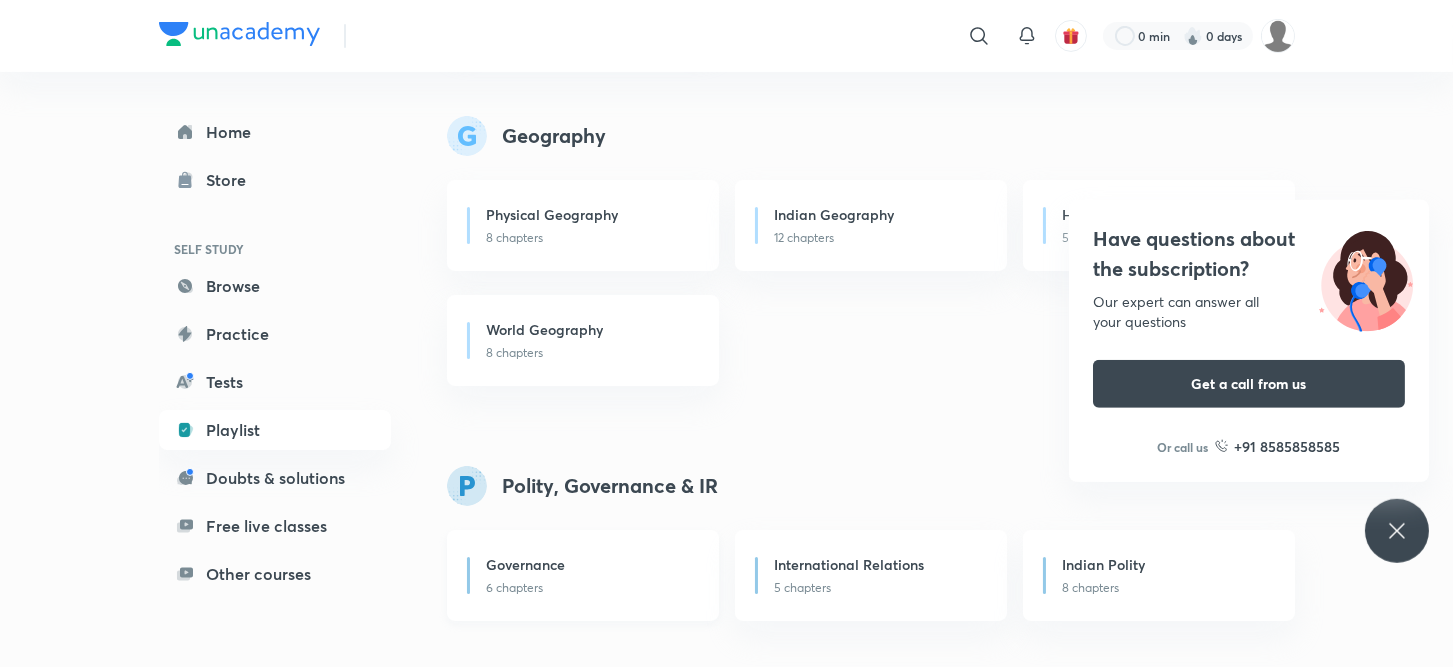 scroll, scrollTop: 1410, scrollLeft: 0, axis: vertical 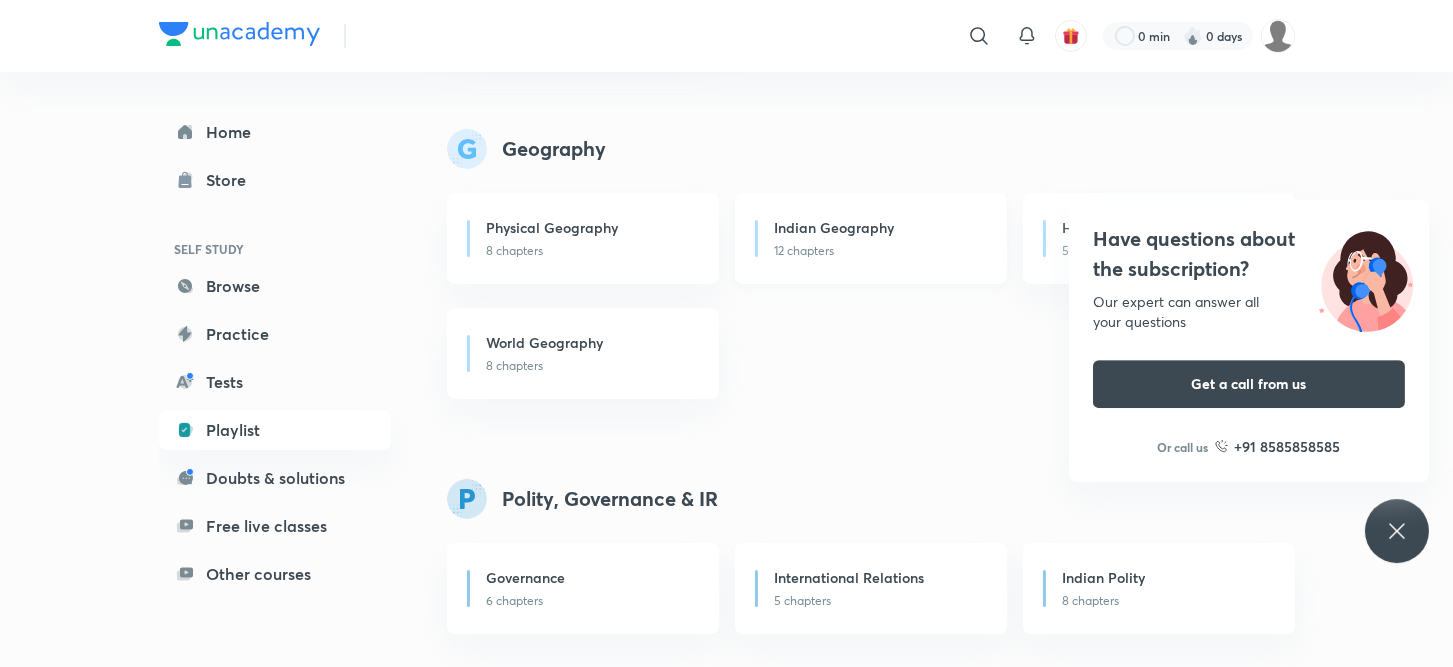 click on "12 chapters" at bounding box center [878, 251] 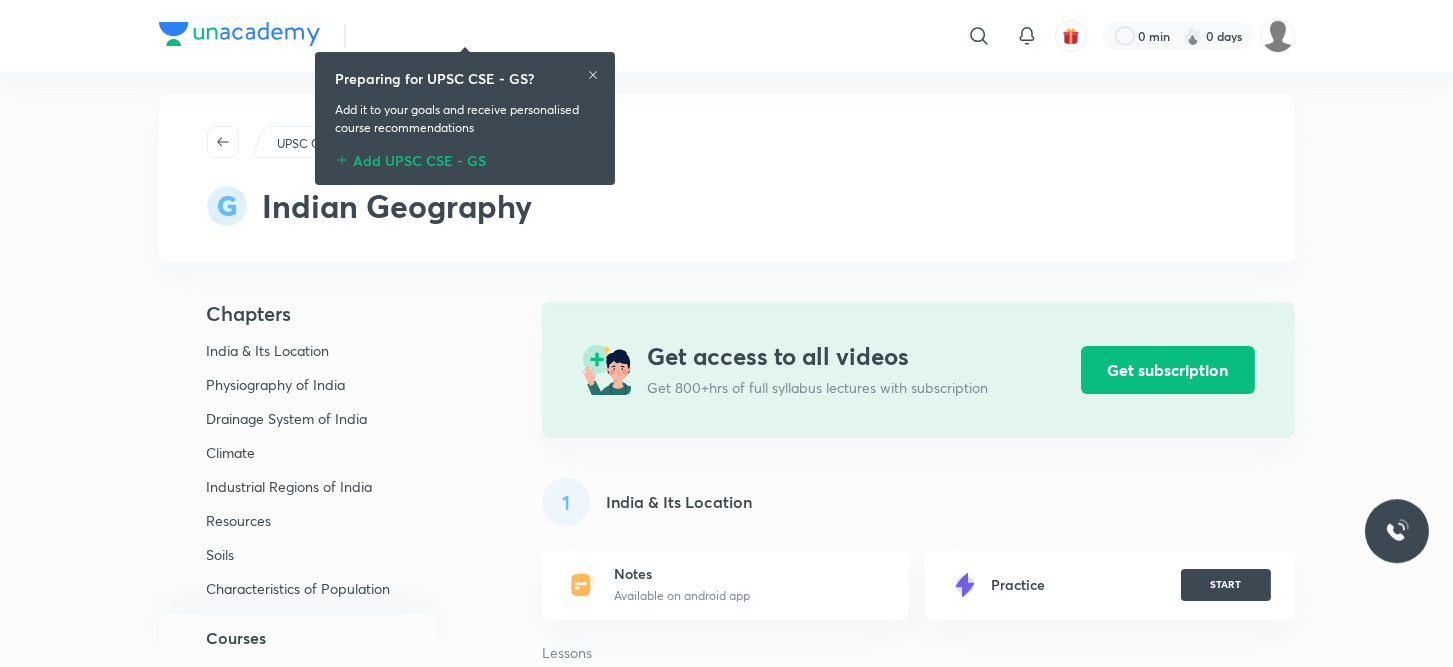 scroll, scrollTop: 0, scrollLeft: 0, axis: both 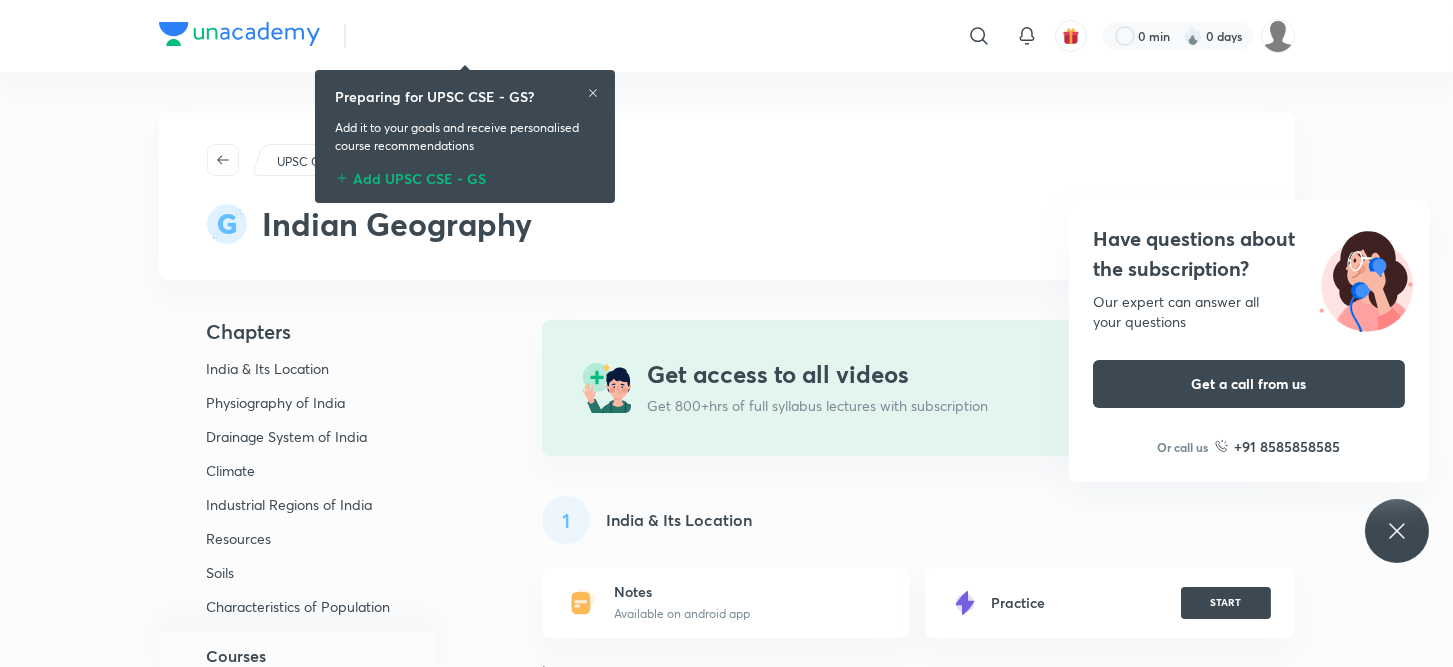 click 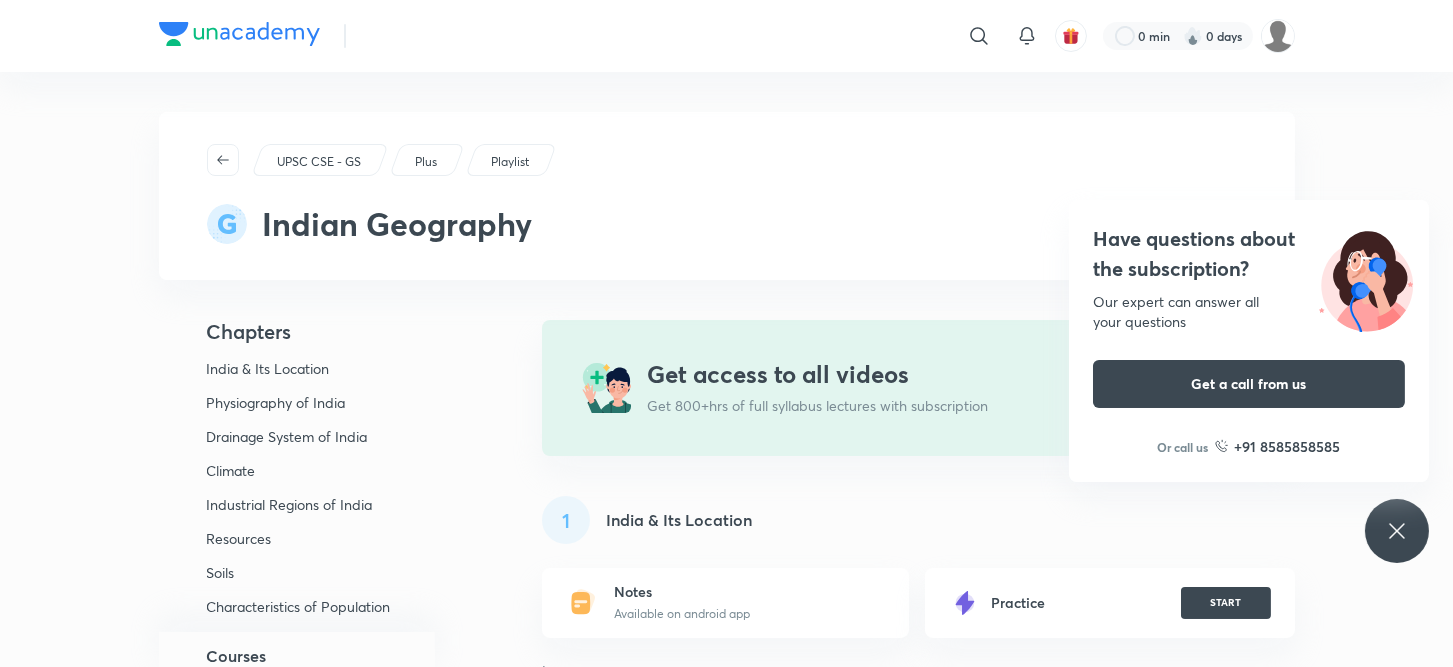 click on "UPSC CSE - GS" at bounding box center (319, 162) 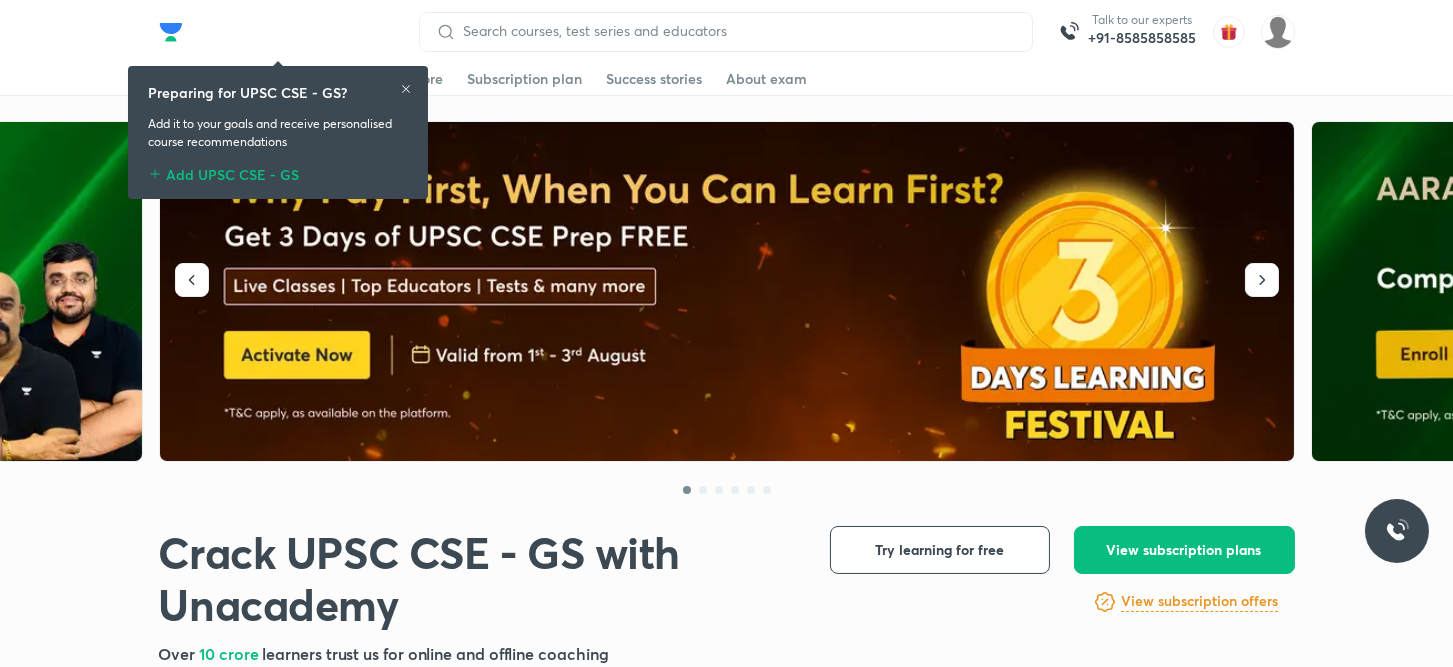 click on "Add UPSC CSE - GS" at bounding box center (278, 171) 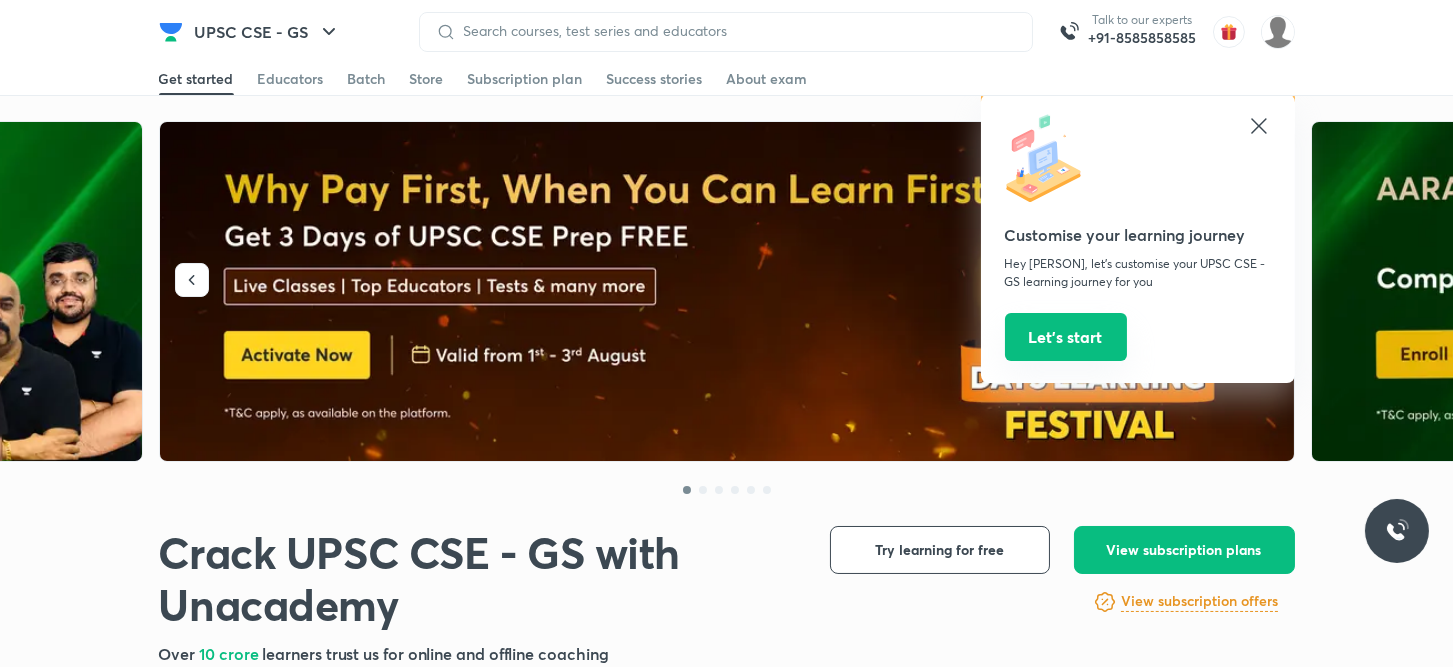 click on "Let’s start" at bounding box center (1066, 337) 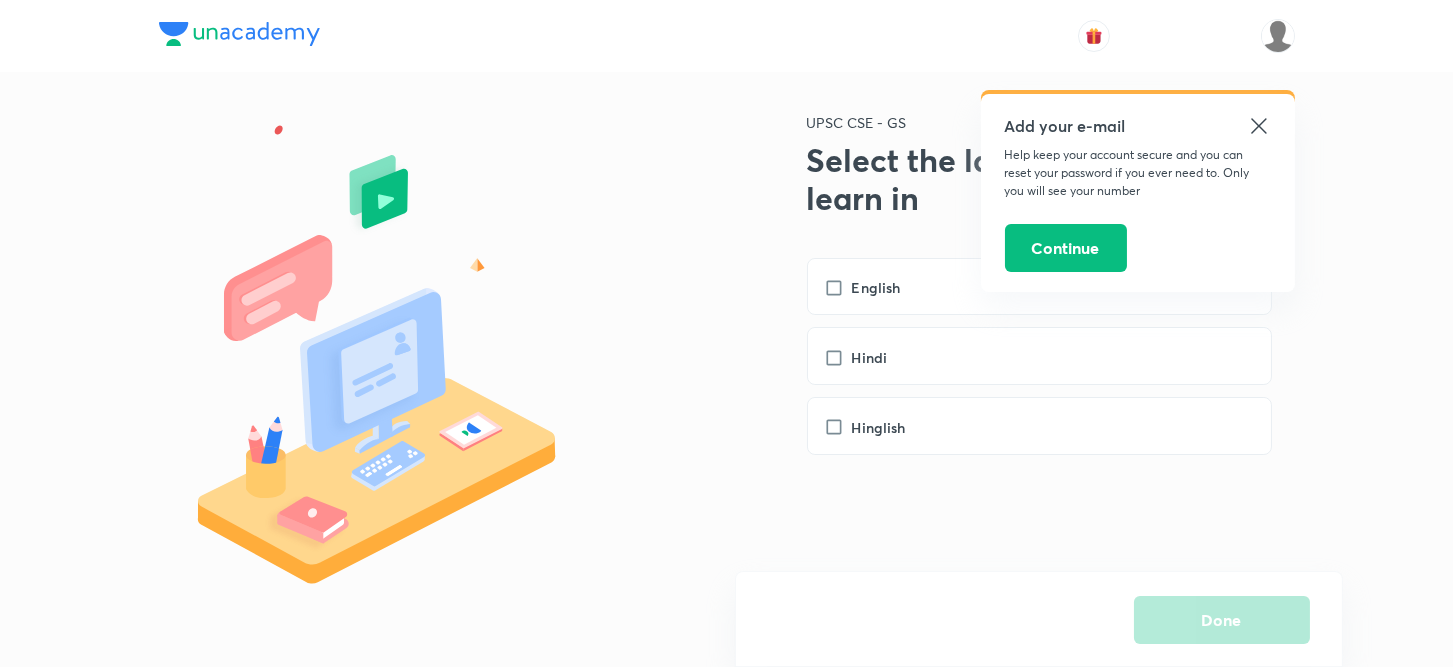 click 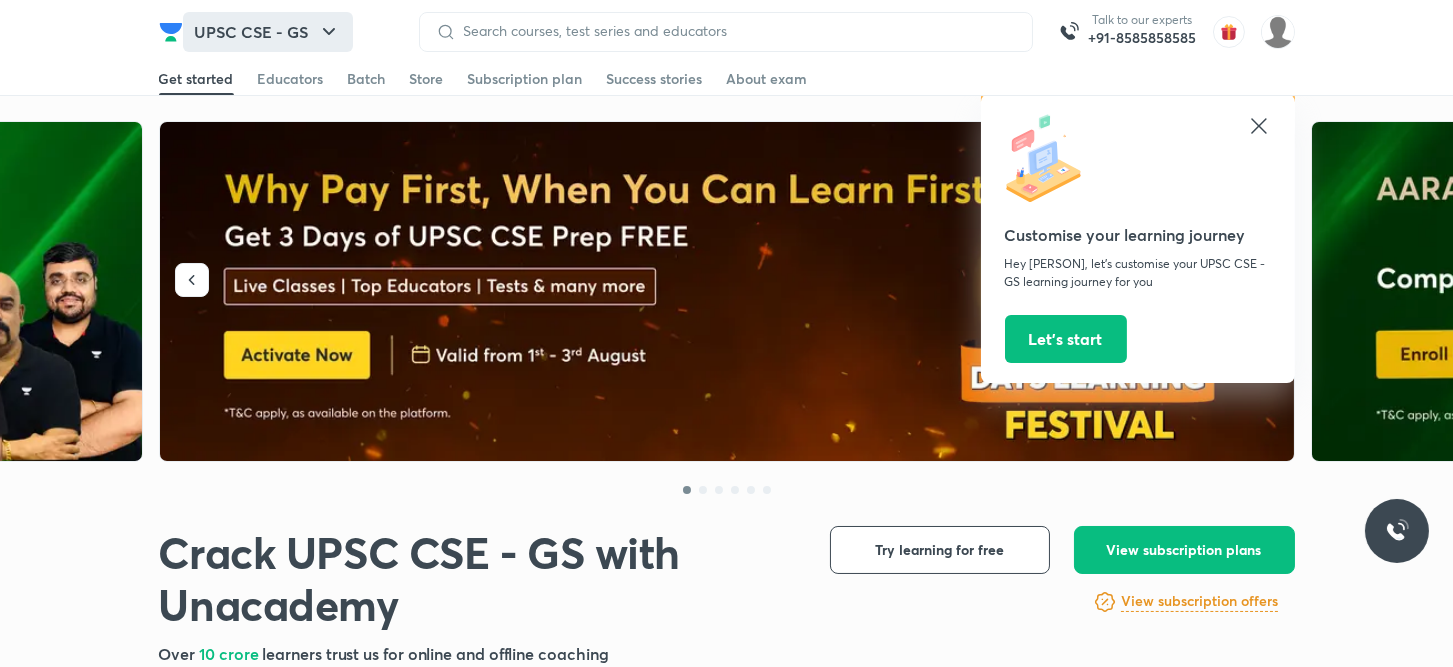 click 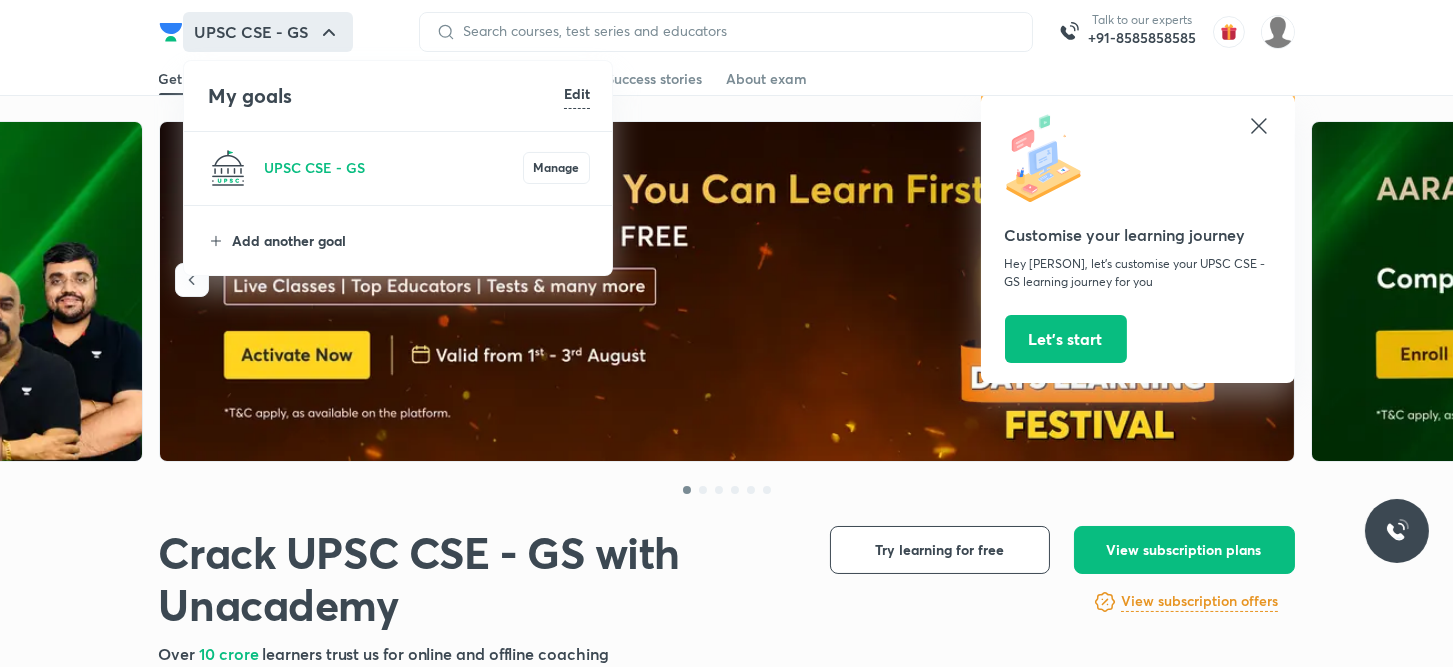 click on "Add another goal" at bounding box center (411, 240) 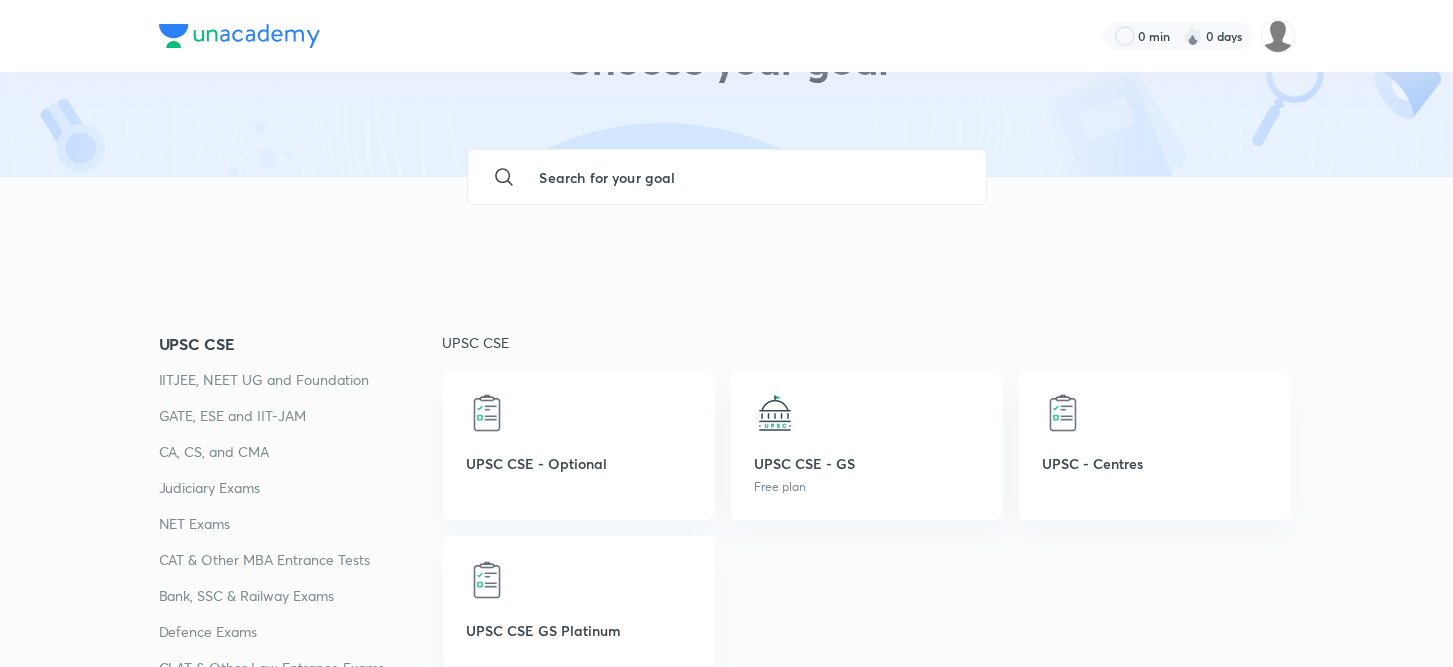 scroll, scrollTop: 126, scrollLeft: 0, axis: vertical 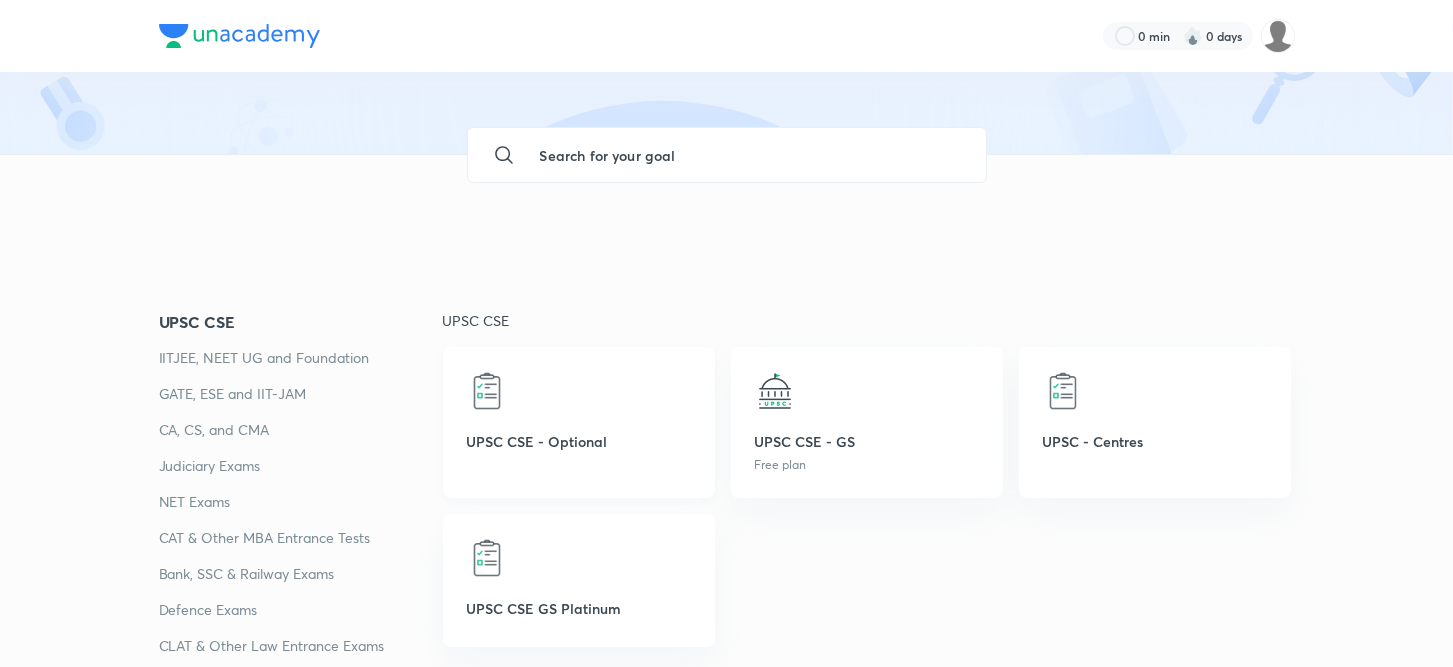 click on "UPSC CSE - Optional" at bounding box center (579, 422) 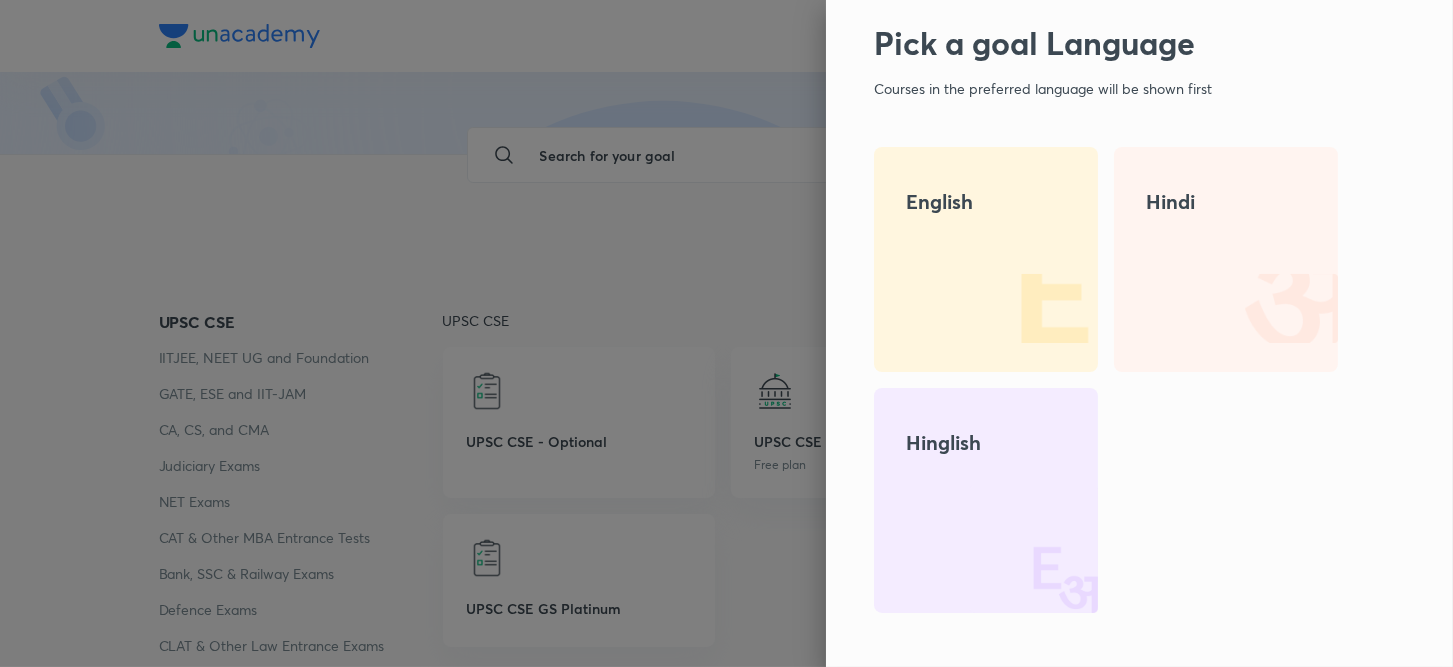 click on "Hinglish" at bounding box center (986, 500) 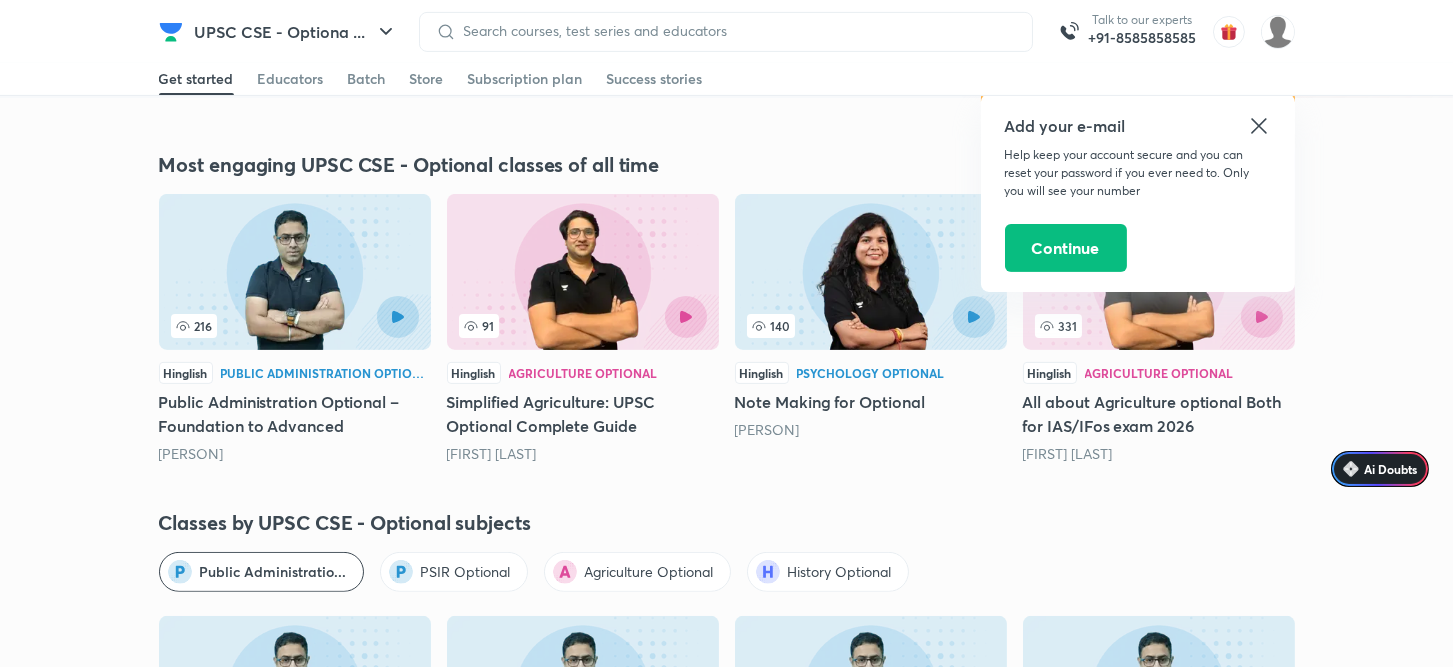 scroll, scrollTop: 1741, scrollLeft: 0, axis: vertical 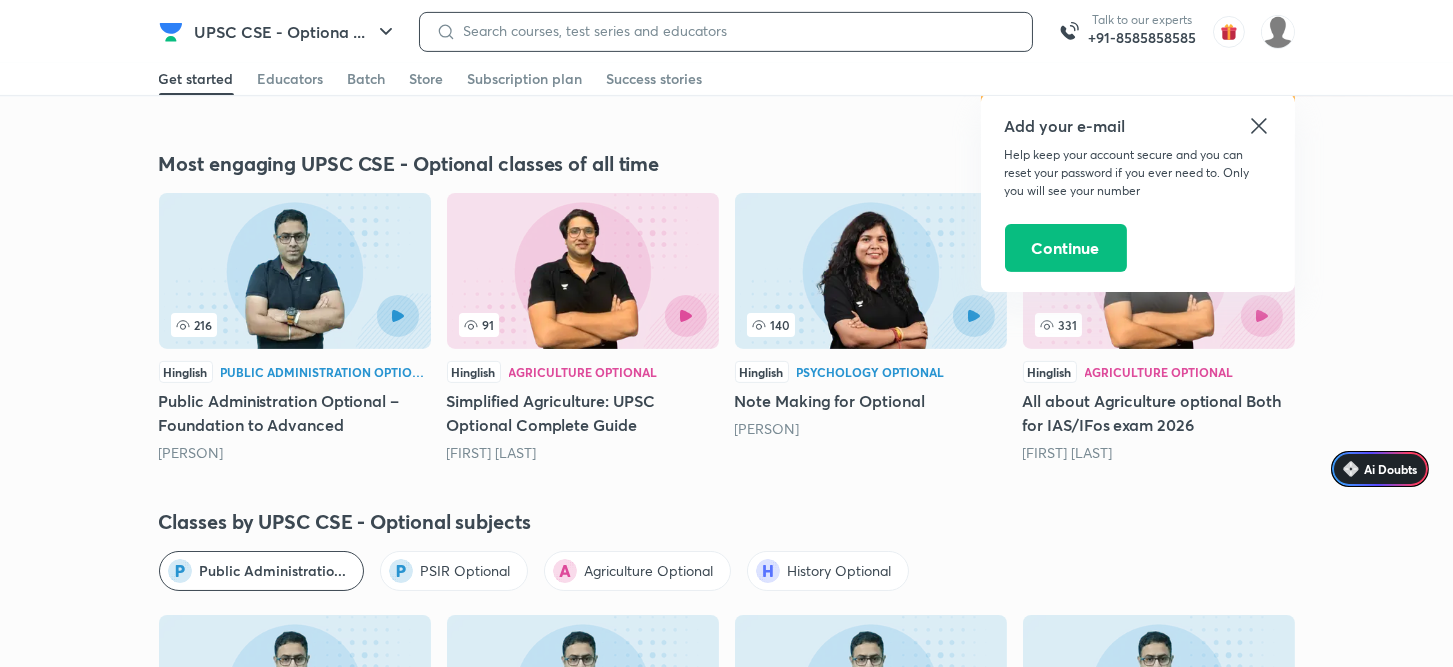 click at bounding box center (736, 31) 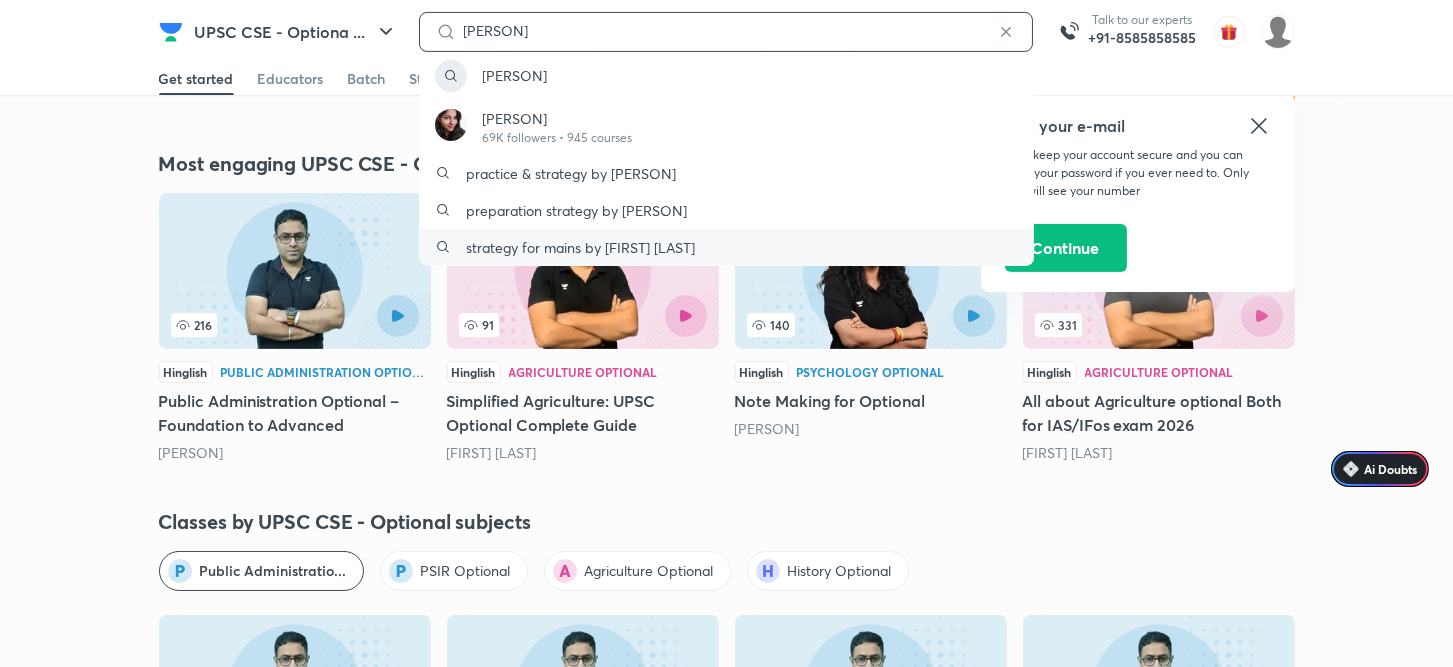 type on "pranay agg" 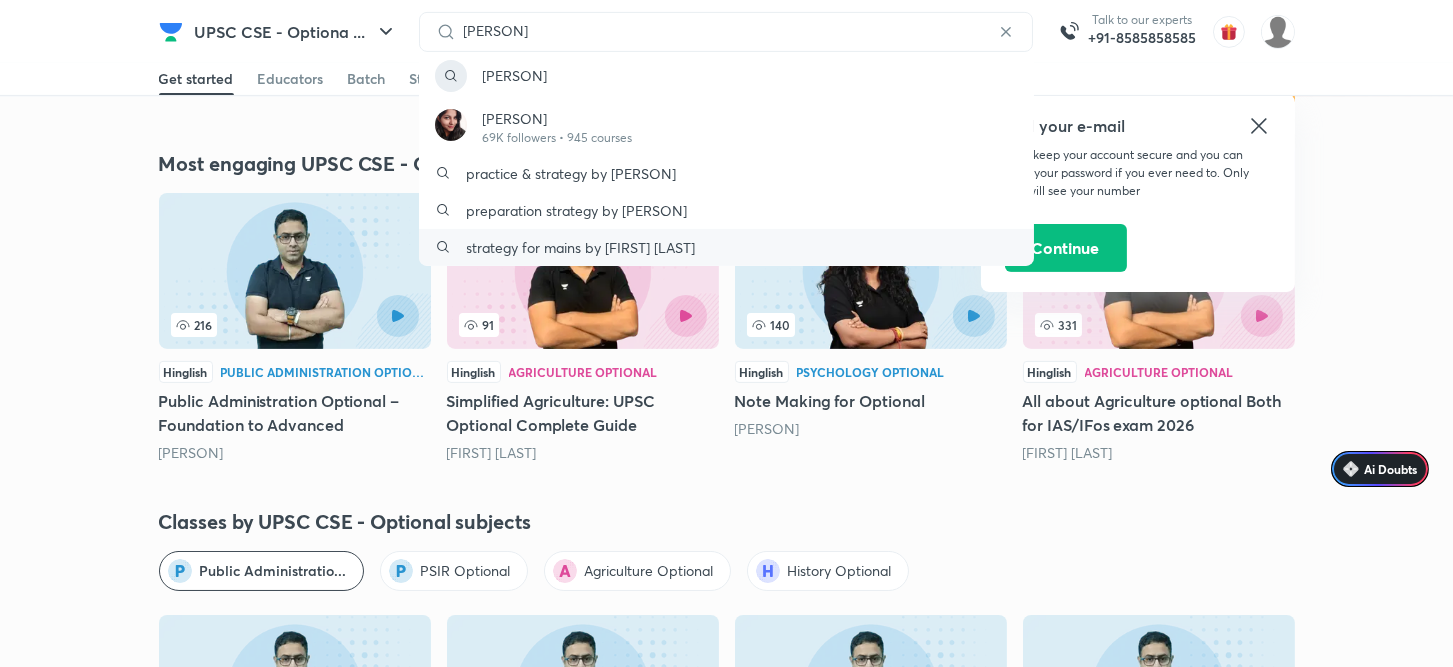 click on "strategy for mains by pranay aggarwal" at bounding box center (581, 247) 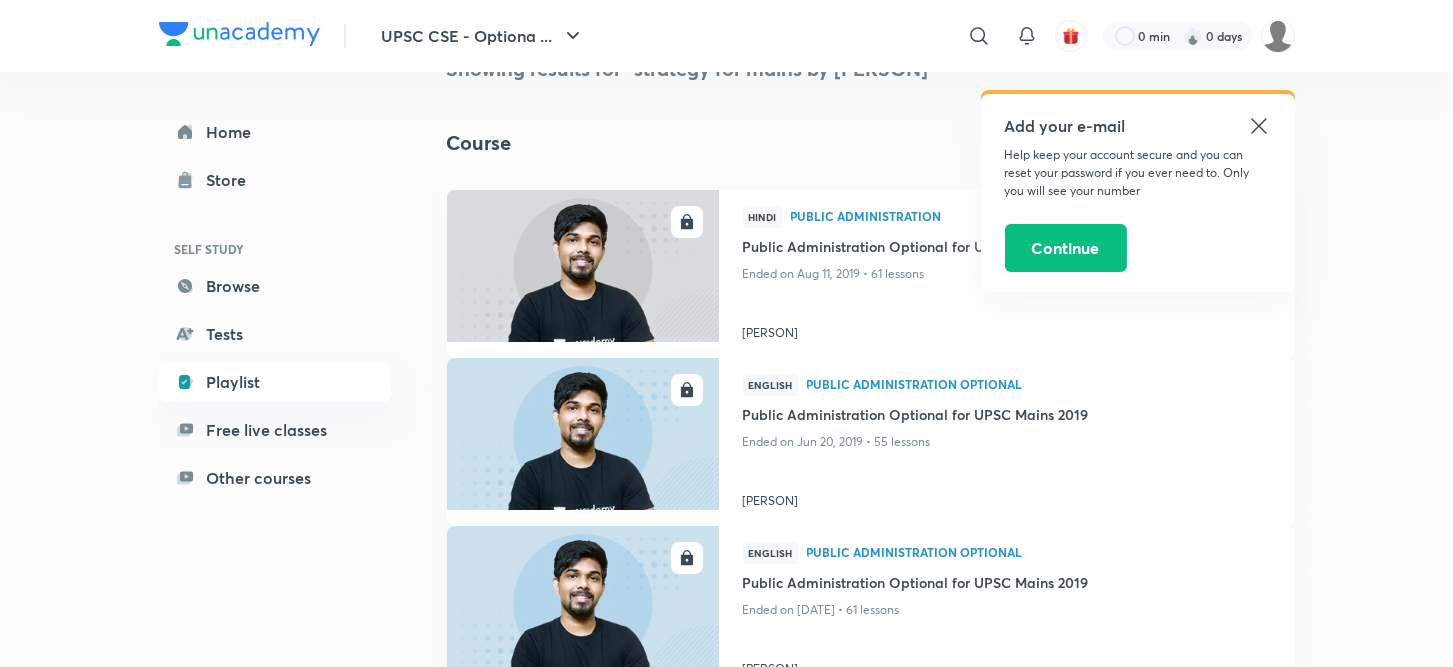 scroll, scrollTop: 0, scrollLeft: 0, axis: both 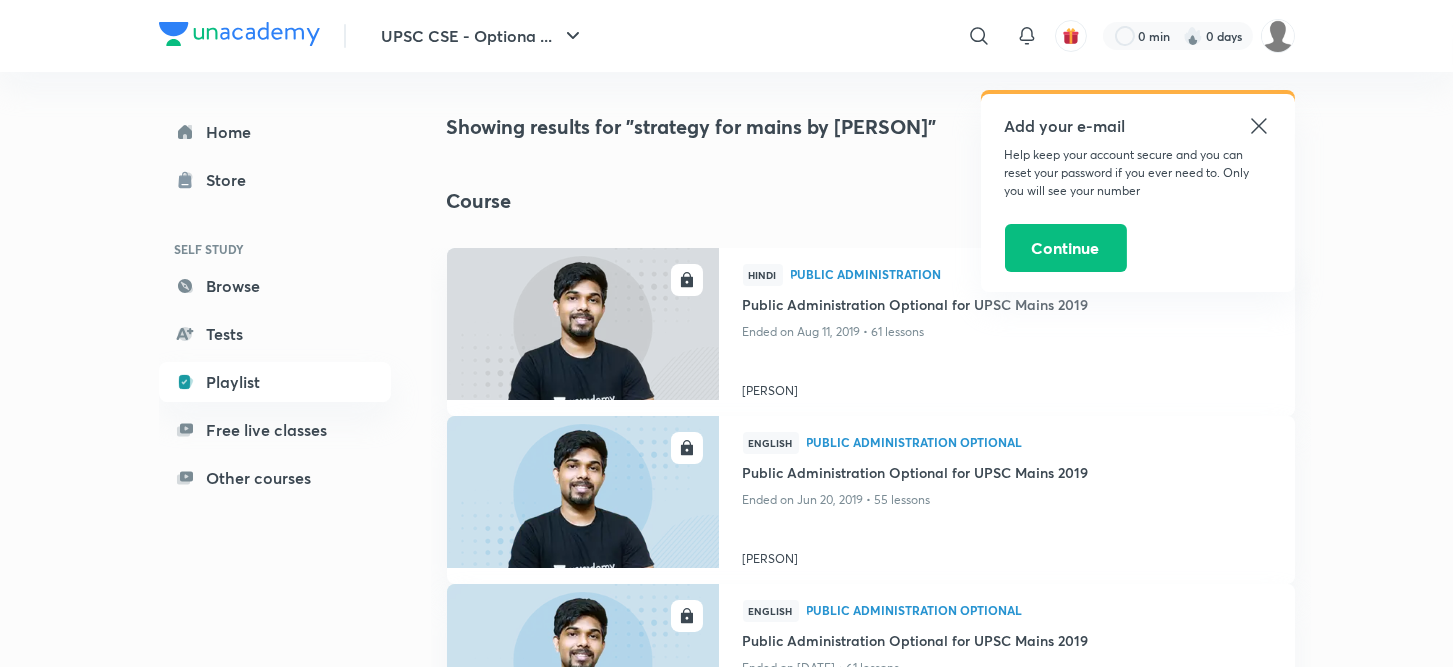 click 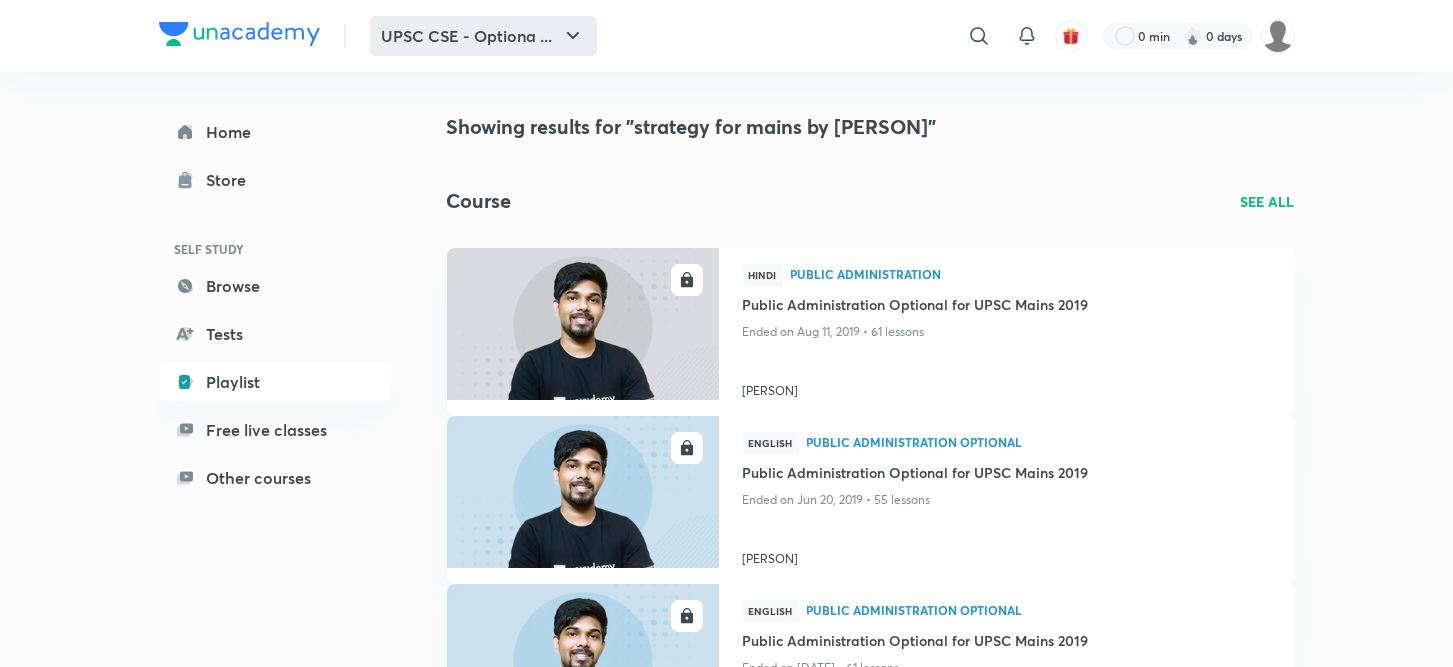 click 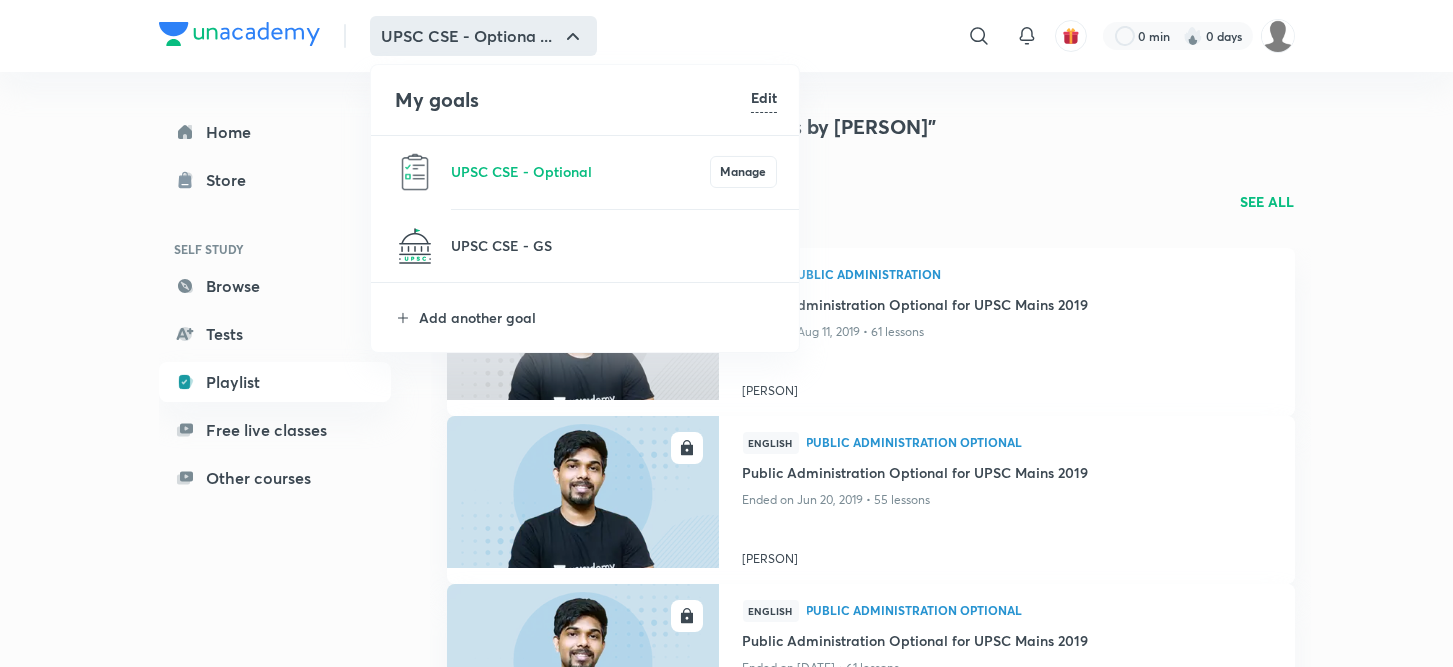 click at bounding box center (726, 333) 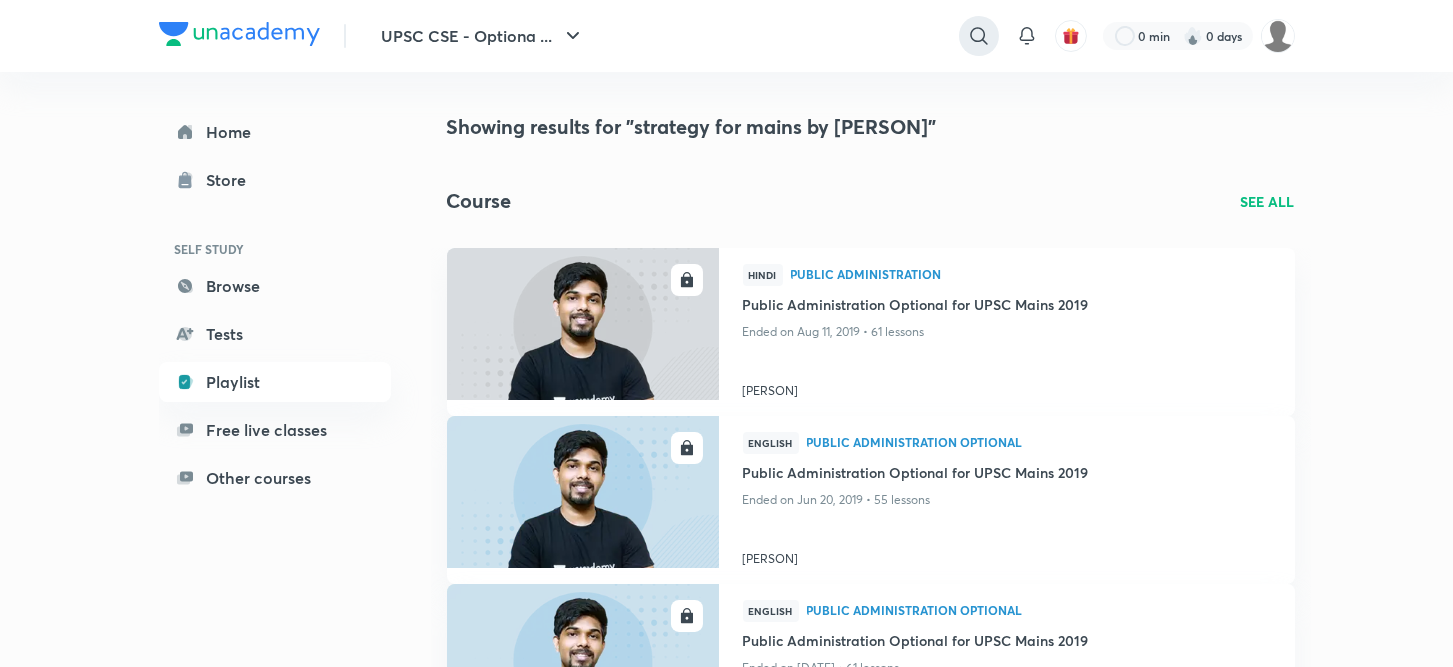 click 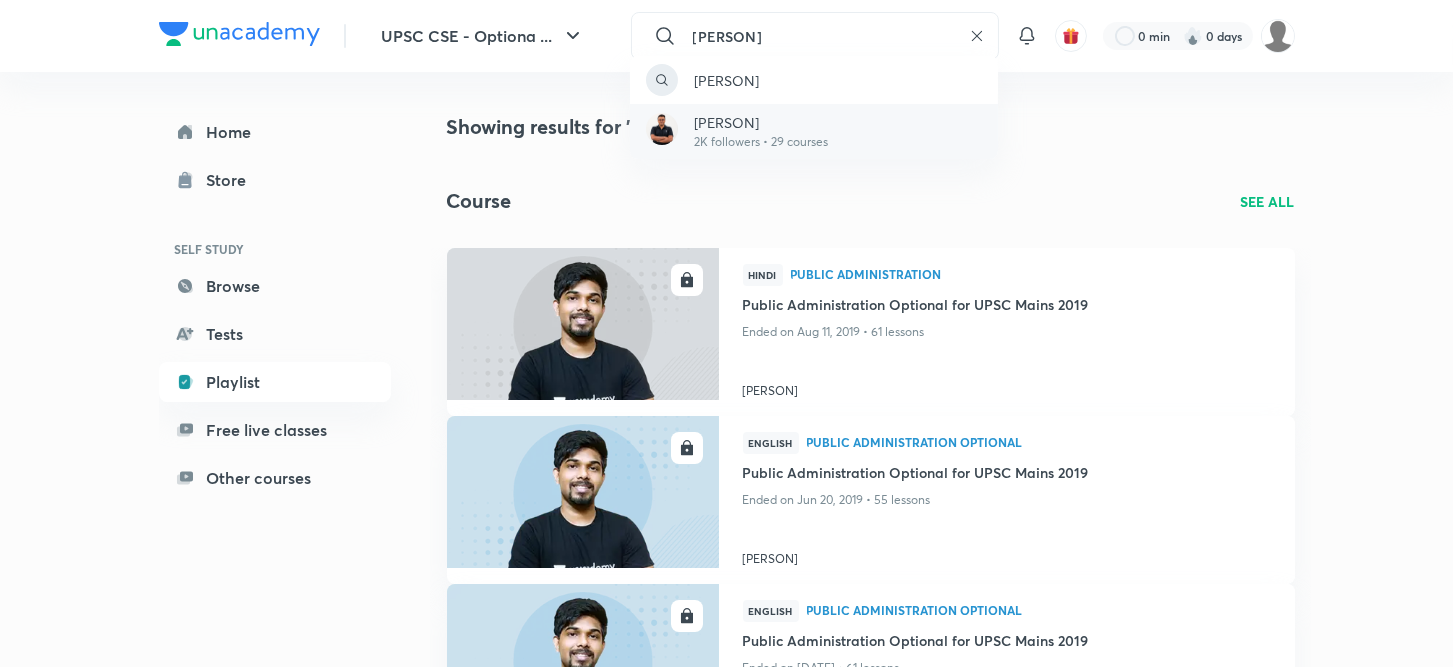 type on "atul jain" 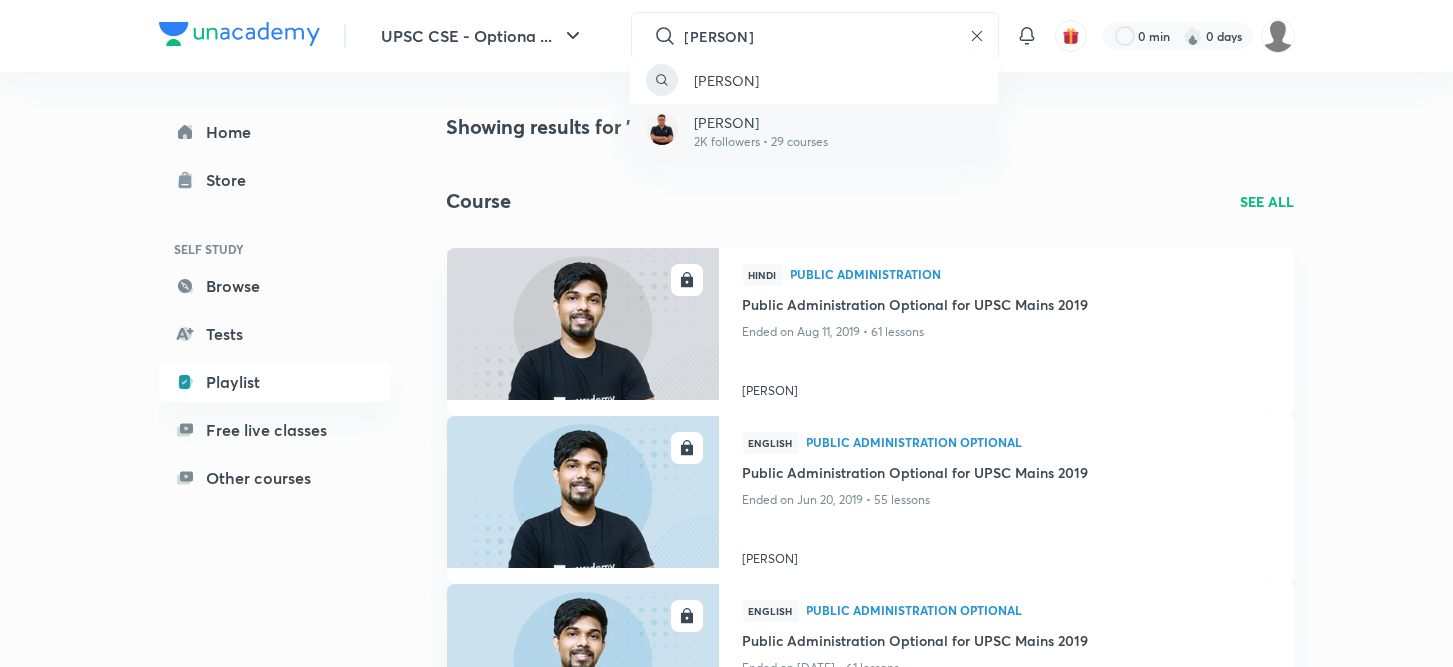 click on "Atul Jain" at bounding box center [761, 122] 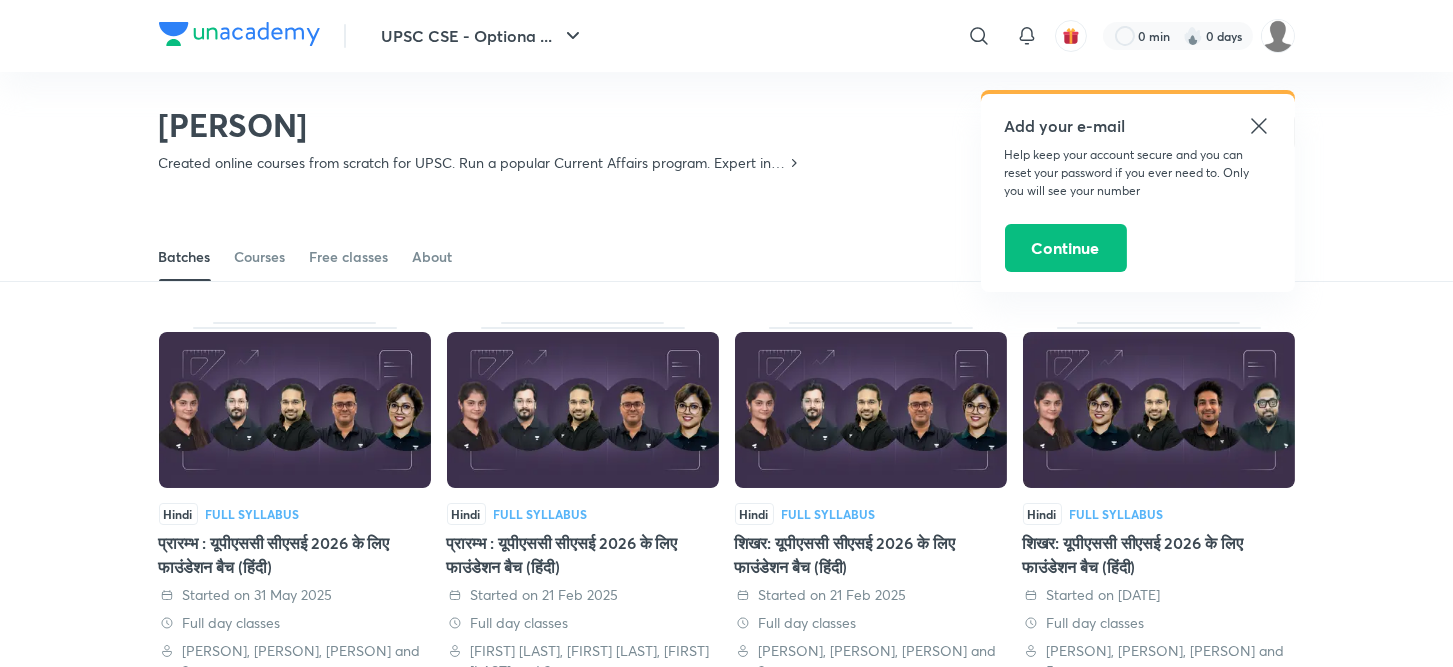scroll, scrollTop: 0, scrollLeft: 0, axis: both 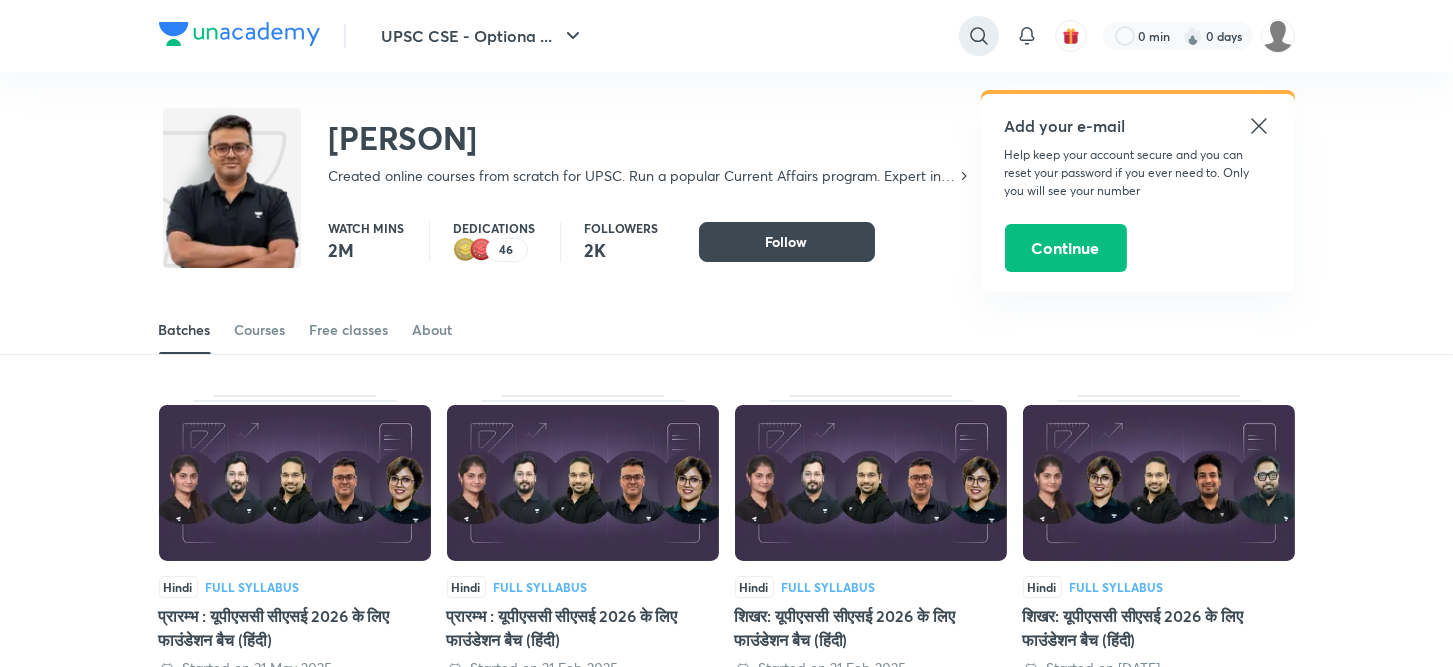 click at bounding box center [979, 36] 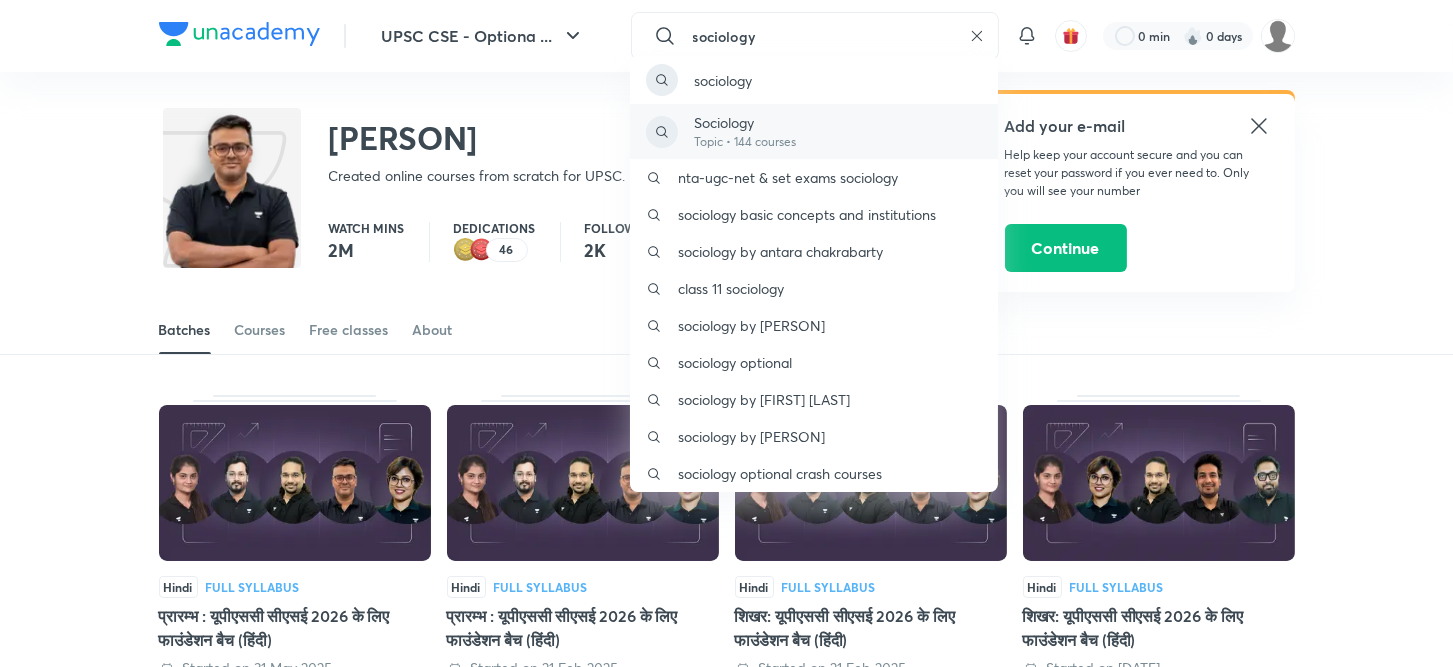 type on "sociology" 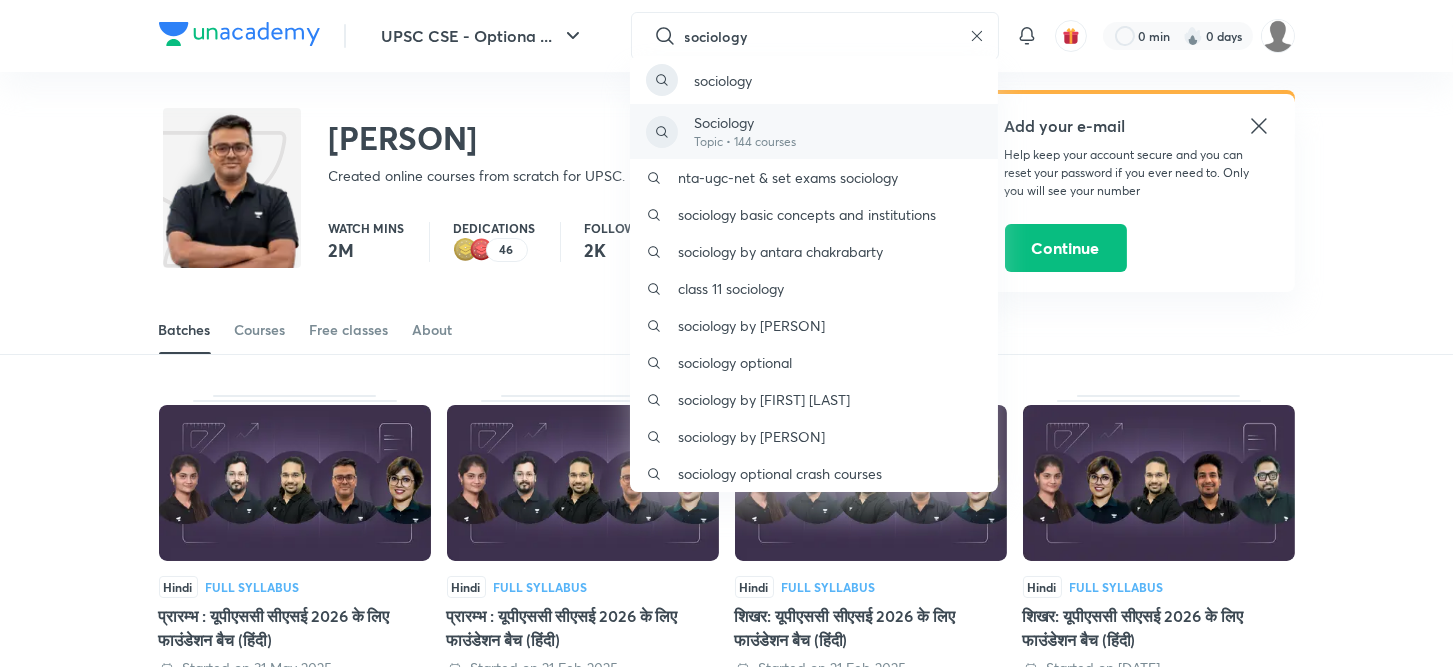 click on "Sociology Topic • 144 courses" at bounding box center (814, 131) 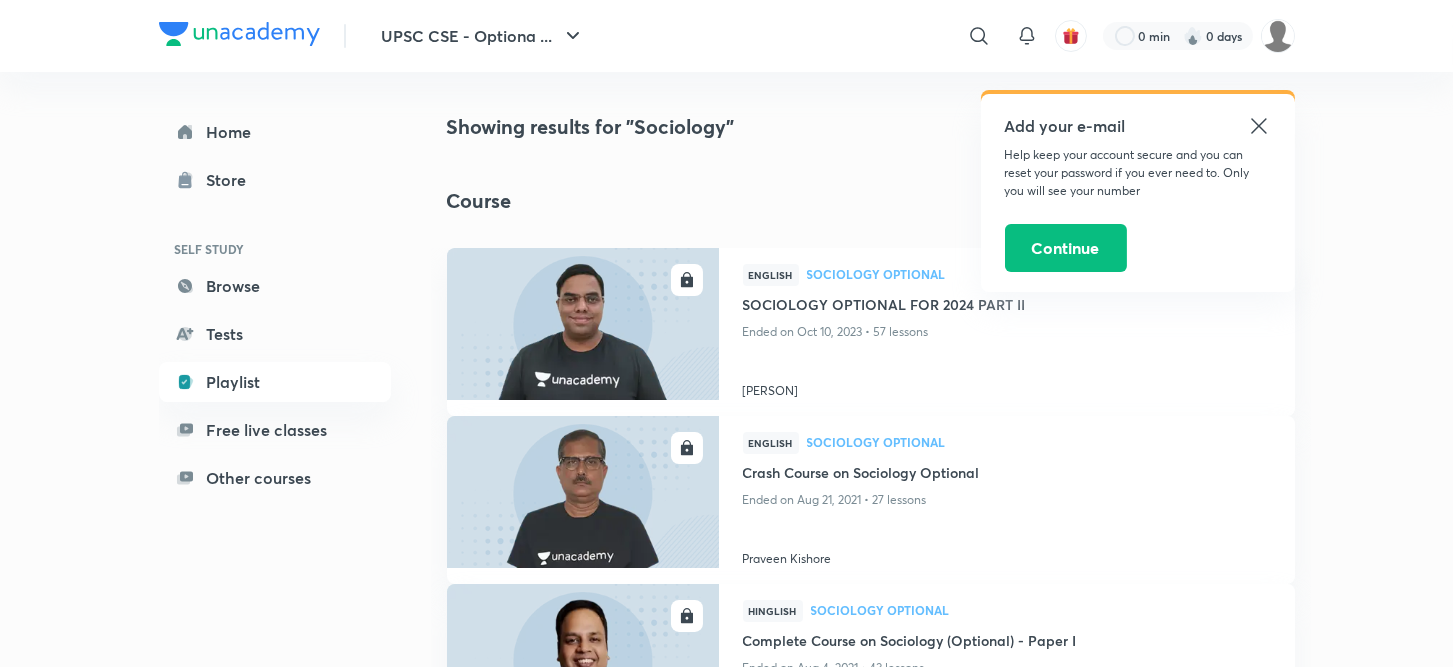 click 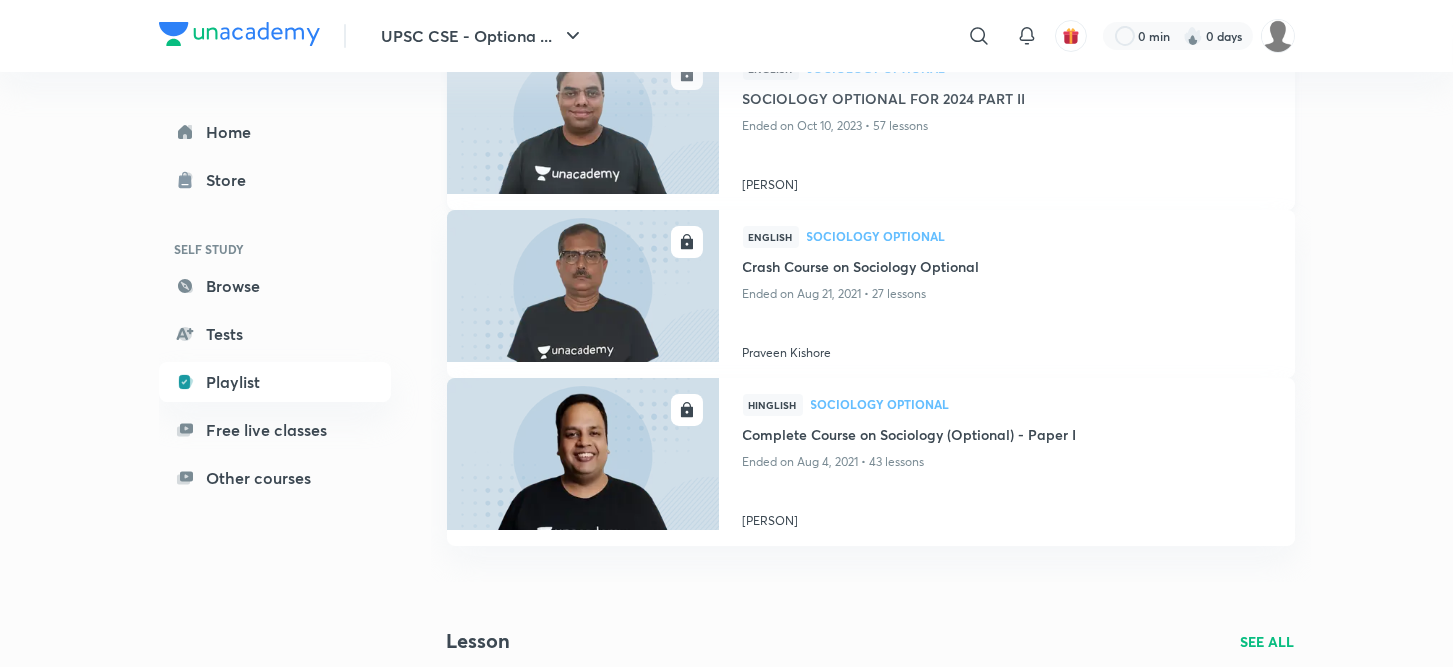 scroll, scrollTop: 204, scrollLeft: 0, axis: vertical 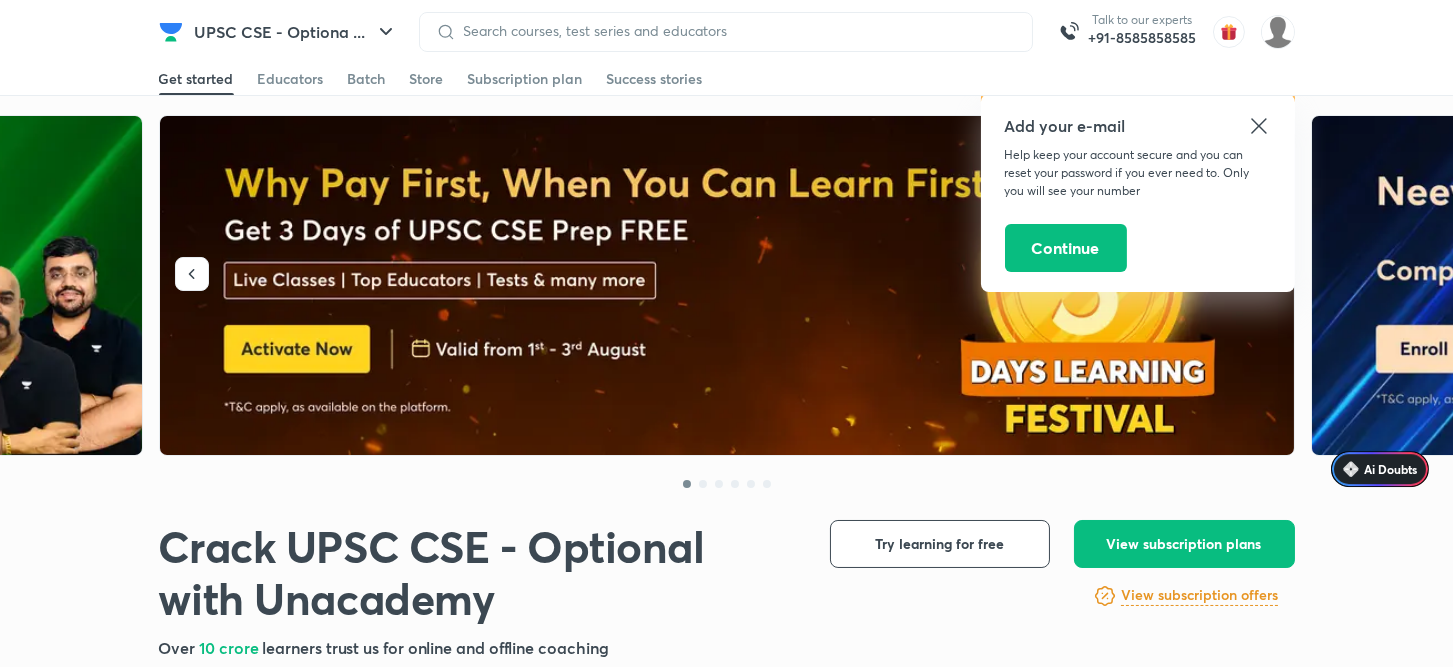 click 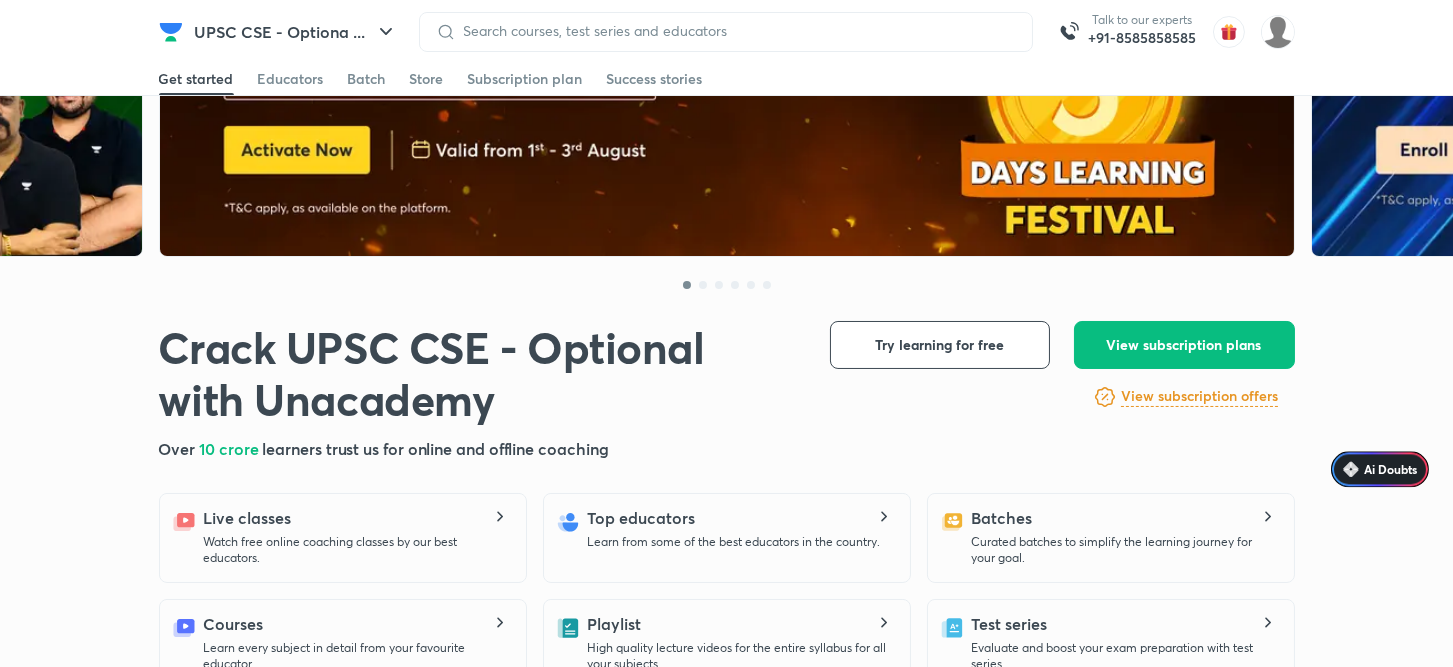 scroll, scrollTop: 0, scrollLeft: 0, axis: both 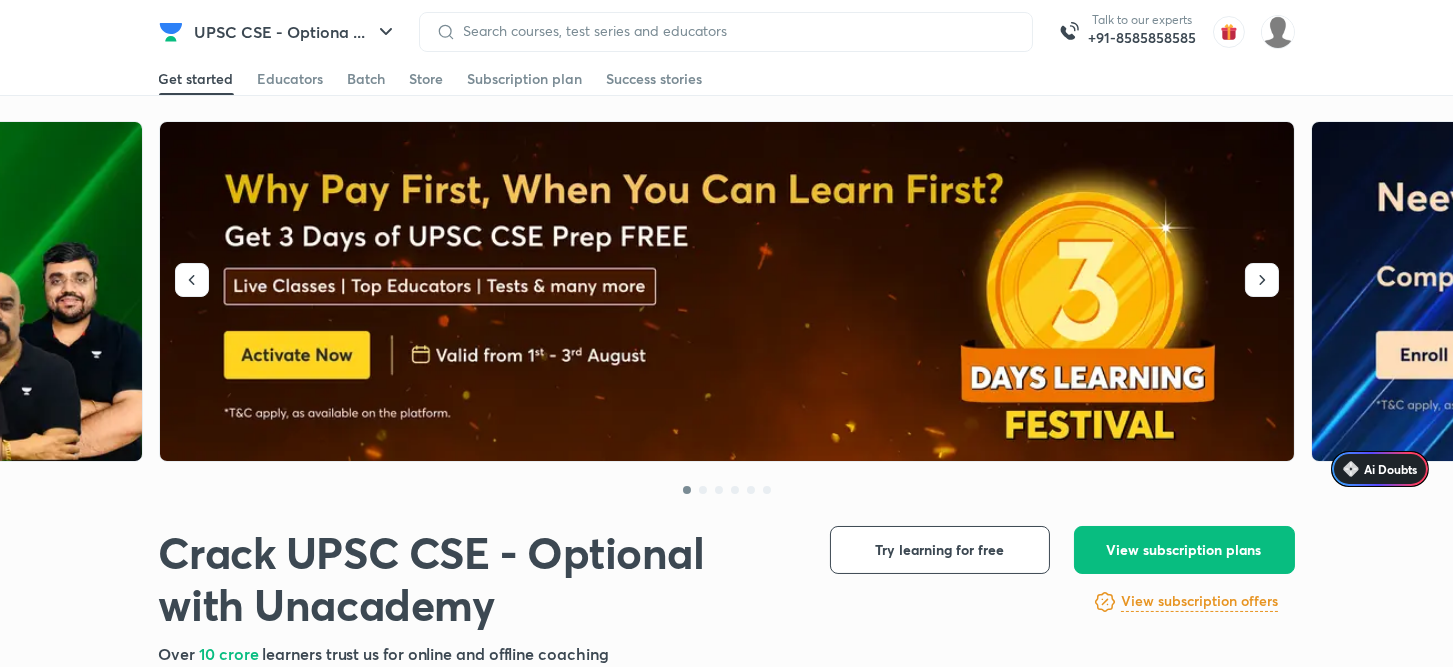 click at bounding box center [728, 292] 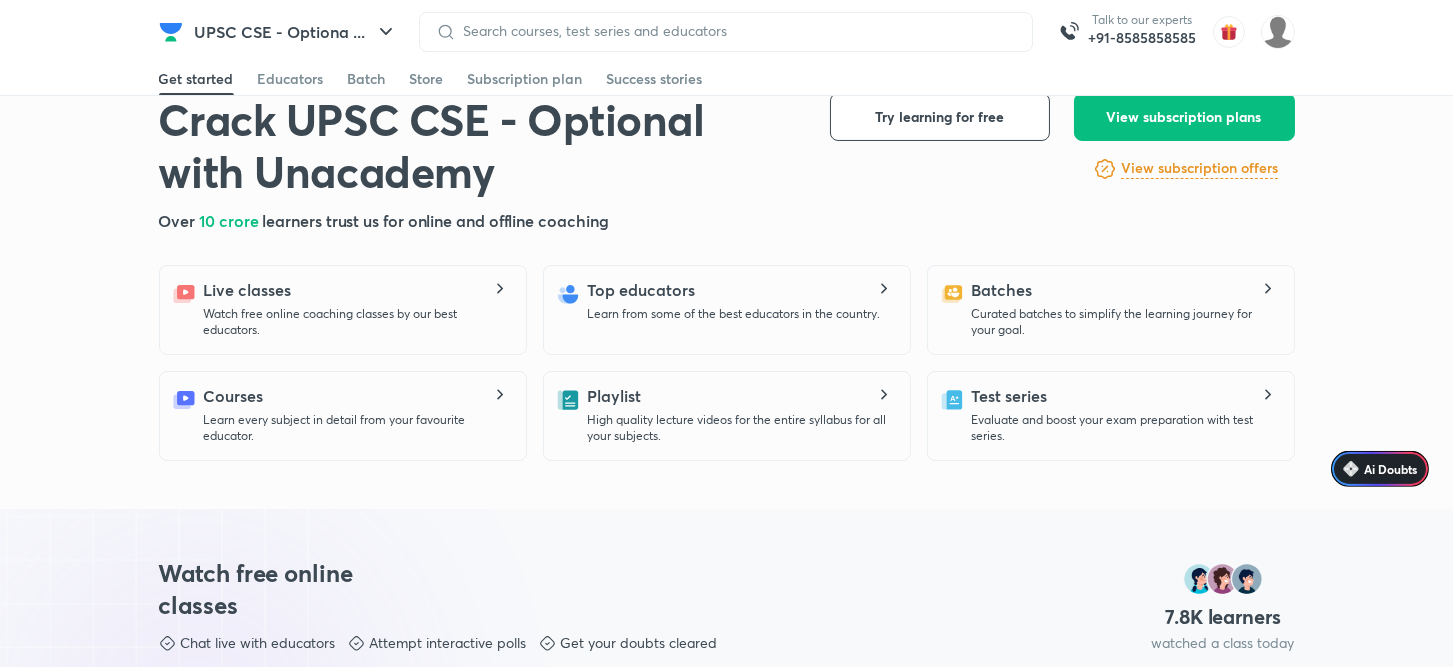 scroll, scrollTop: 432, scrollLeft: 0, axis: vertical 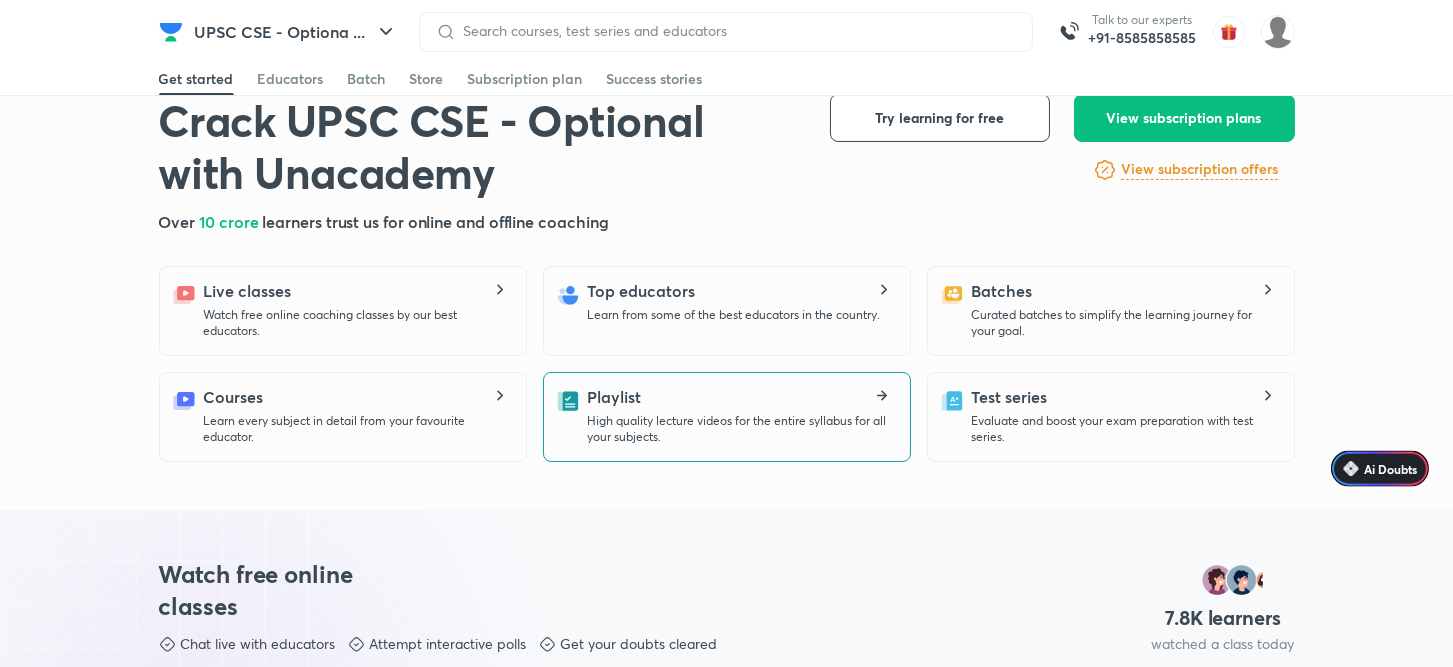 click on "Playlist High quality lecture videos for the entire syllabus for all your subjects." at bounding box center (741, 415) 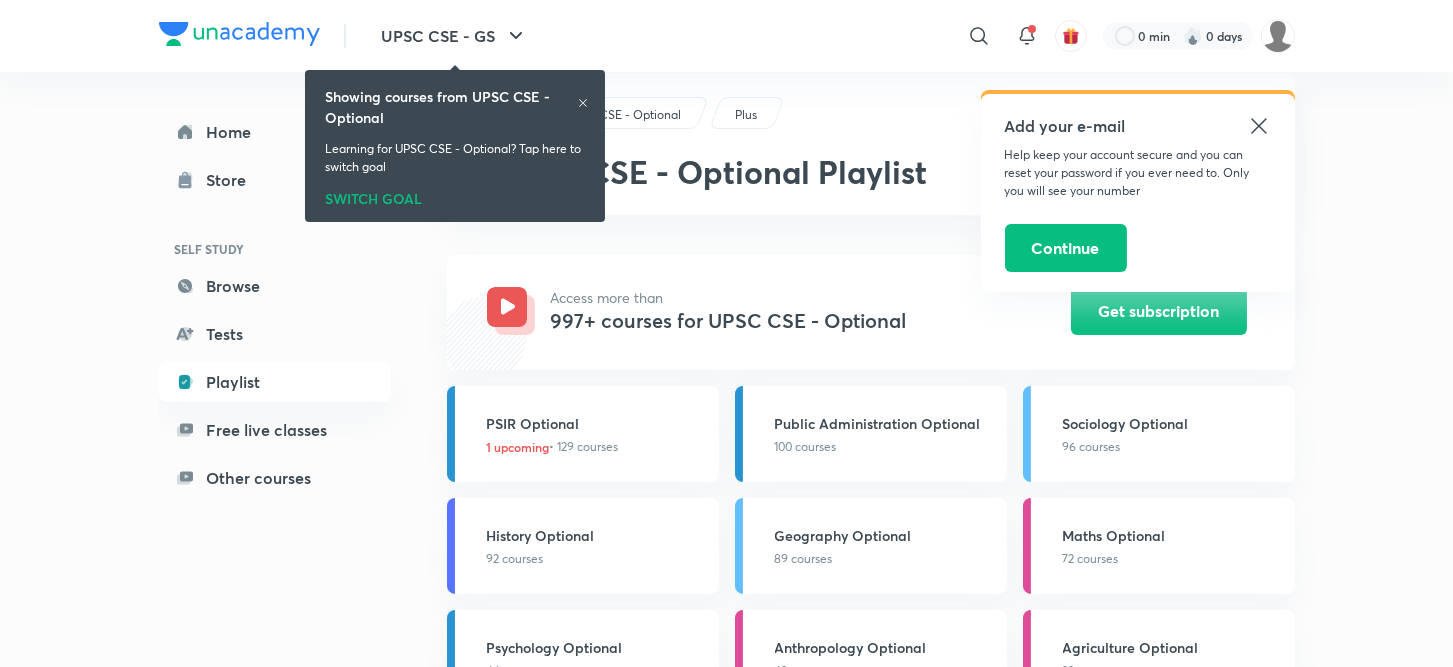 scroll, scrollTop: 40, scrollLeft: 0, axis: vertical 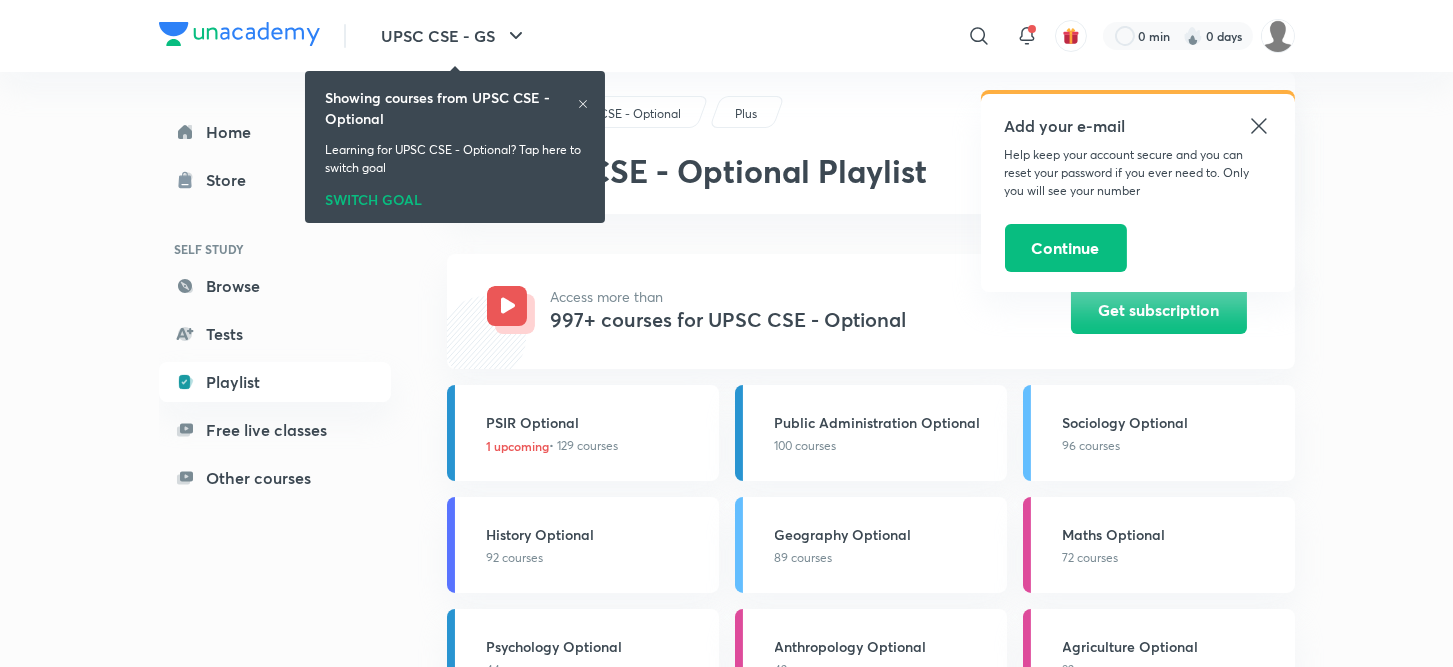 click 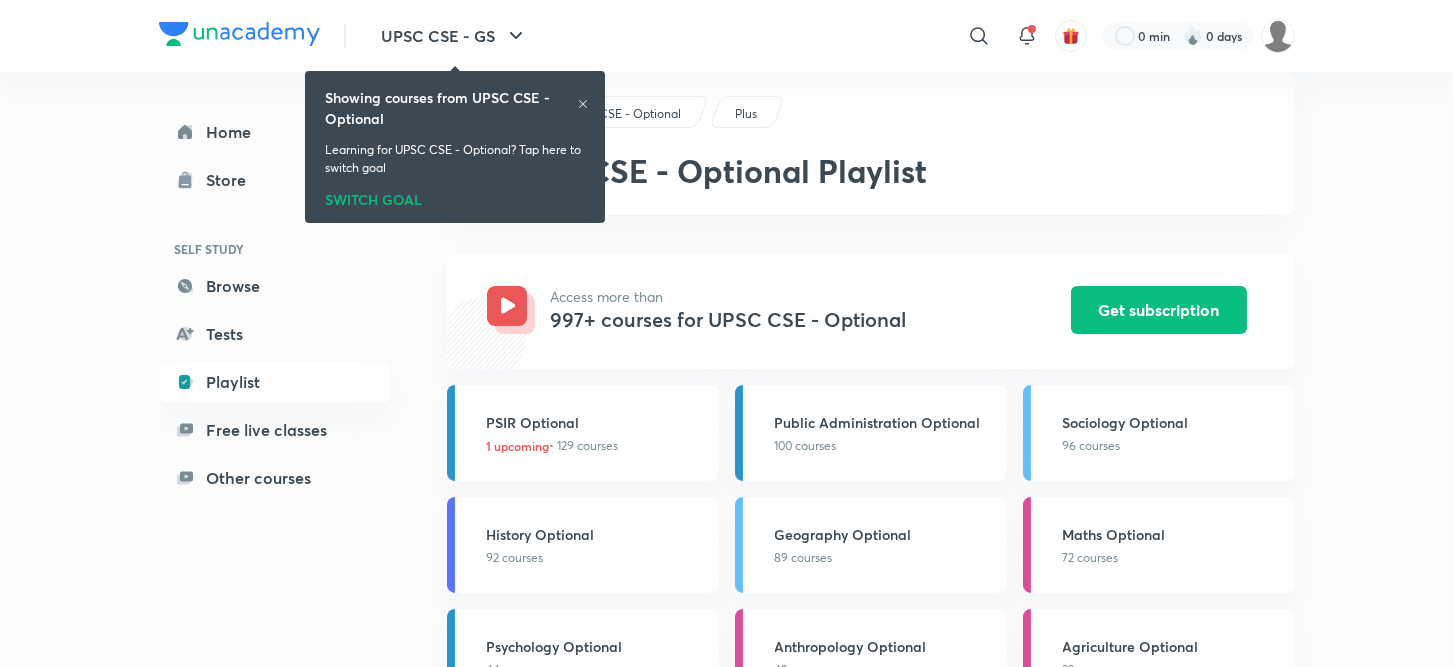 click 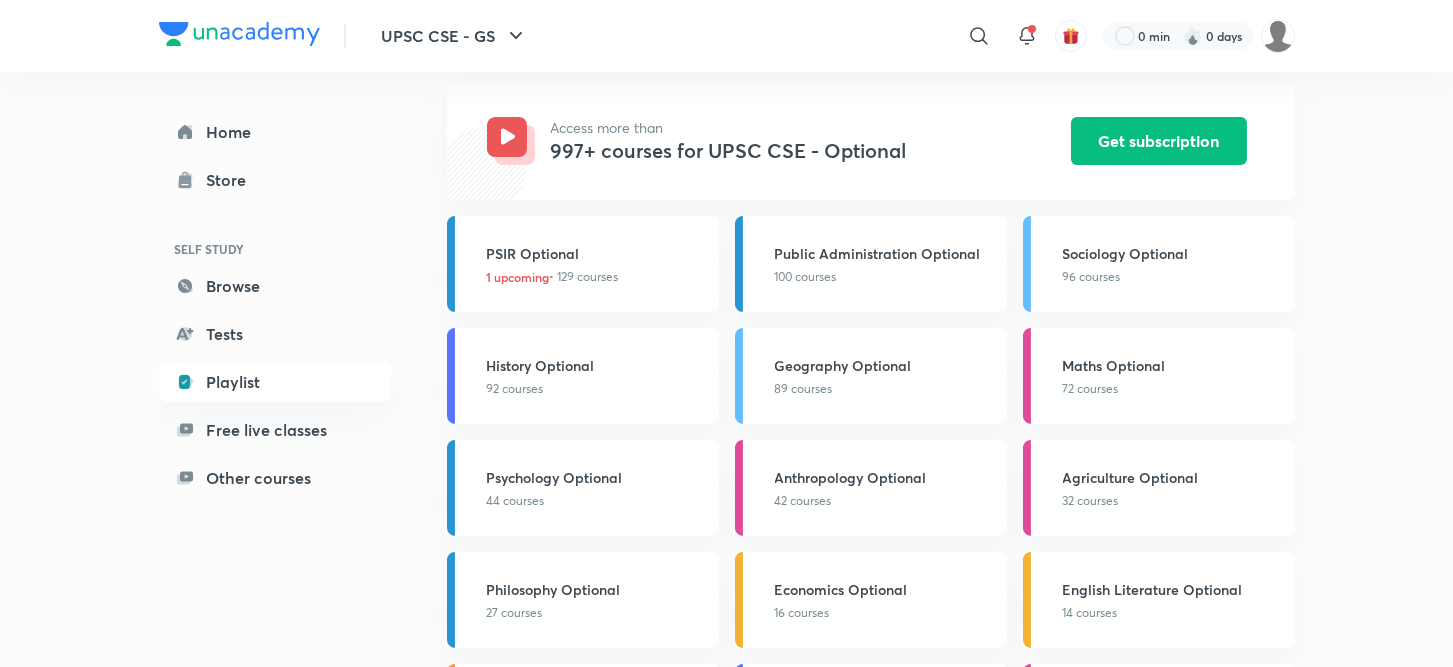 scroll, scrollTop: 212, scrollLeft: 0, axis: vertical 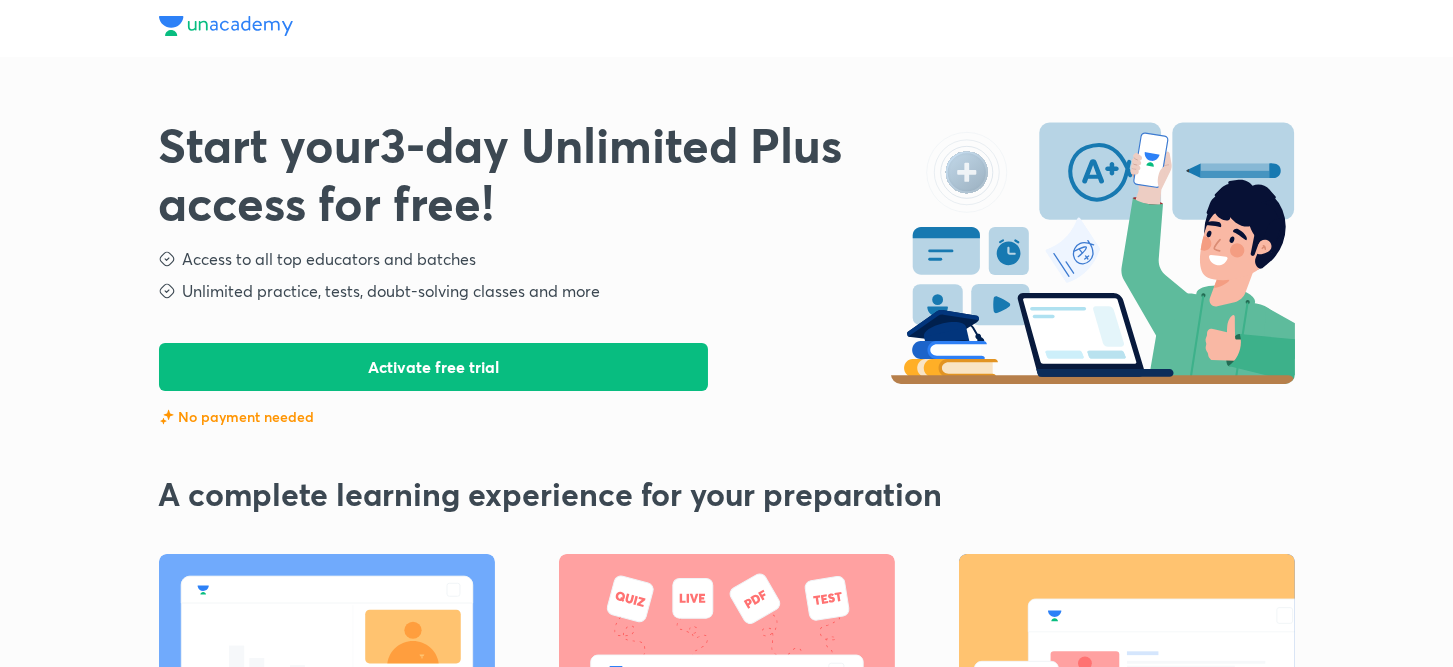 click on "Activate free trial" at bounding box center [434, 367] 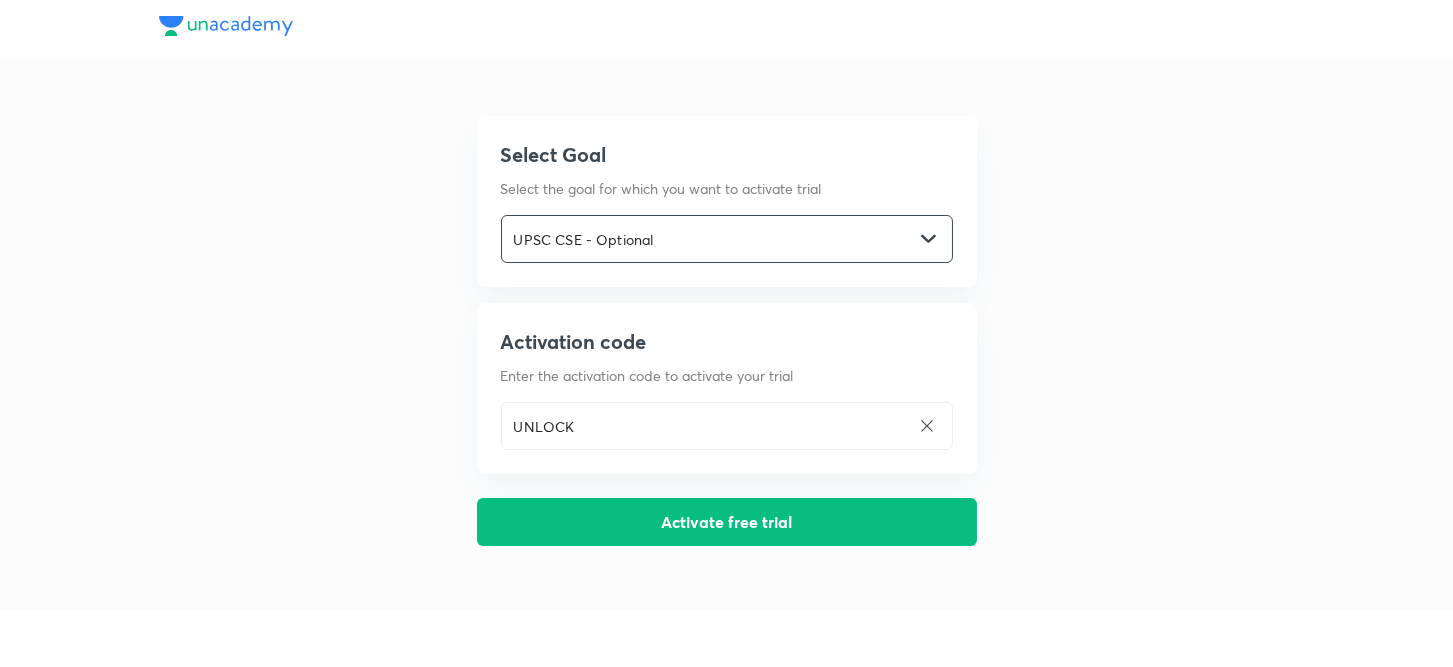 click on "UPSC CSE - Optional ​" at bounding box center [727, 239] 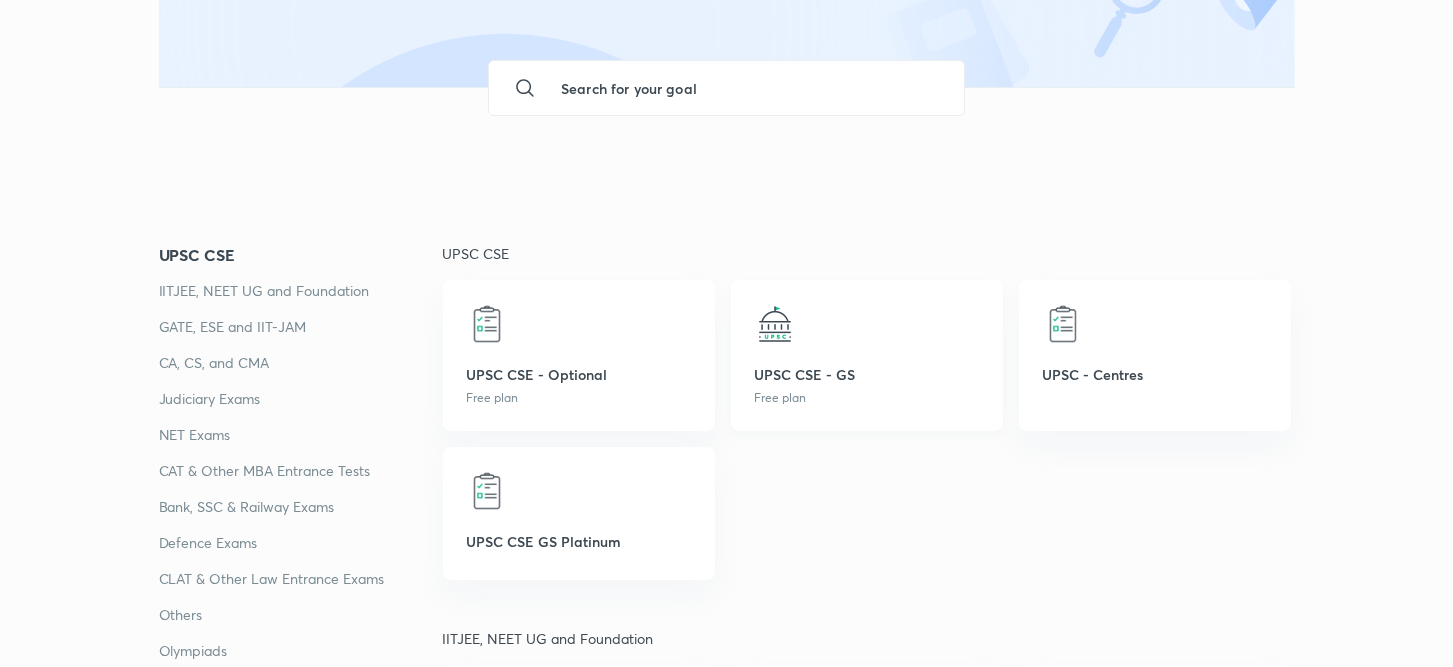 scroll, scrollTop: 77, scrollLeft: 0, axis: vertical 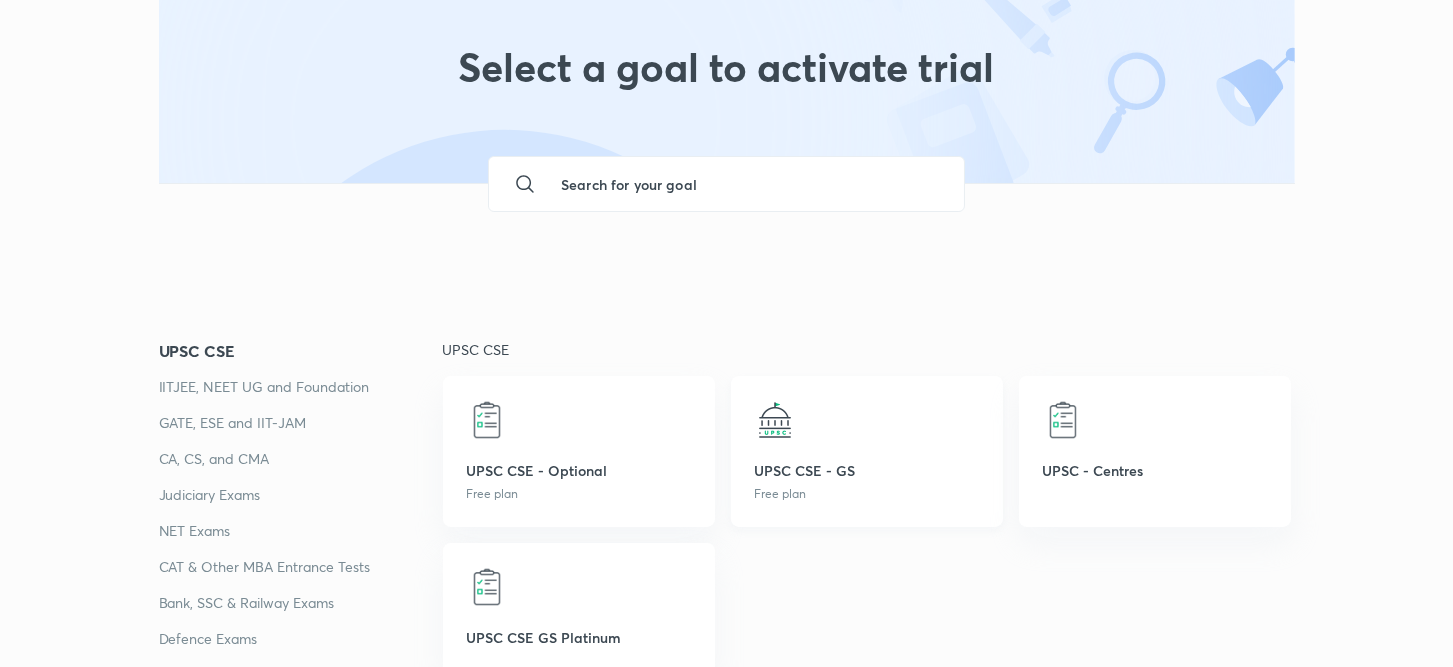 click on "UPSC CSE - GS" at bounding box center (867, 470) 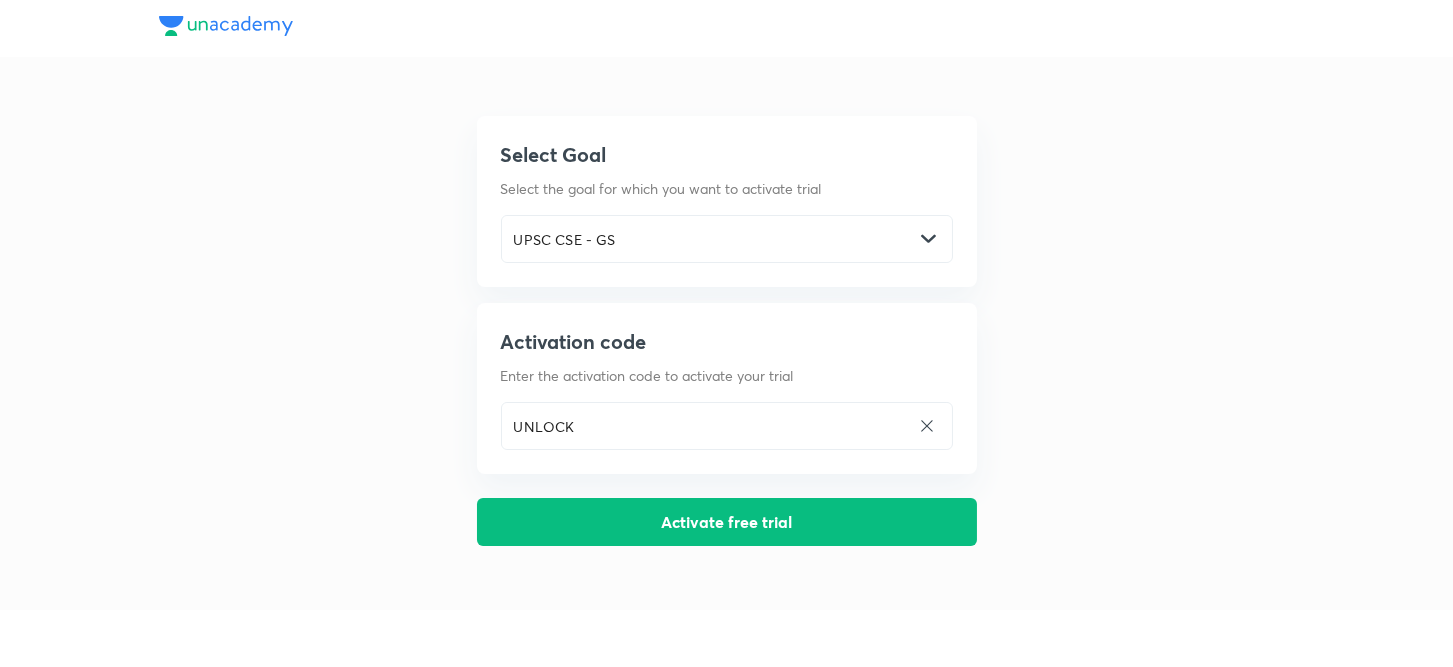 scroll, scrollTop: 0, scrollLeft: 0, axis: both 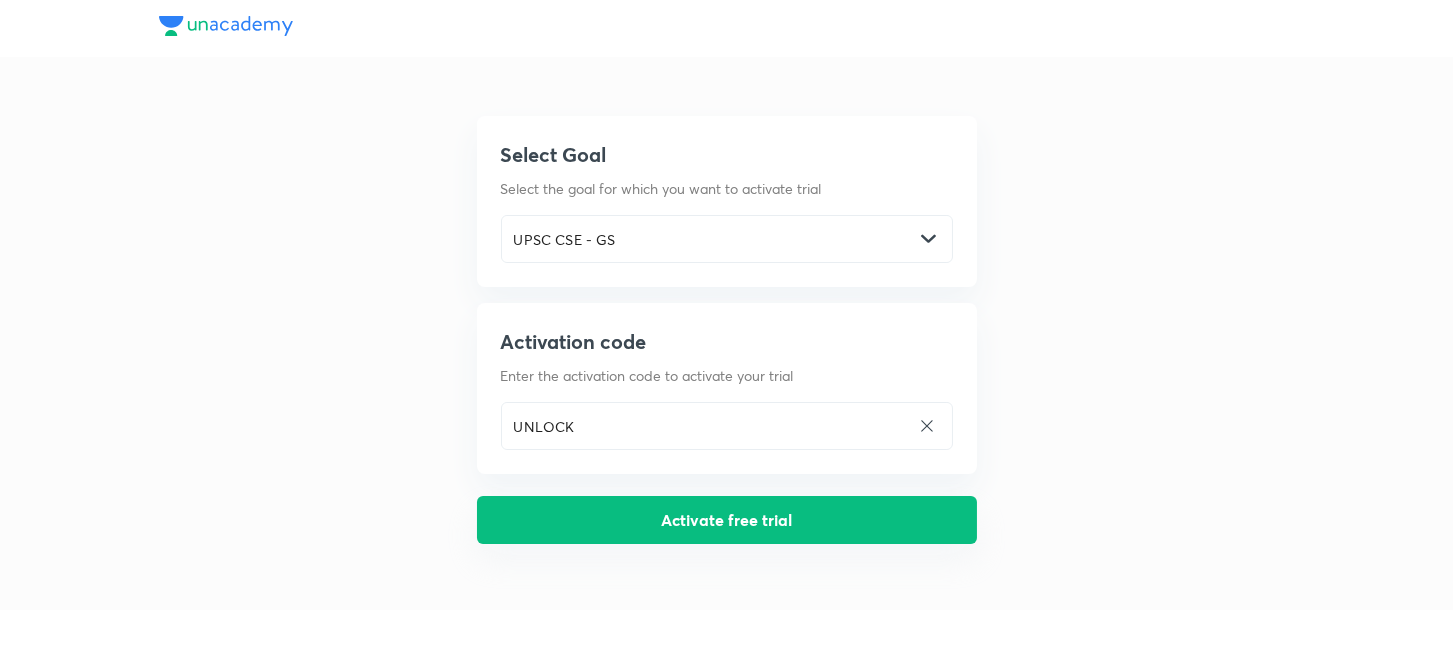 click on "Activate free trial" at bounding box center (727, 520) 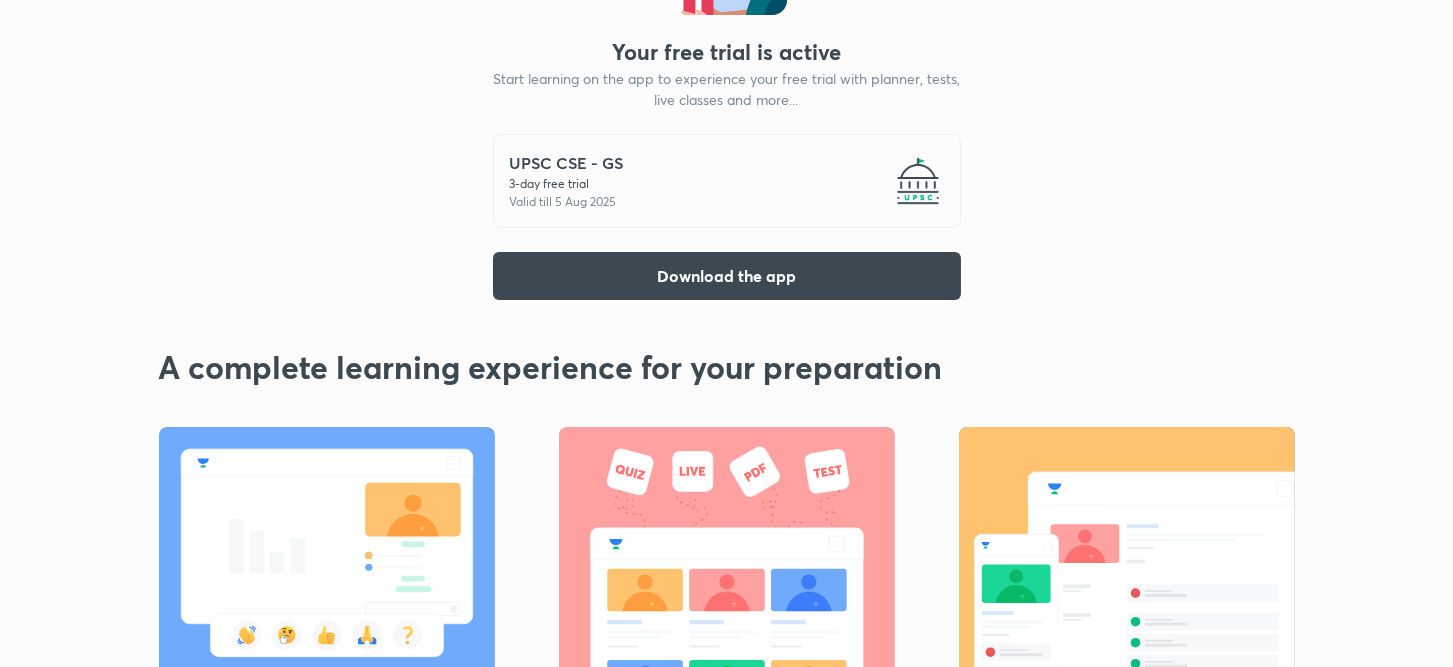 scroll, scrollTop: 189, scrollLeft: 0, axis: vertical 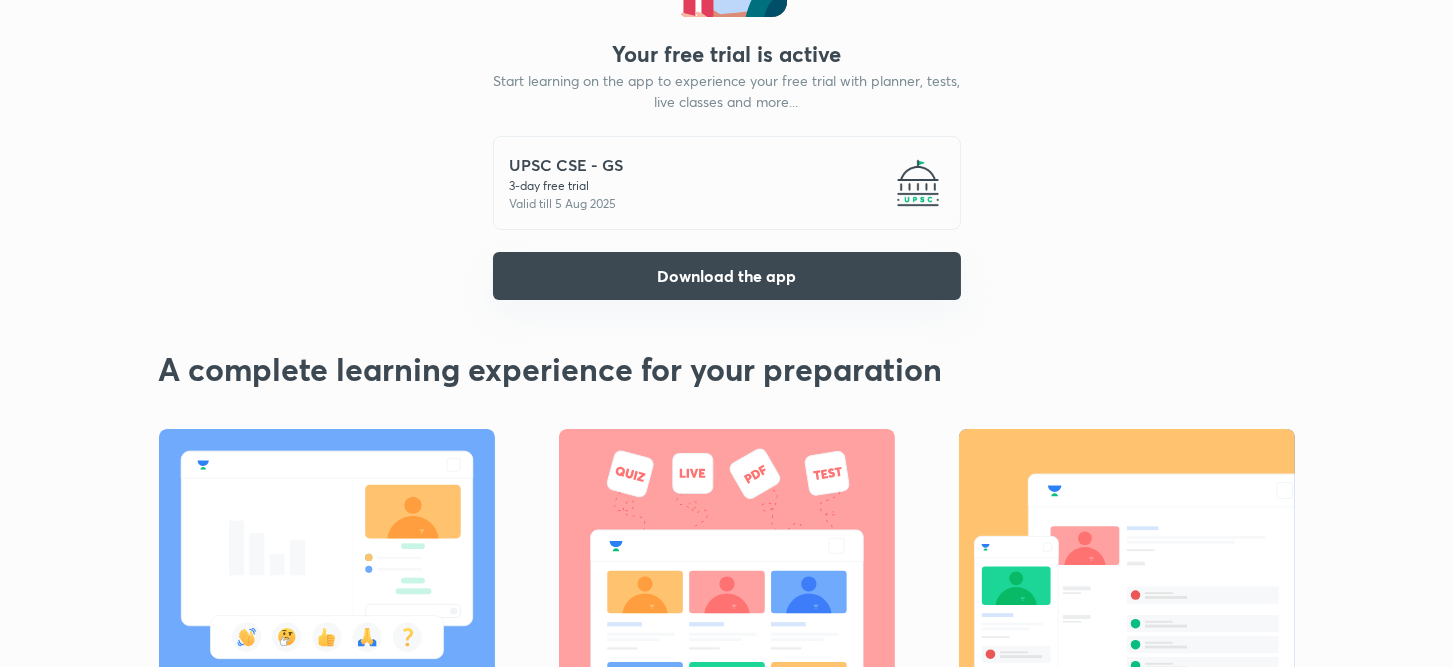 click on "Download the app" at bounding box center (727, 276) 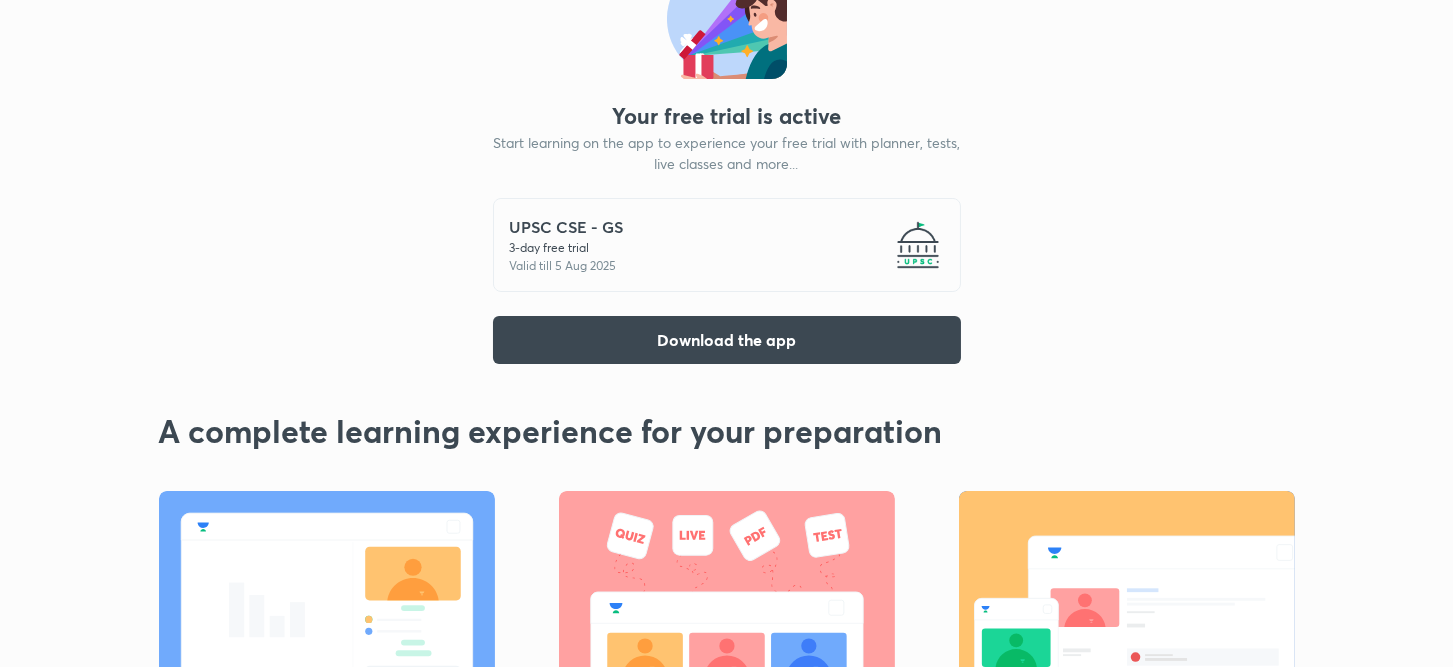 scroll, scrollTop: 130, scrollLeft: 0, axis: vertical 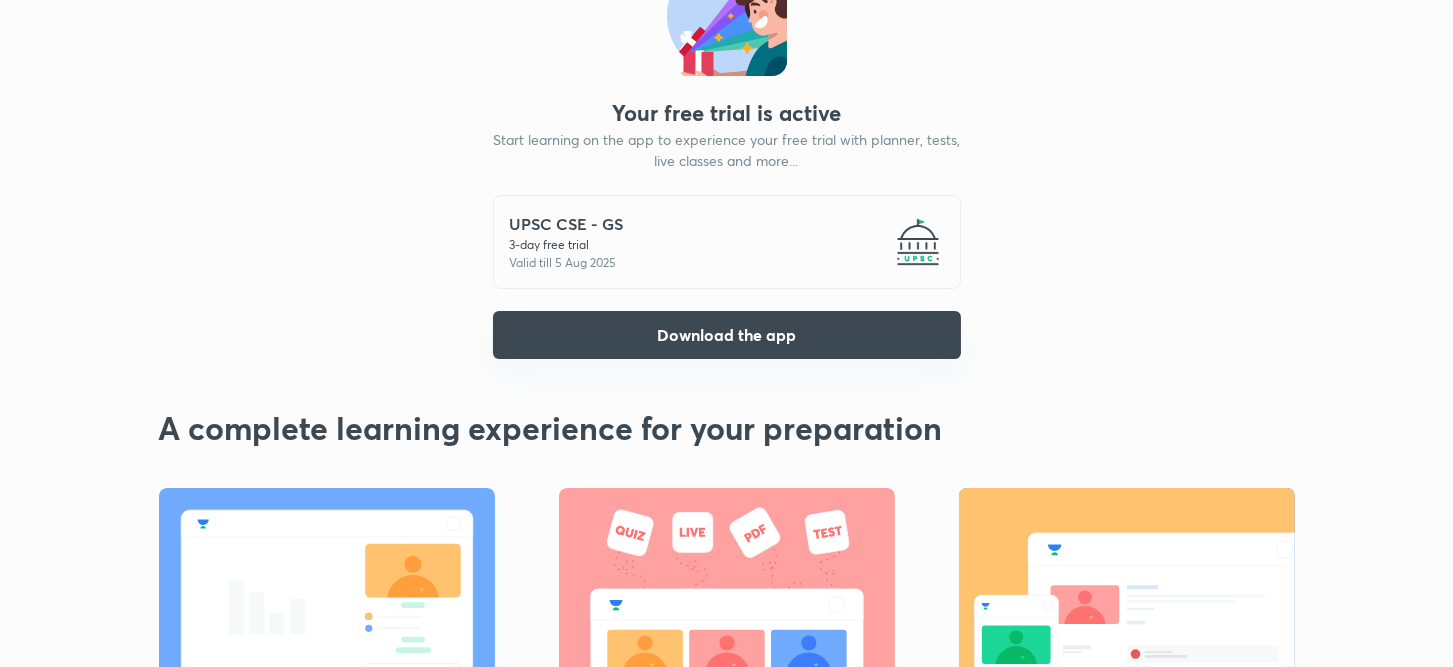 click on "Download the app" at bounding box center (727, 335) 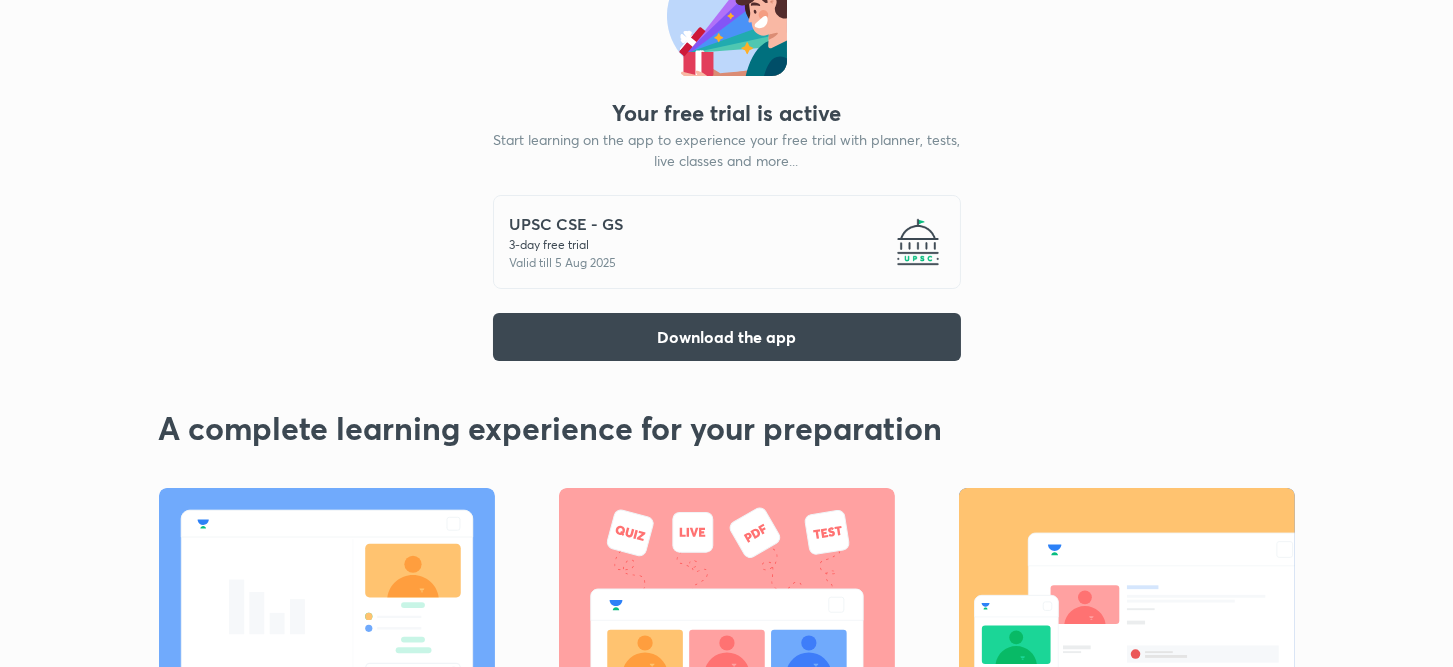 scroll, scrollTop: 0, scrollLeft: 0, axis: both 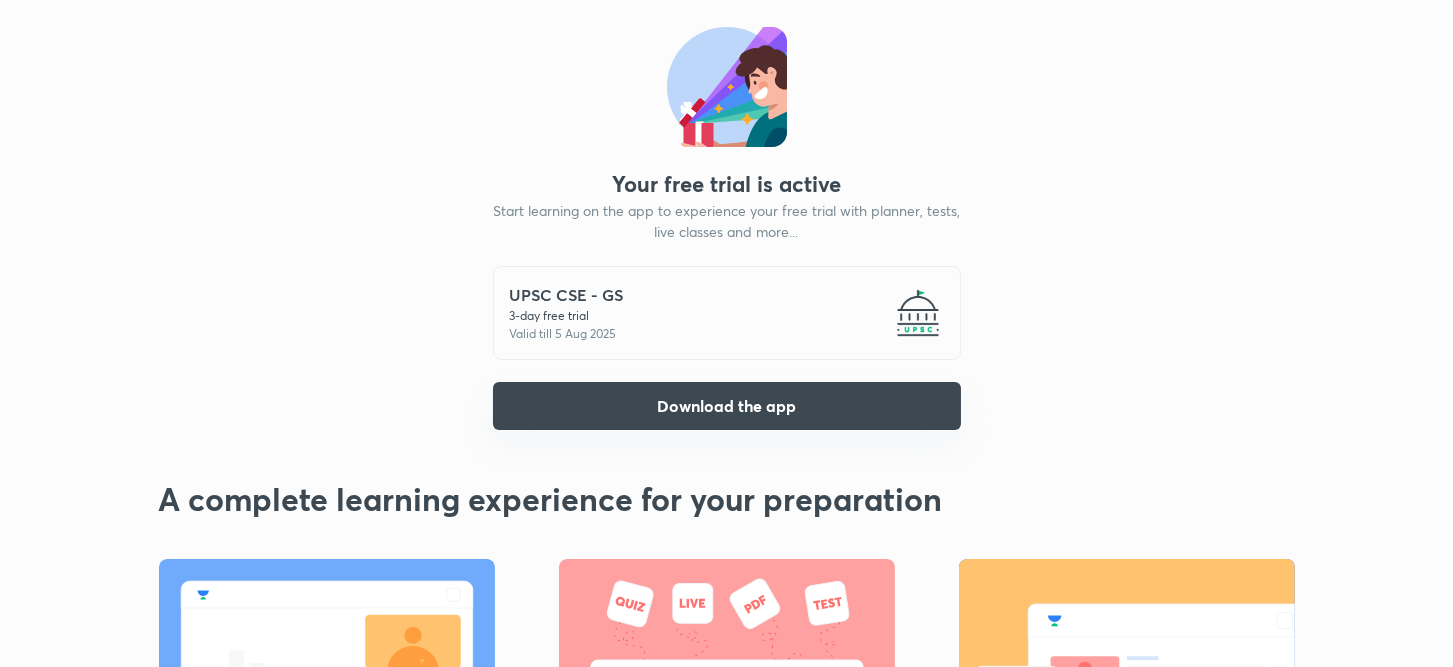 click on "Download the app" at bounding box center (727, 406) 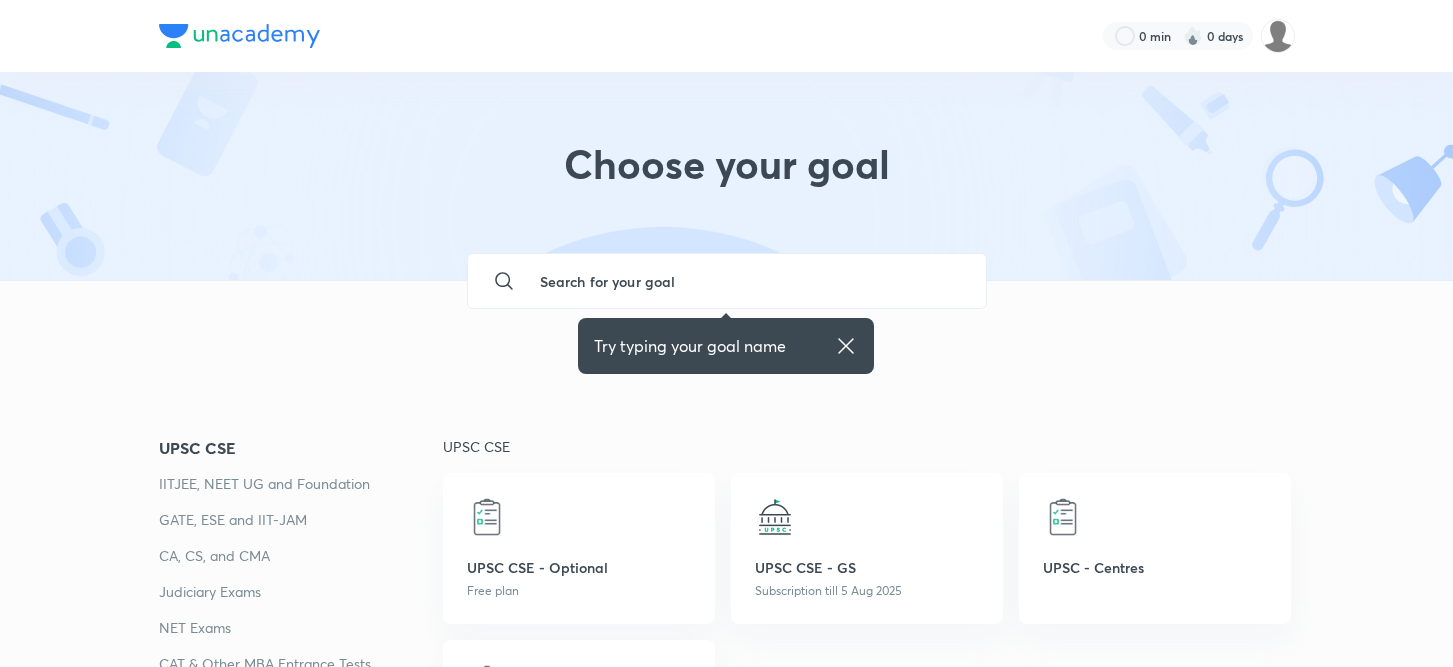 scroll, scrollTop: 0, scrollLeft: 0, axis: both 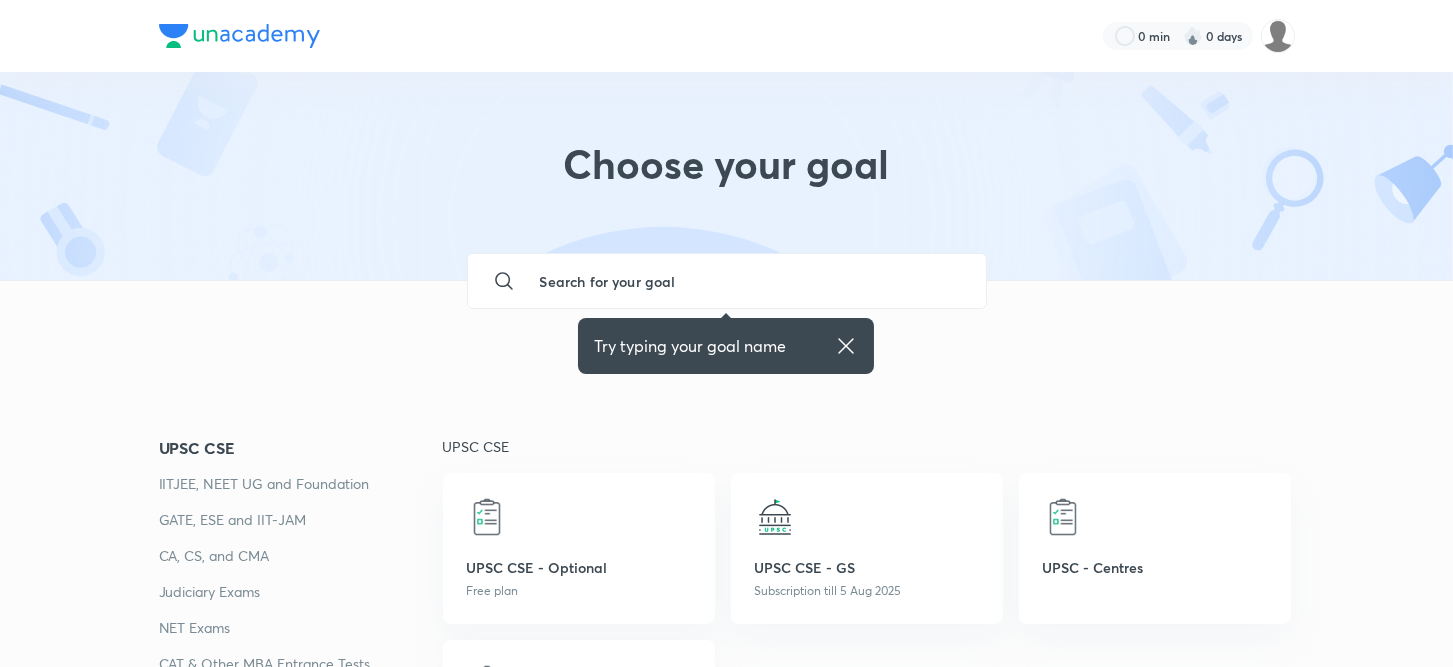 click 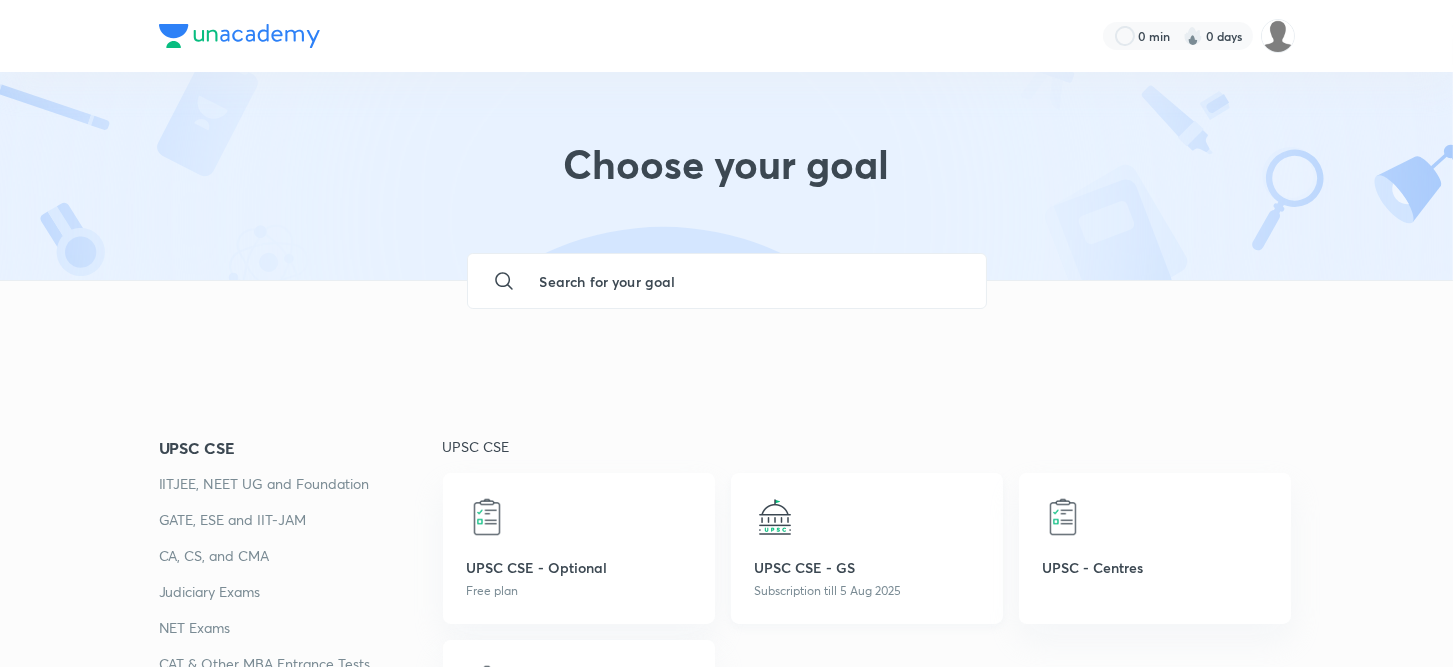 click at bounding box center (867, 517) 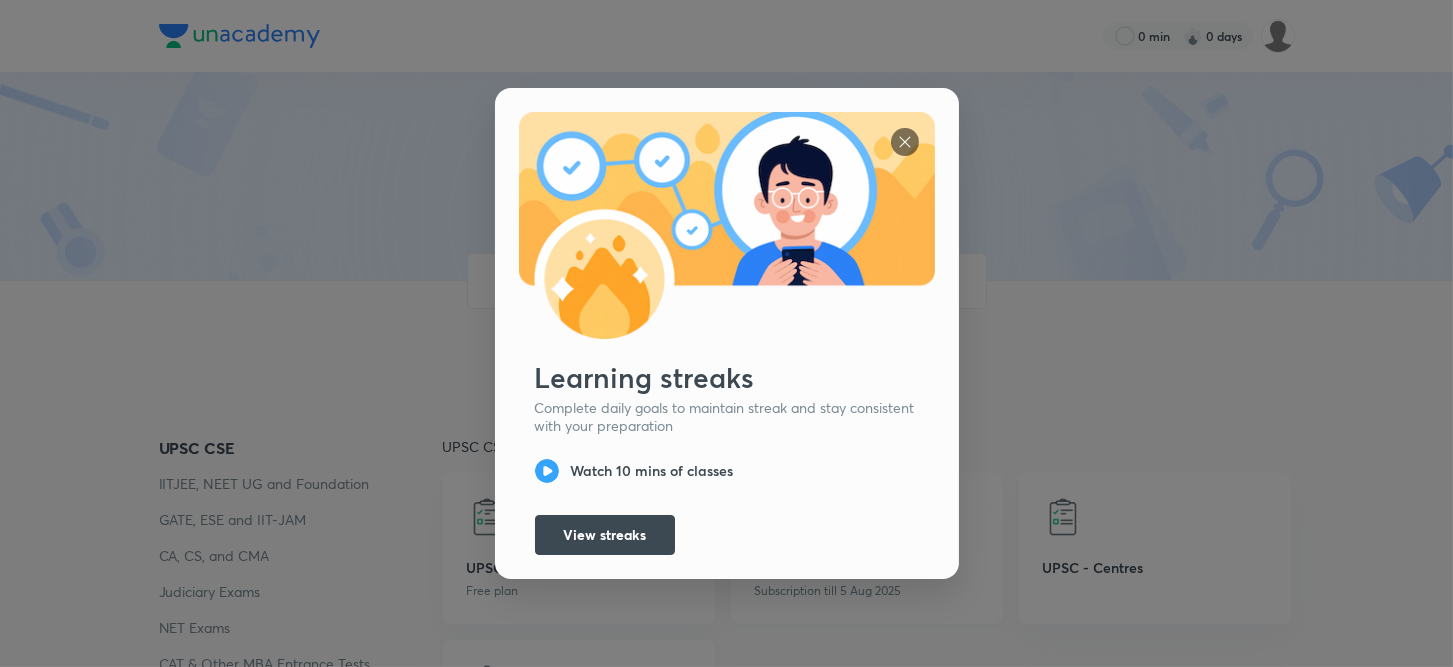 scroll, scrollTop: 0, scrollLeft: 0, axis: both 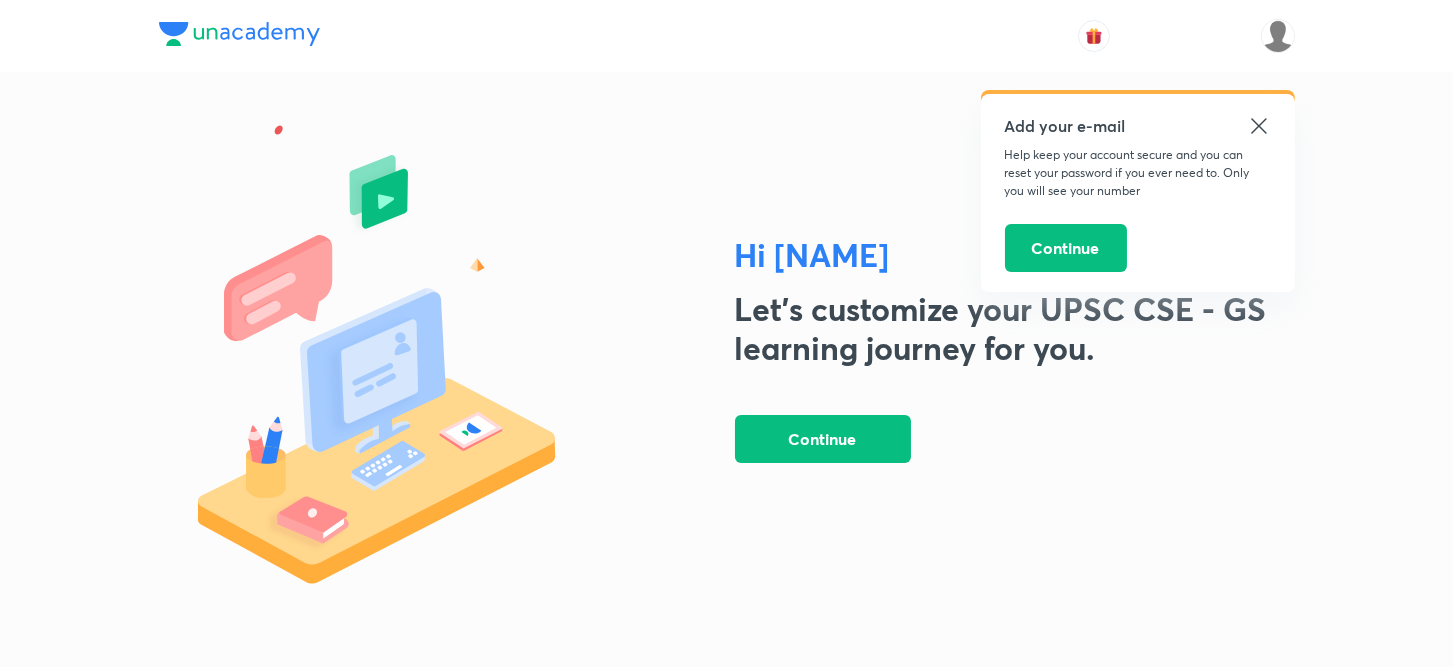 click 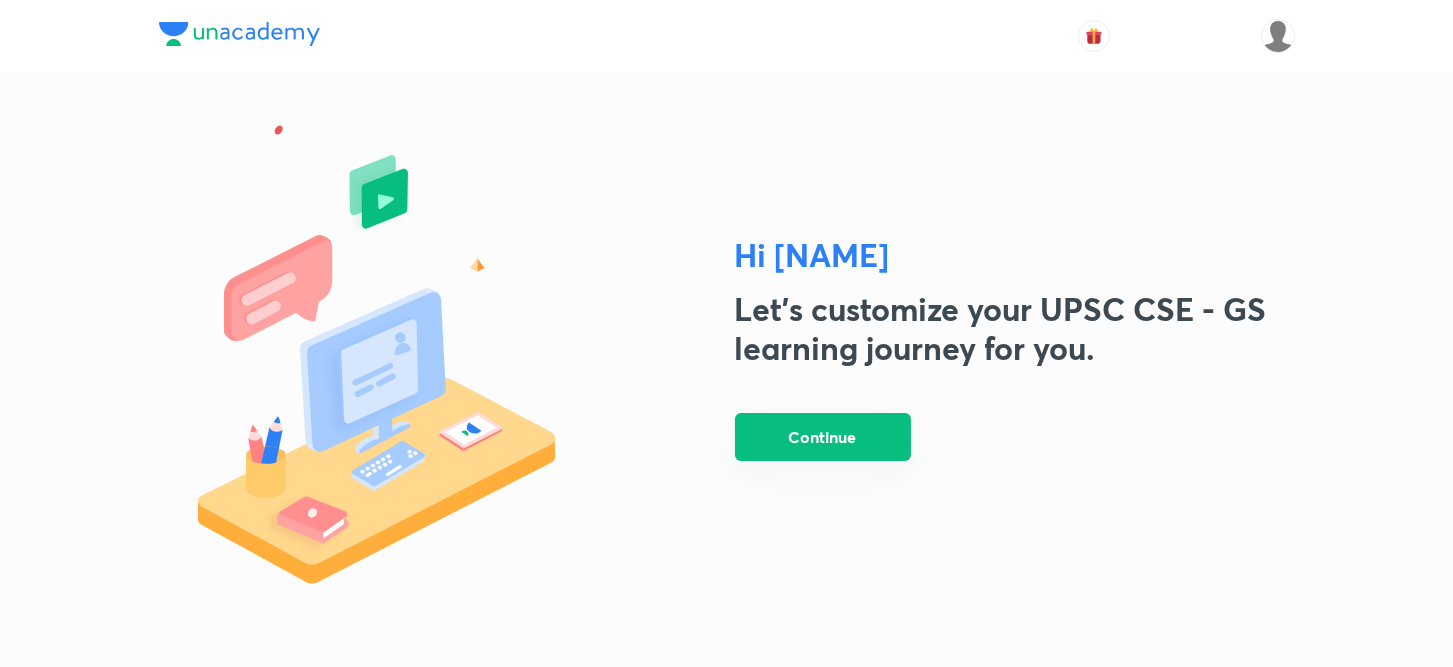 click on "Continue" at bounding box center (823, 437) 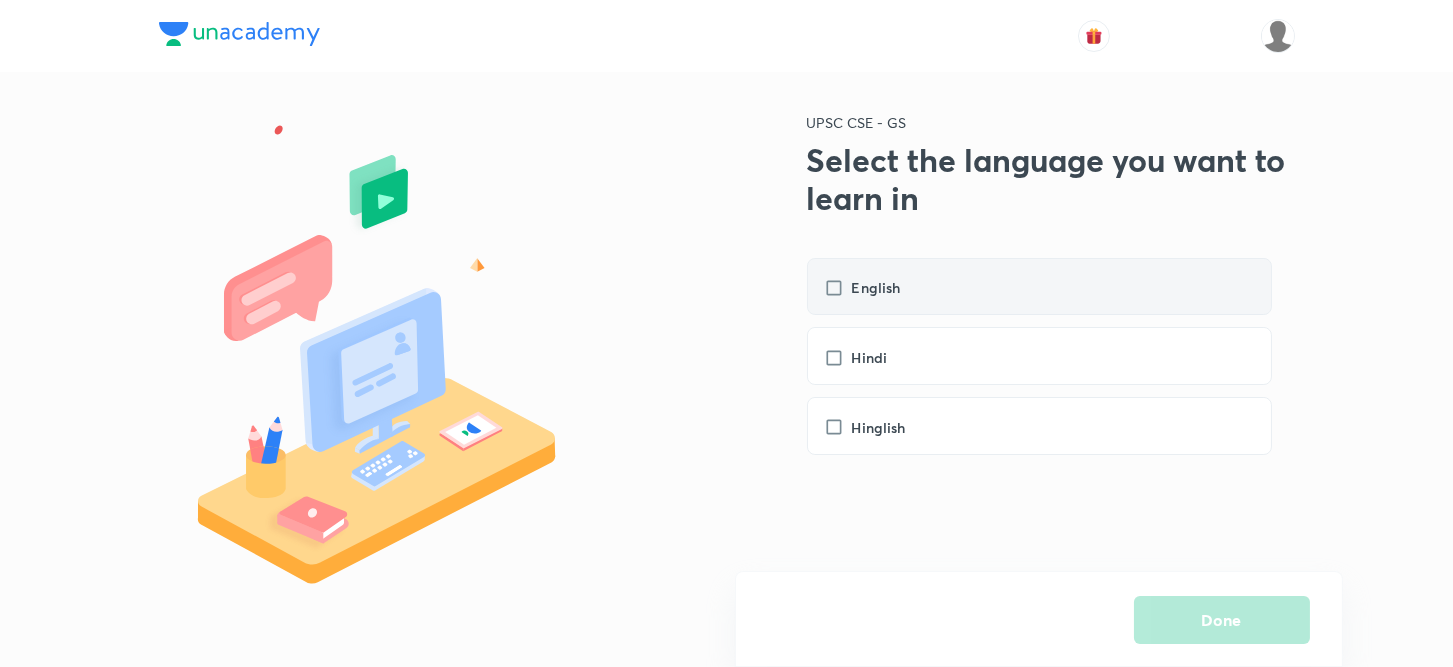 click on "English" at bounding box center [872, 287] 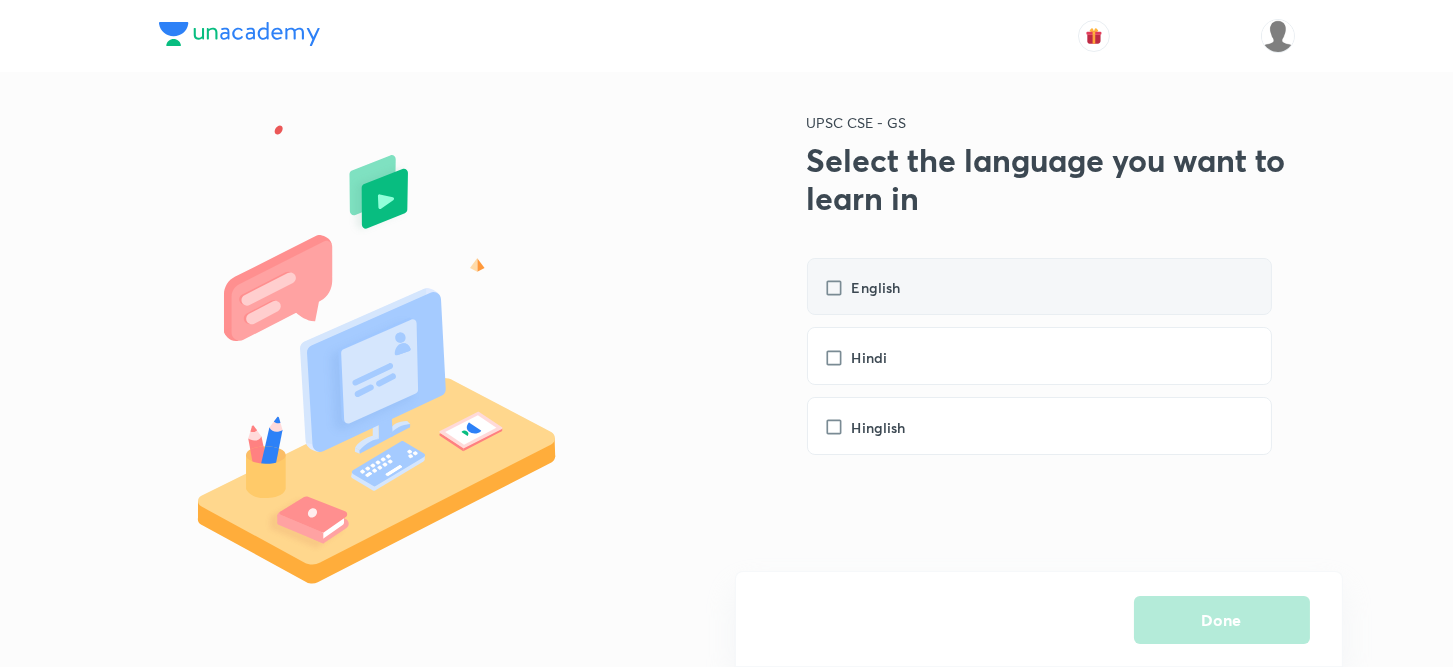 checkbox on "true" 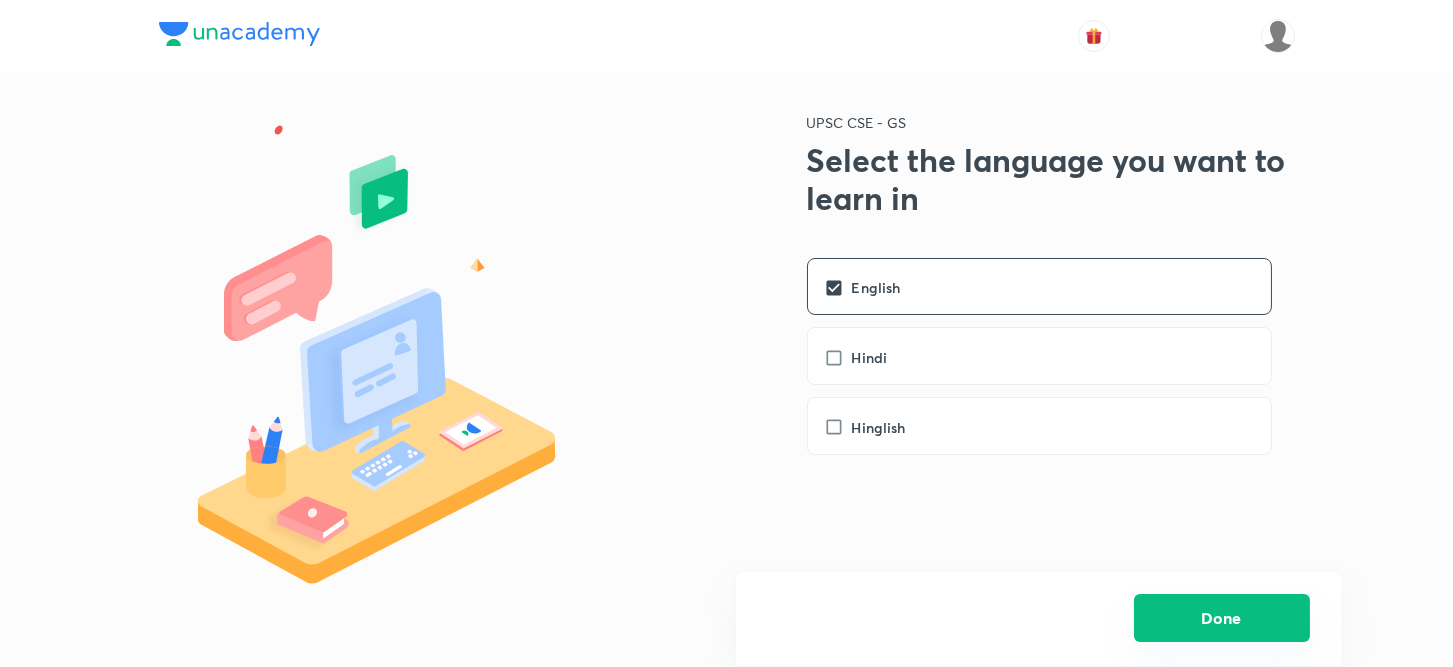 click on "Done" at bounding box center (1222, 618) 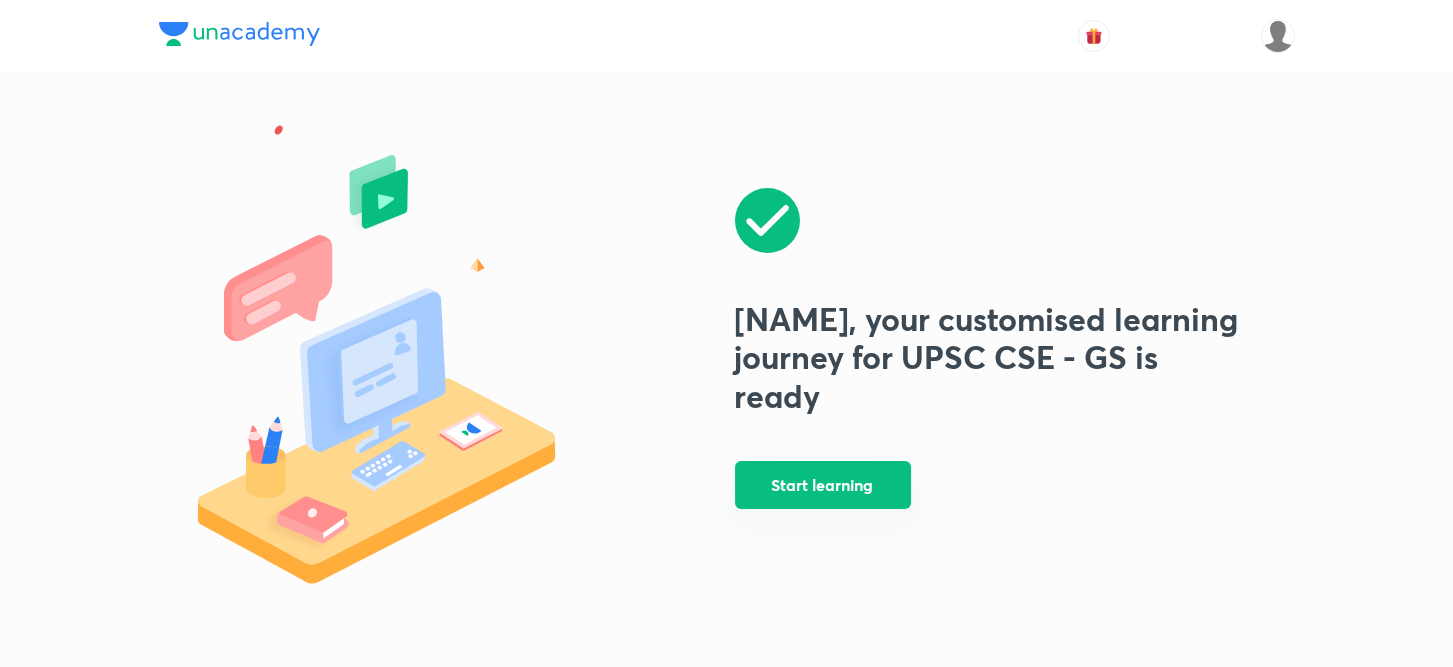 click on "Start learning" at bounding box center [823, 485] 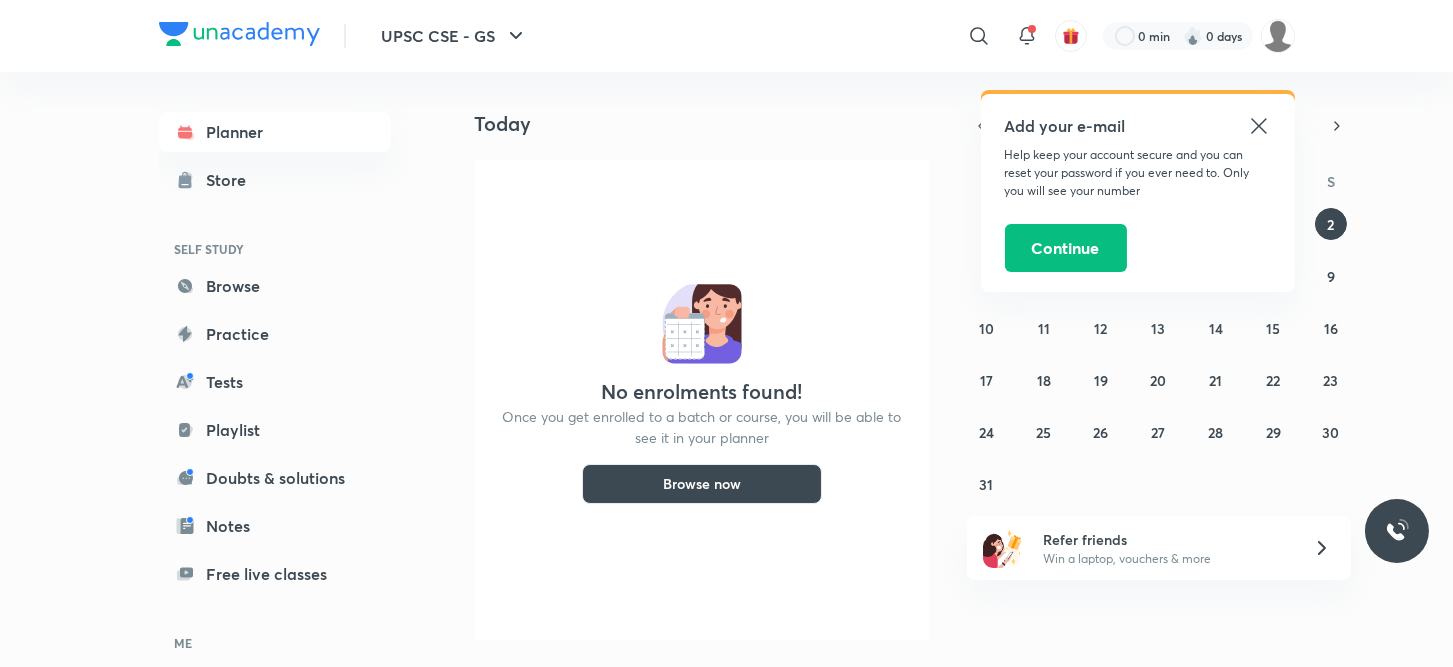 click 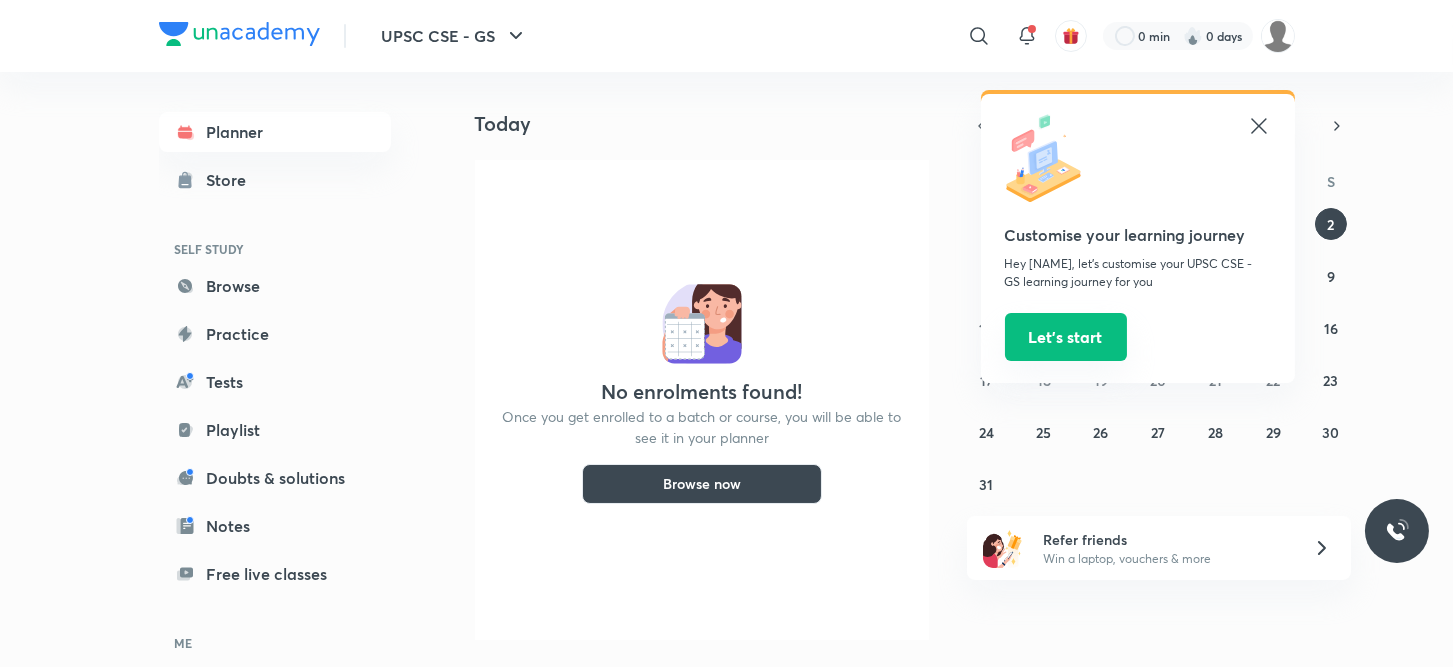 click on "Let’s start" at bounding box center [1066, 337] 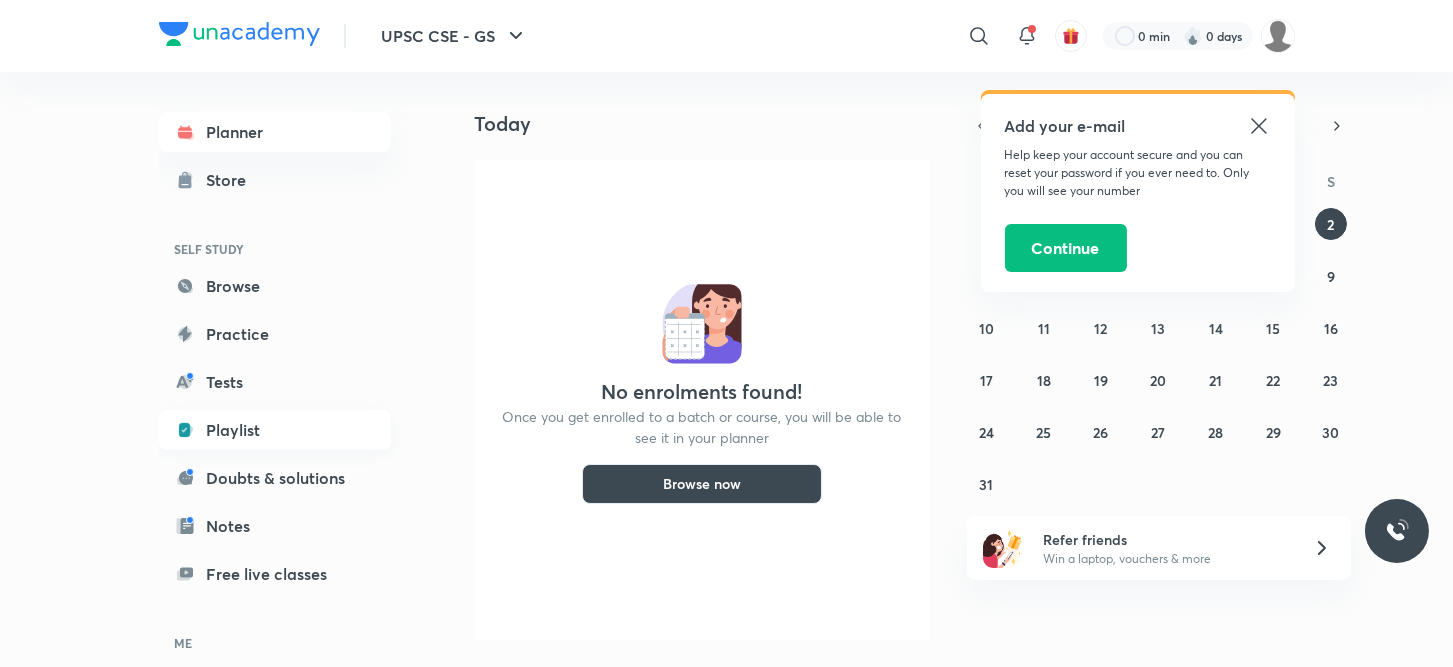 click on "Playlist" at bounding box center (275, 430) 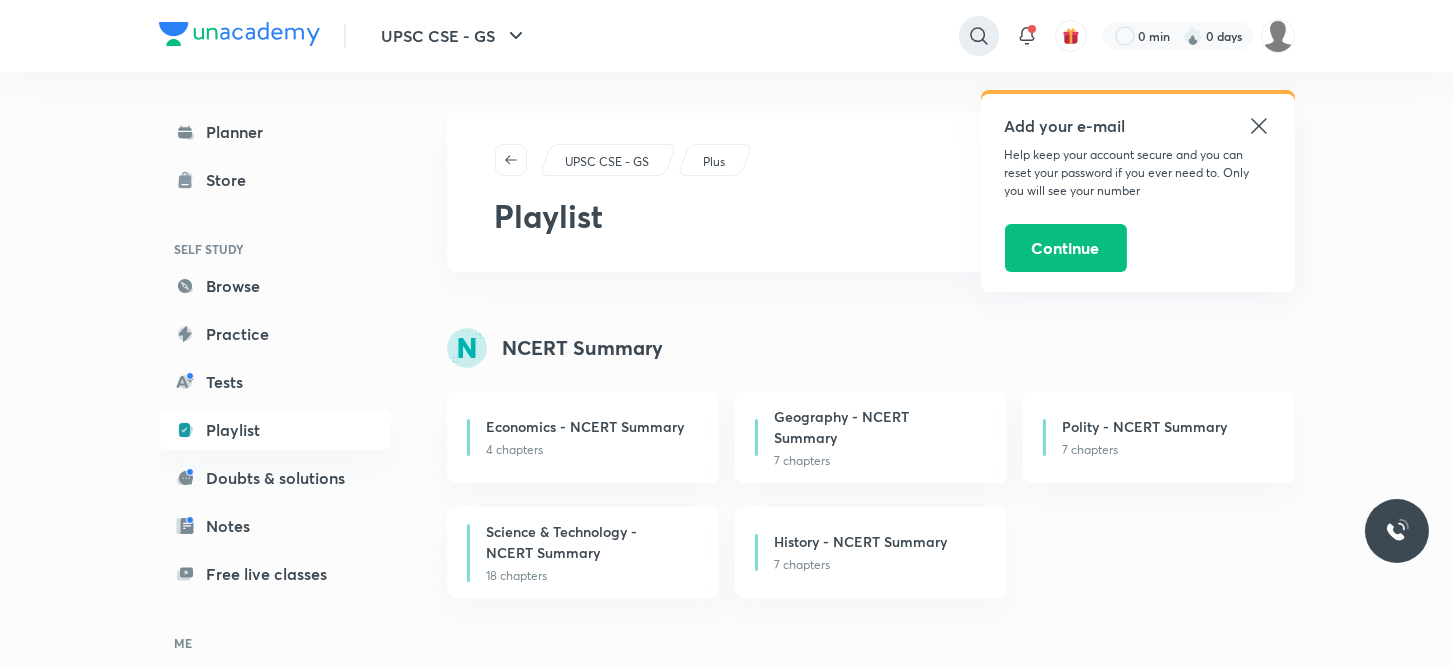 click 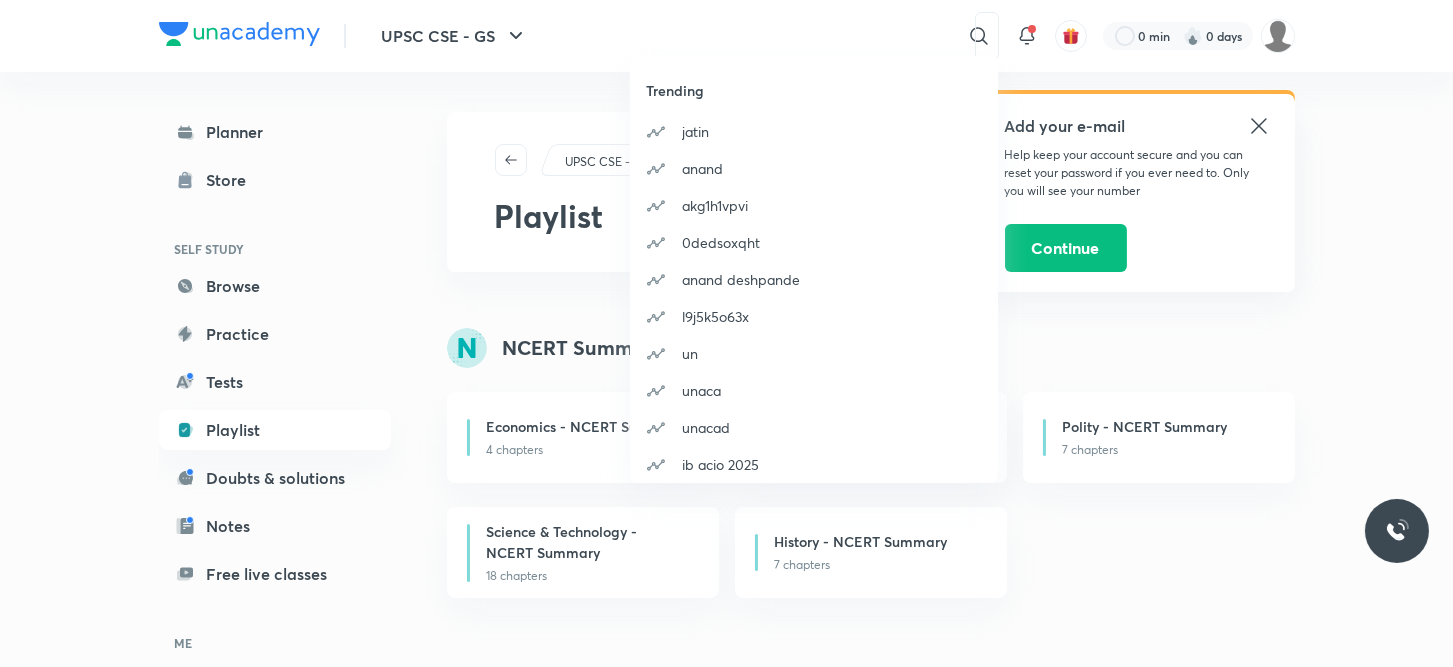 click on "Trending [NAME] [NAME] [ID] [ID] [NAME] [ID] [NAME] [ID] [NAME] [ID] [NAME] [ID] [NAME] [ID] [NAME] [ID]" at bounding box center (726, 333) 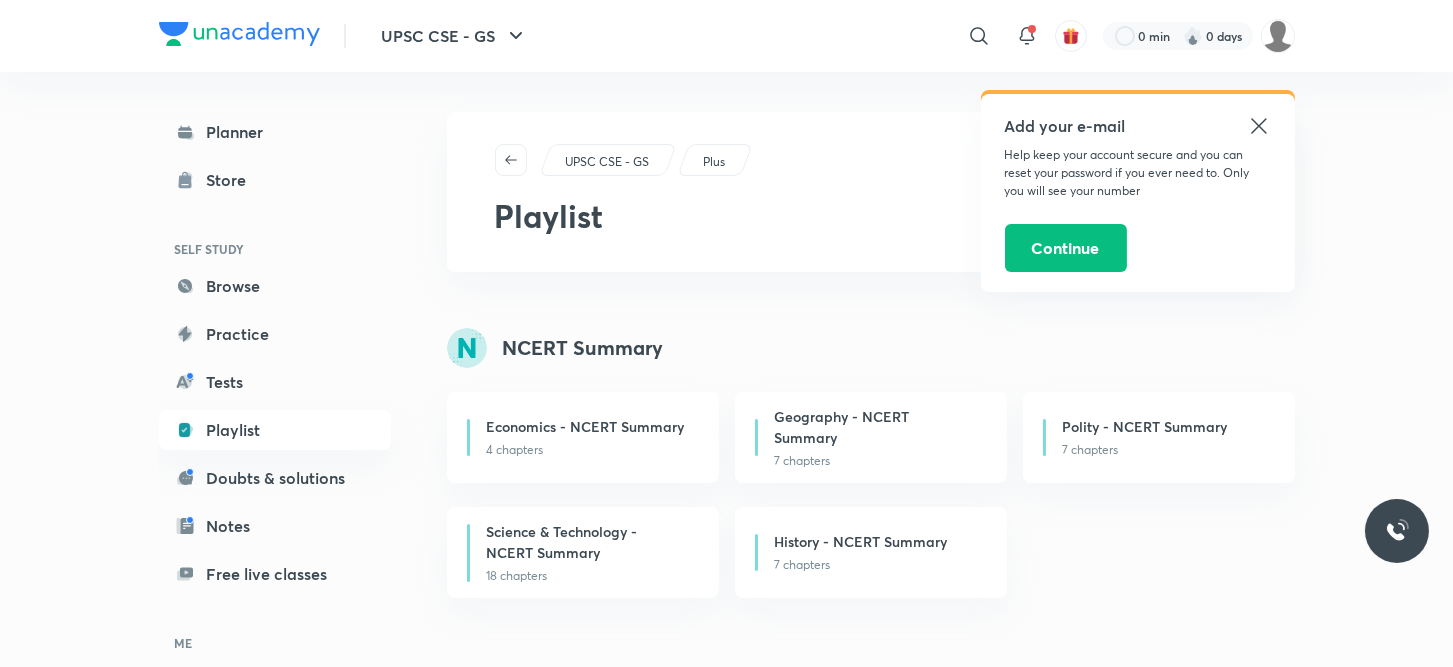 click 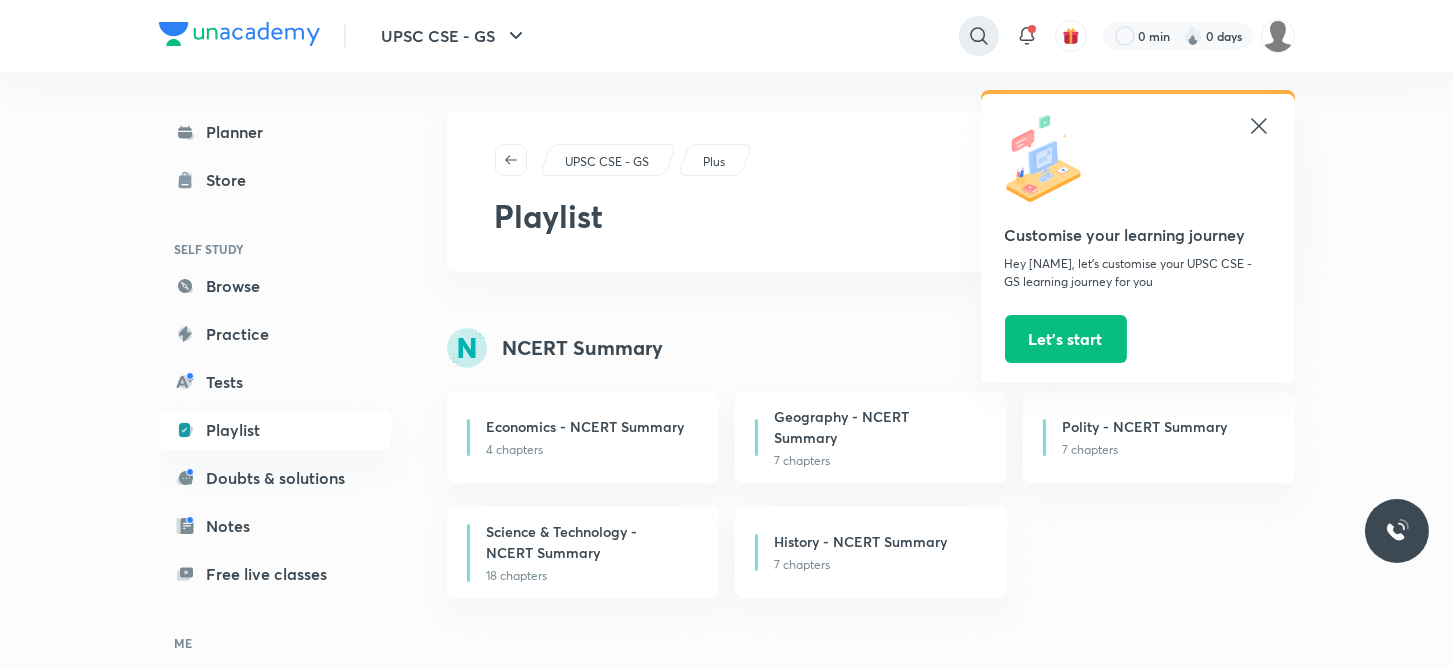 click 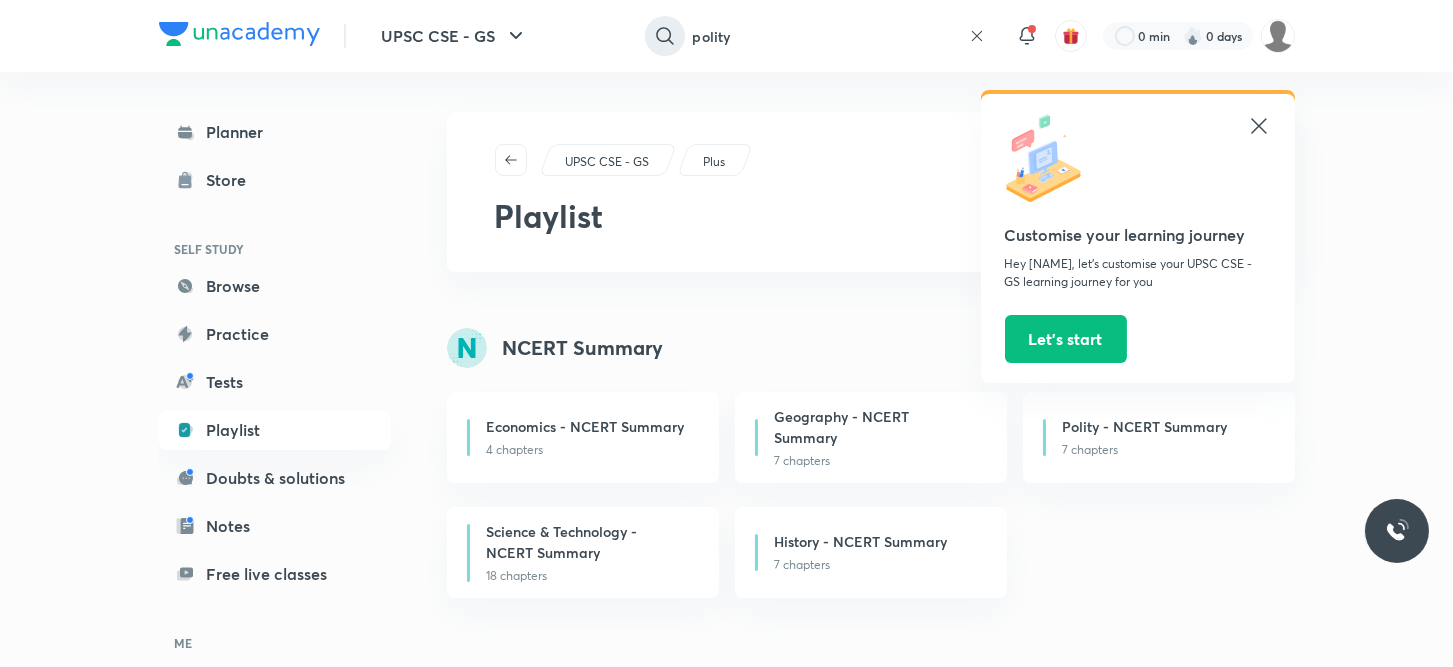 type on "polity" 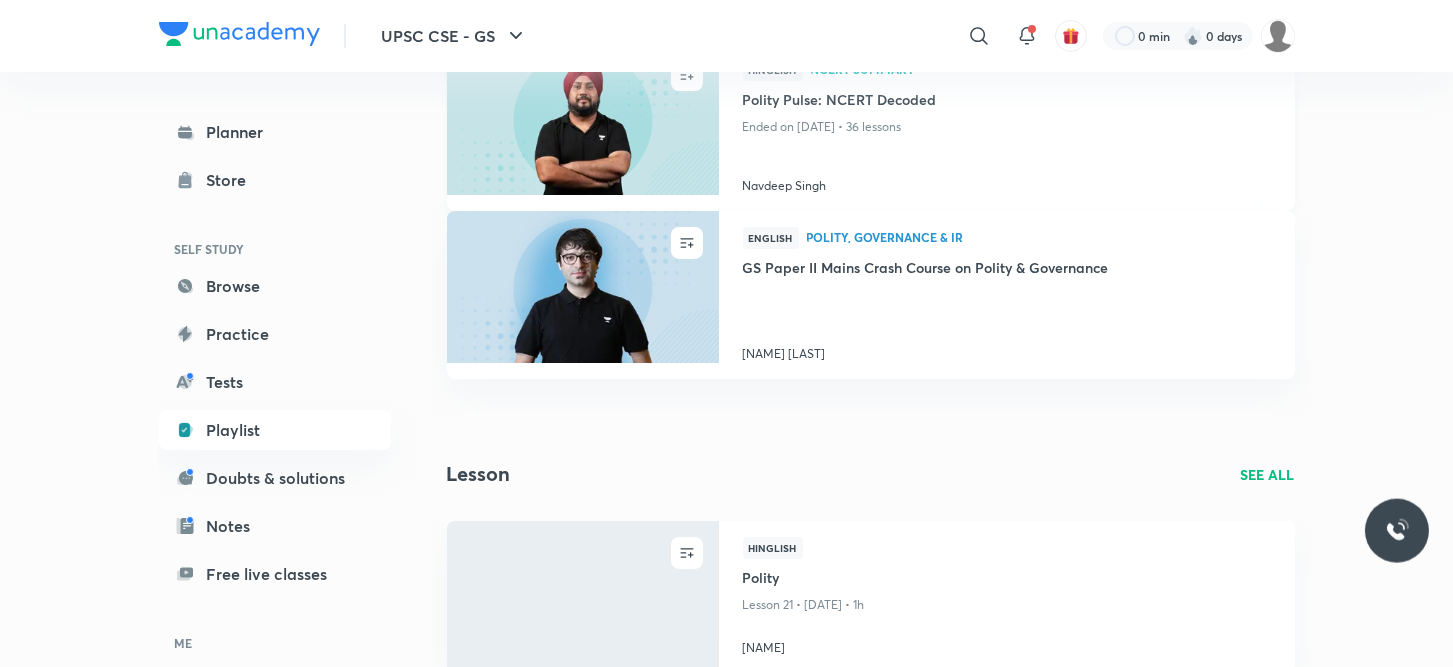 scroll, scrollTop: 380, scrollLeft: 0, axis: vertical 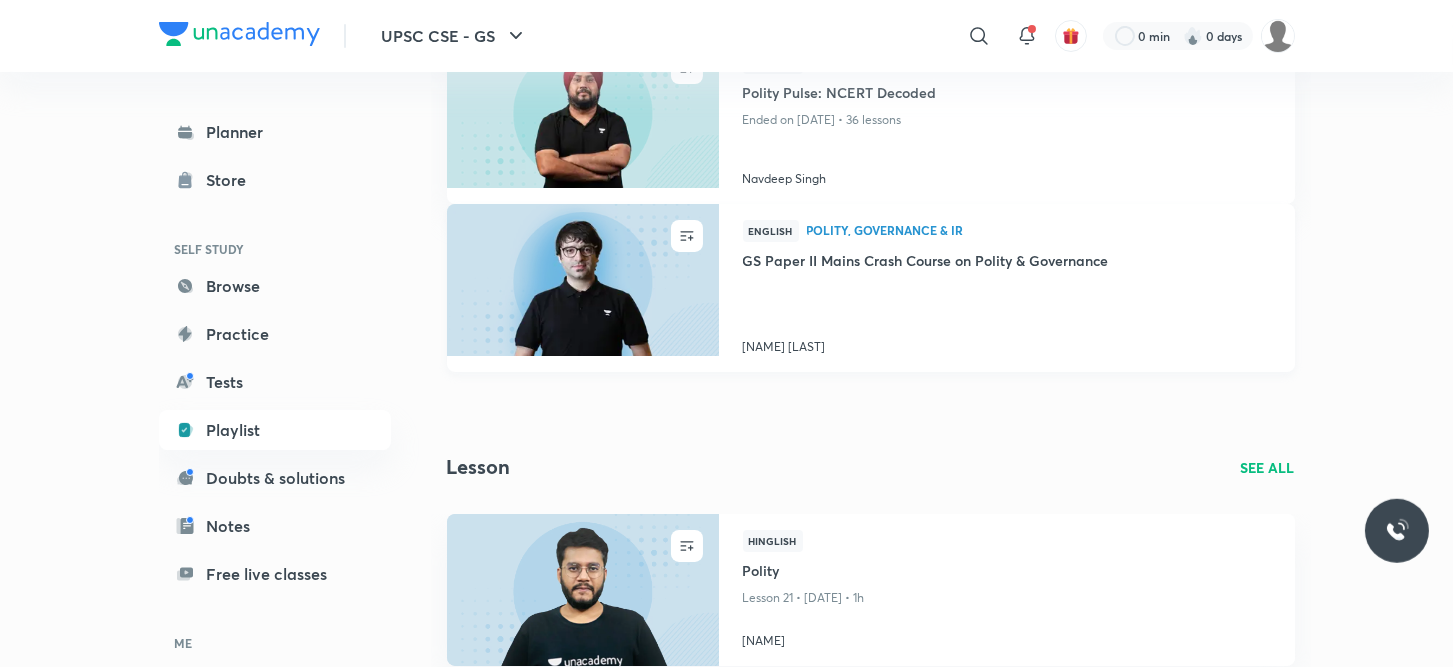 click at bounding box center [582, 279] 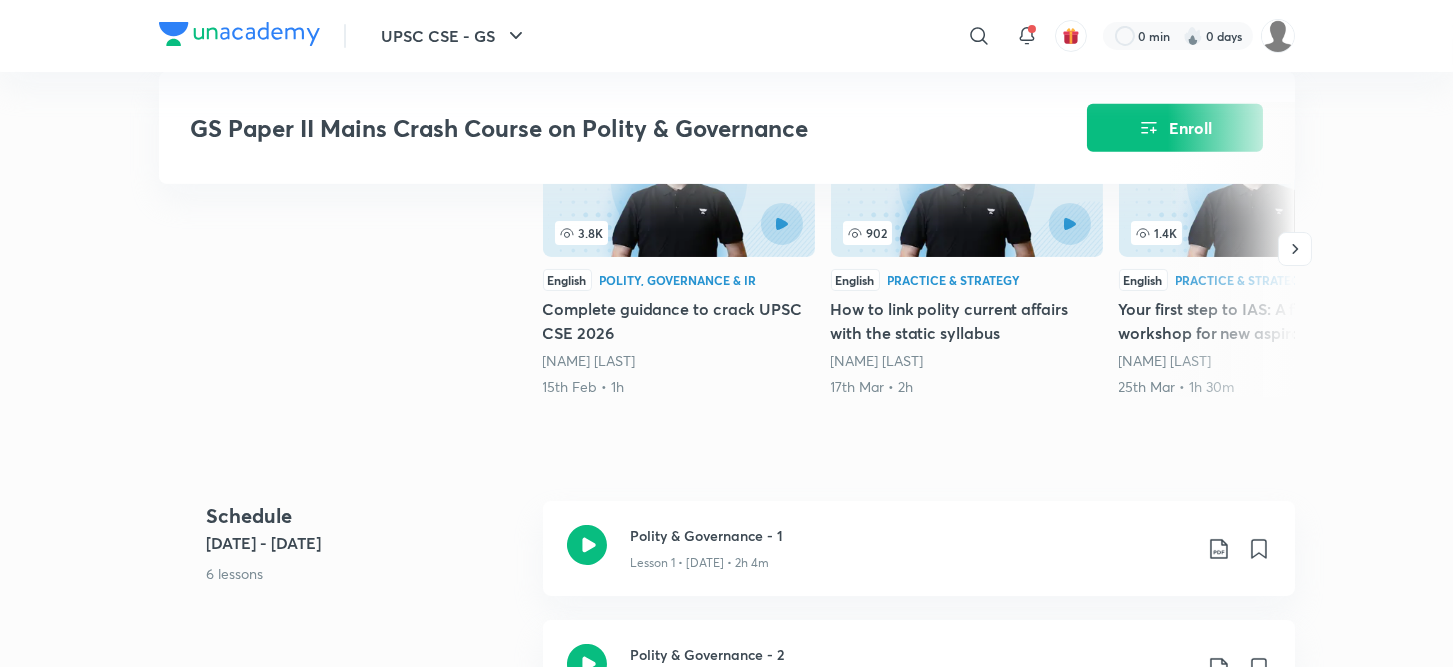 scroll, scrollTop: 0, scrollLeft: 0, axis: both 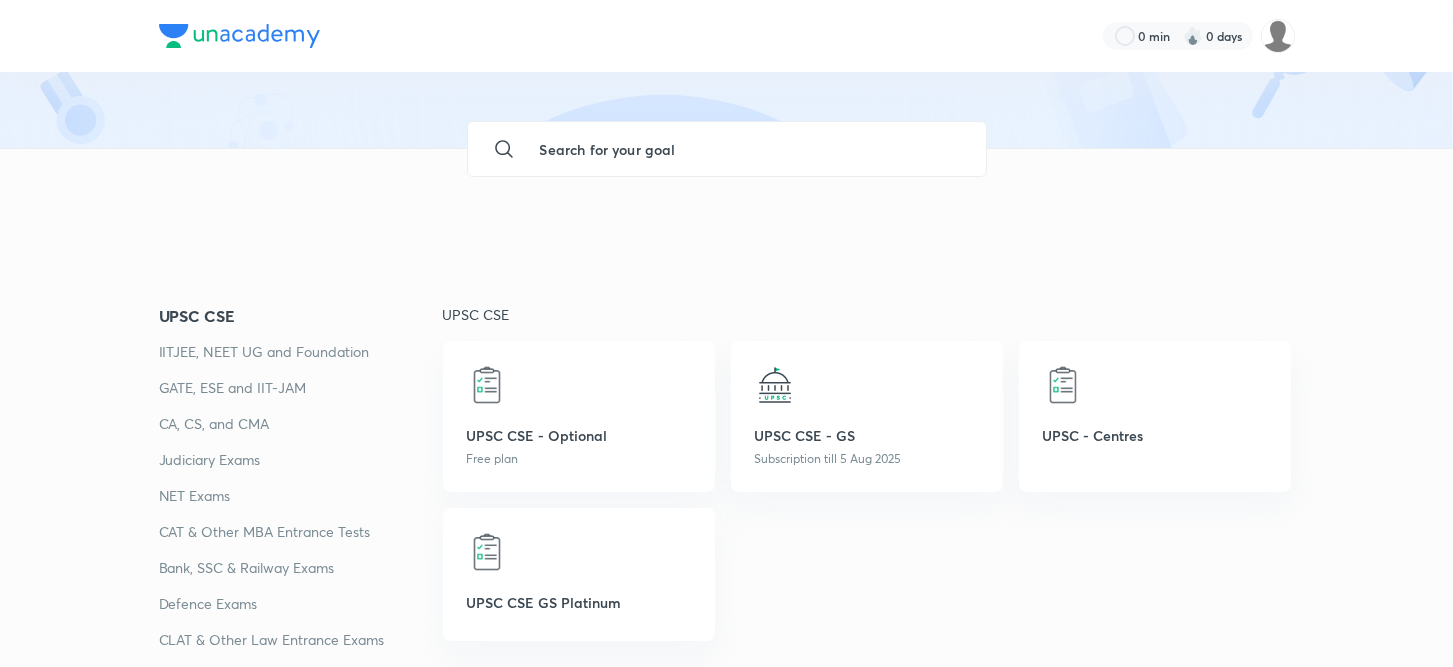 click on "UPSC CSE - GS Subscription till 5 Aug 2025" at bounding box center [867, 416] 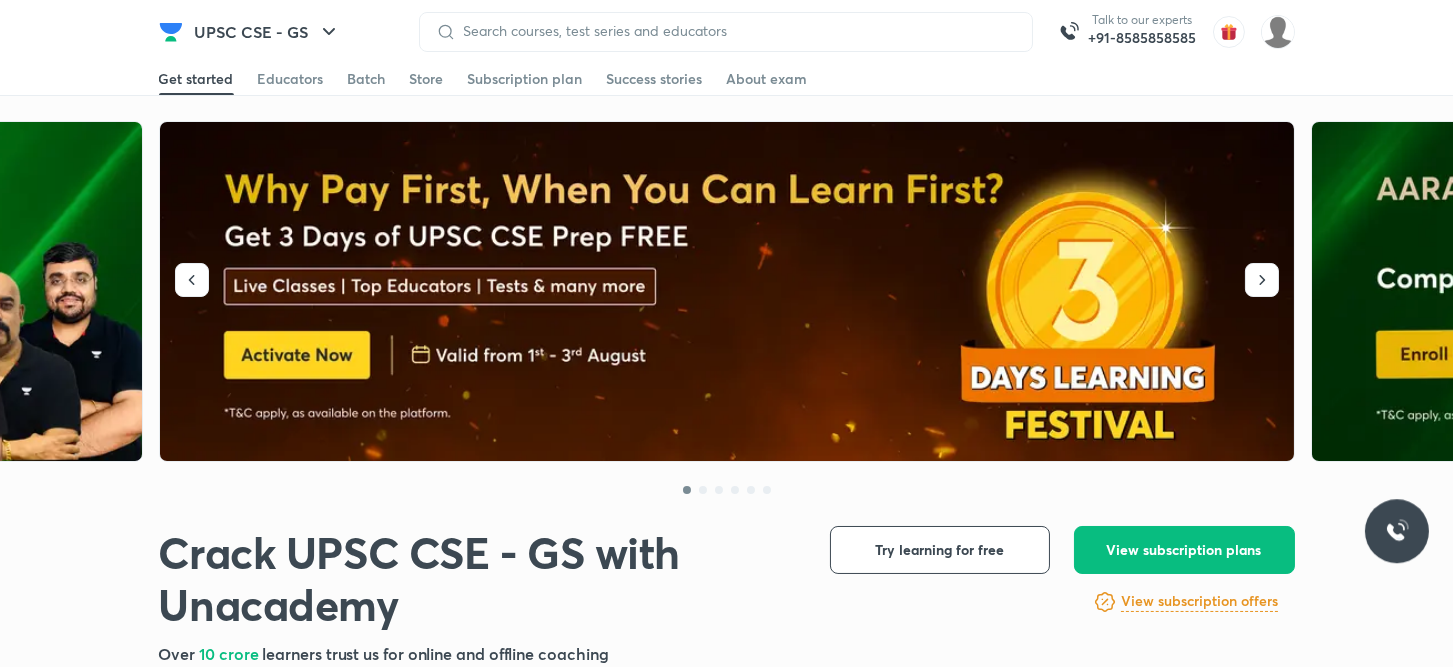 scroll, scrollTop: 0, scrollLeft: 0, axis: both 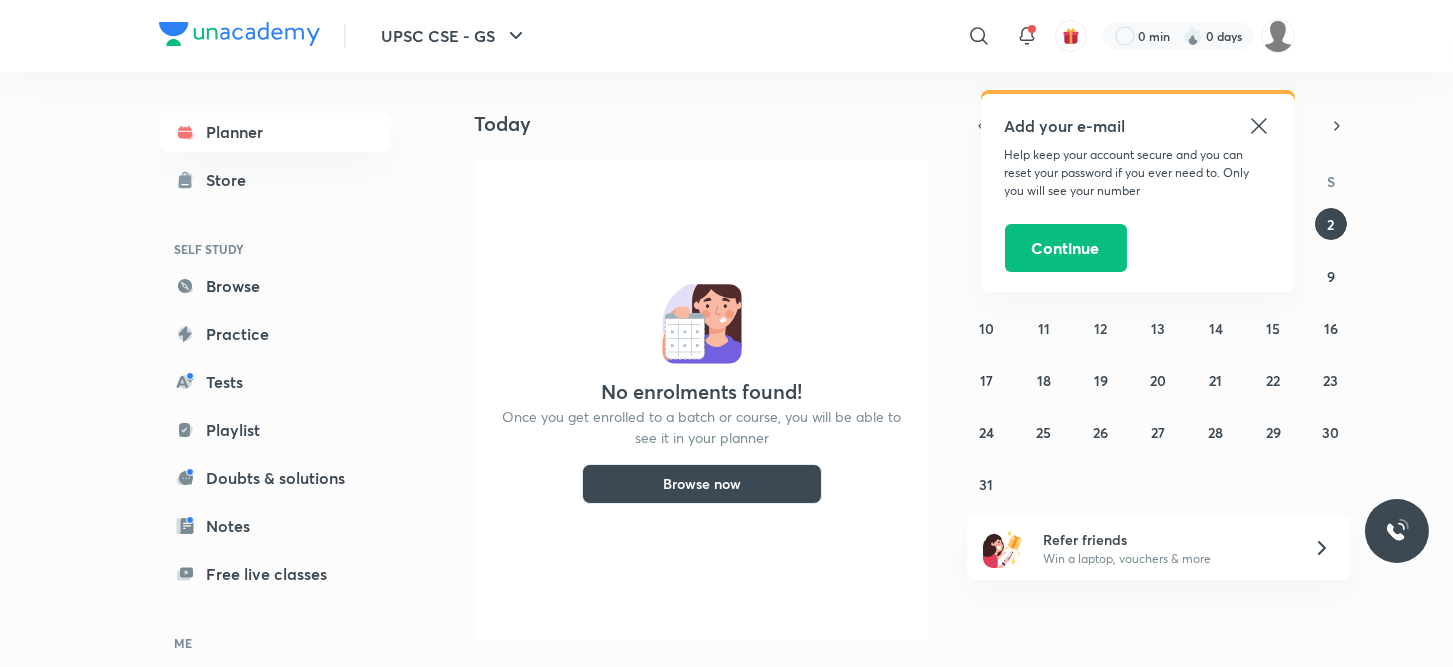 click 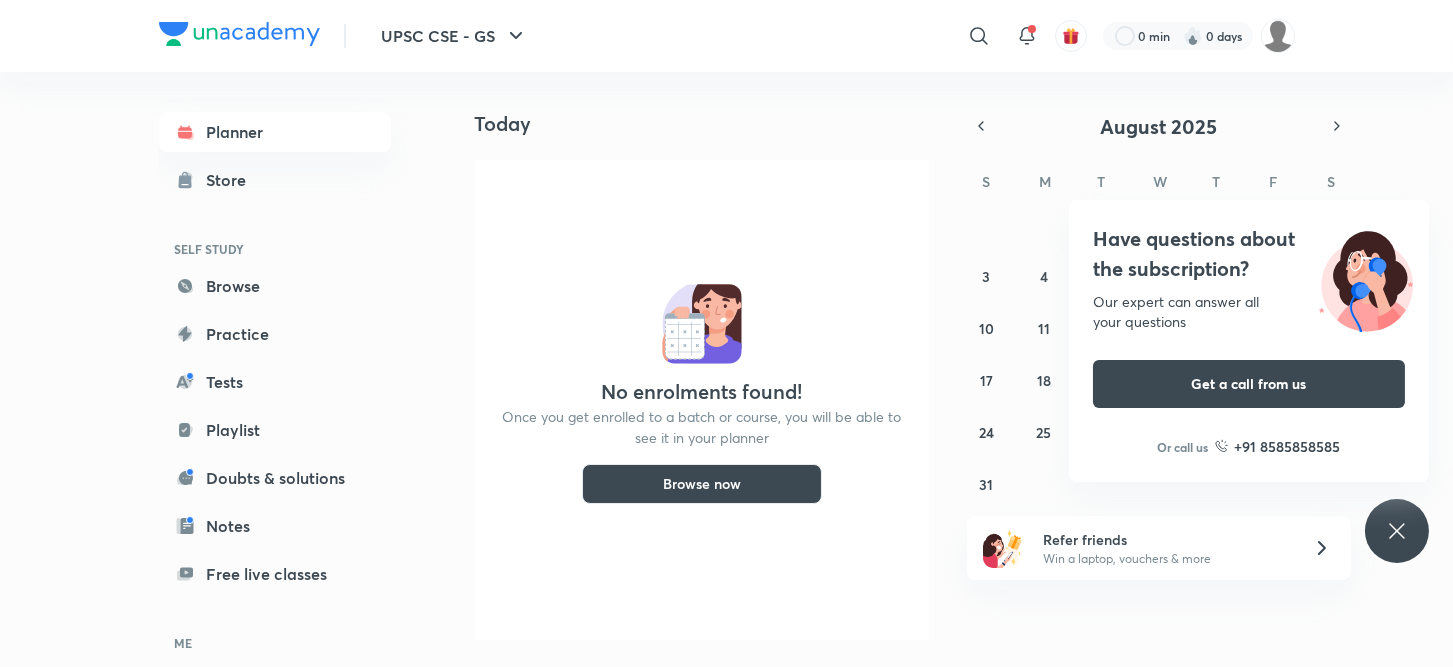 click on "Browse now" at bounding box center (702, 484) 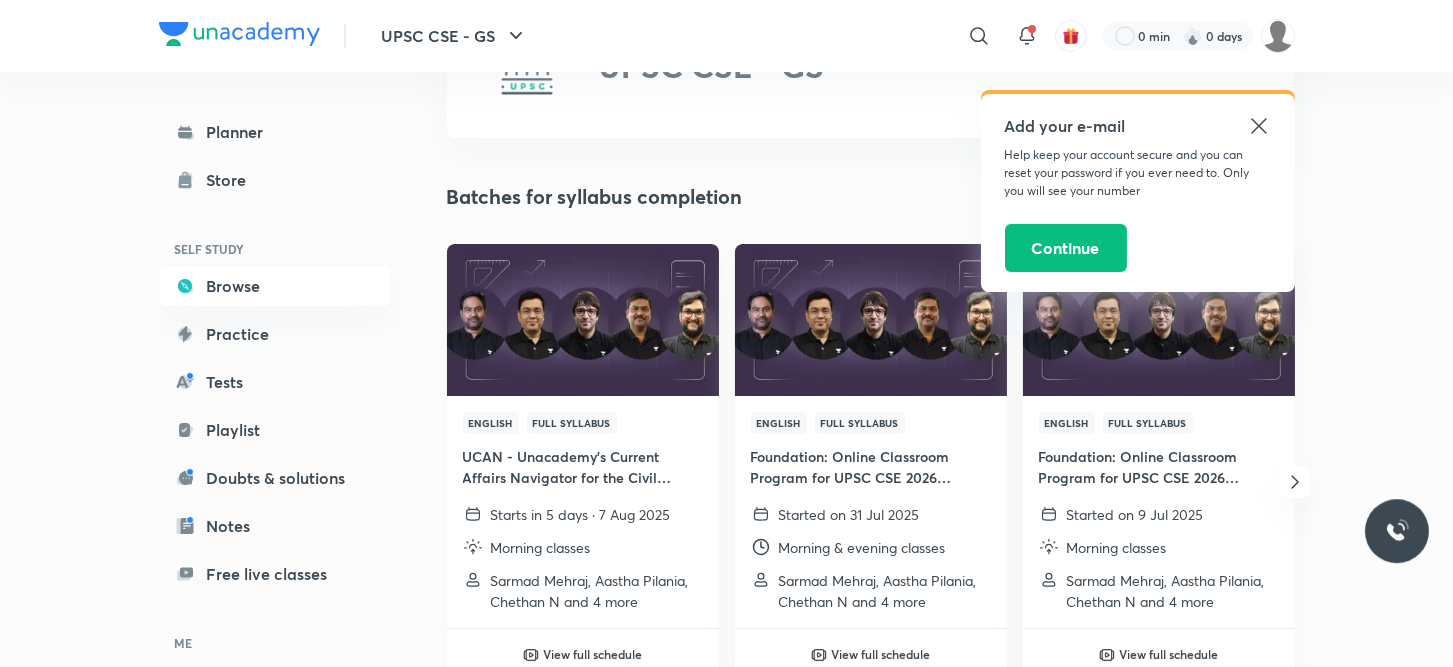 scroll, scrollTop: 119, scrollLeft: 0, axis: vertical 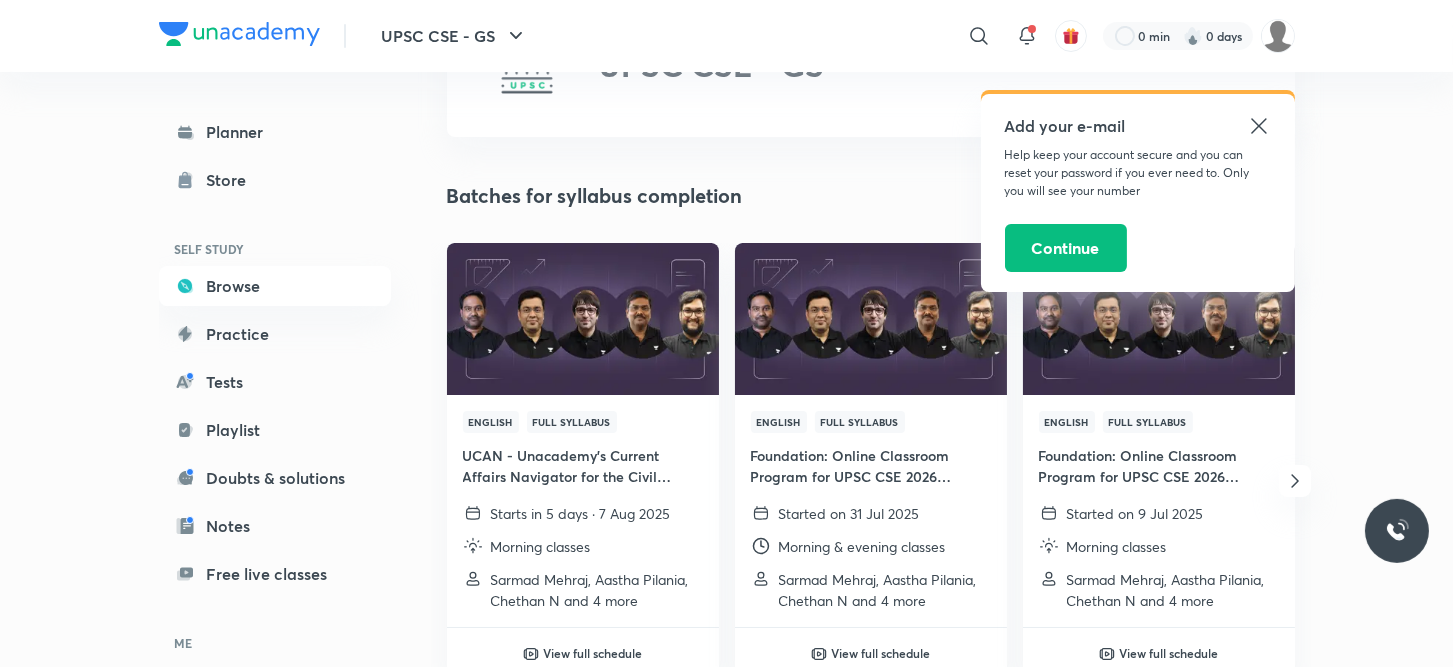 click 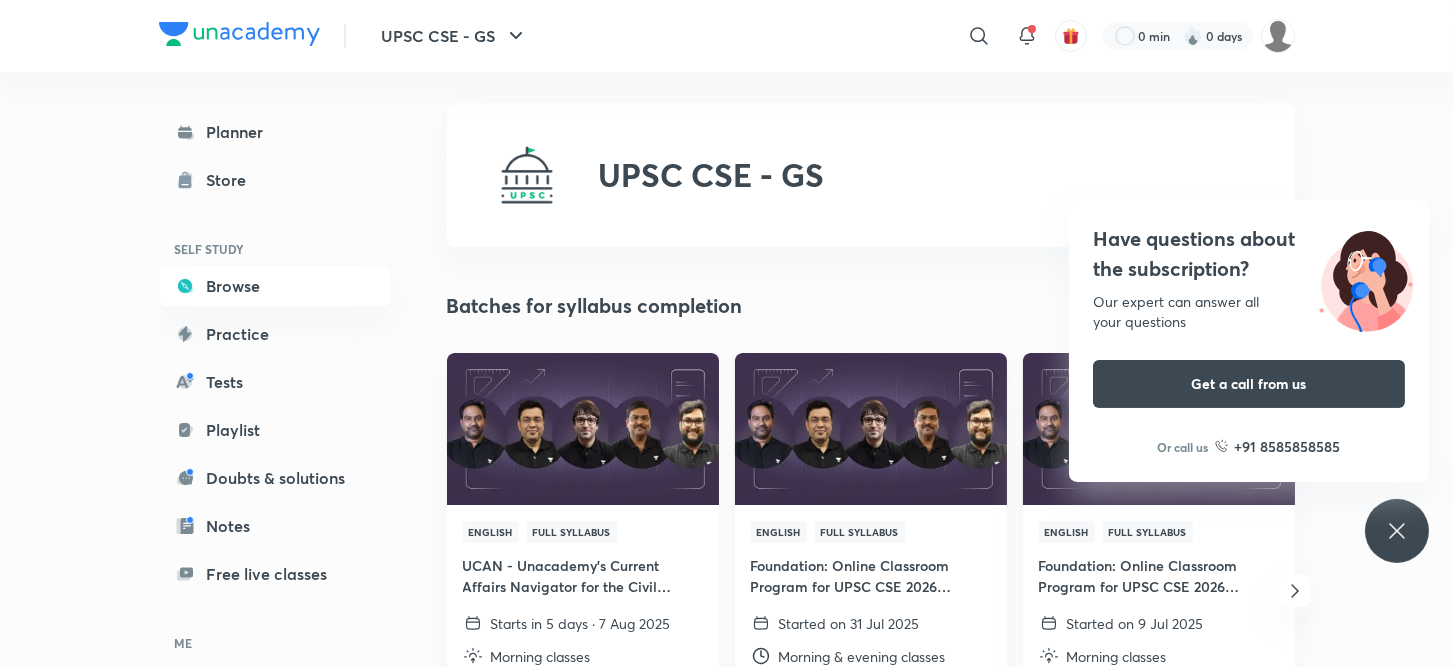 scroll, scrollTop: 0, scrollLeft: 0, axis: both 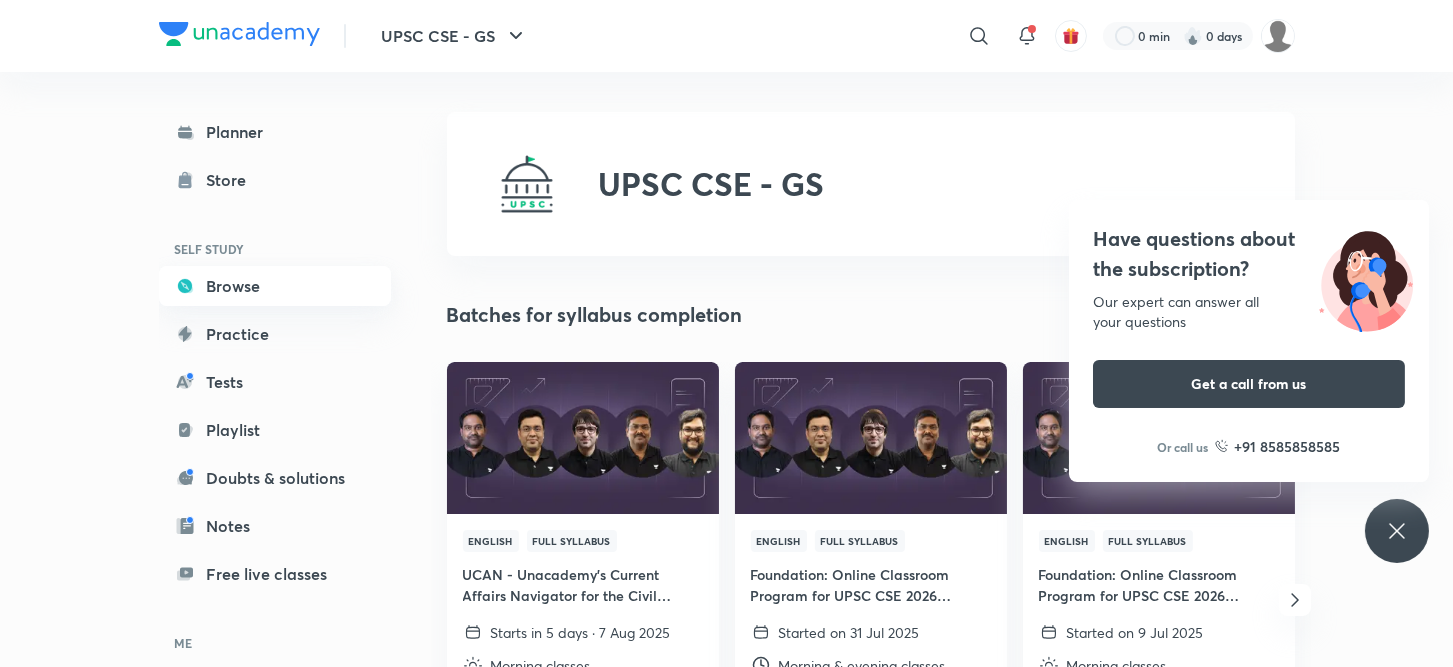 click on "Browse" at bounding box center (275, 286) 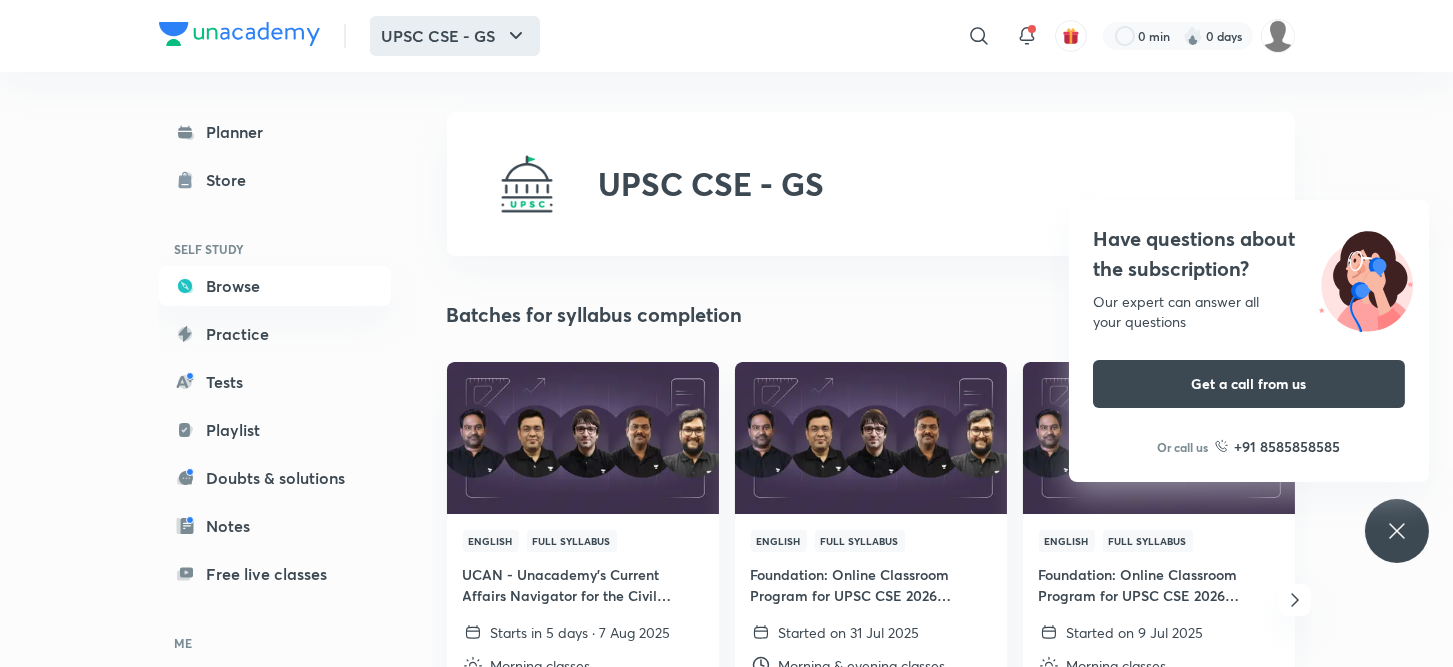 click 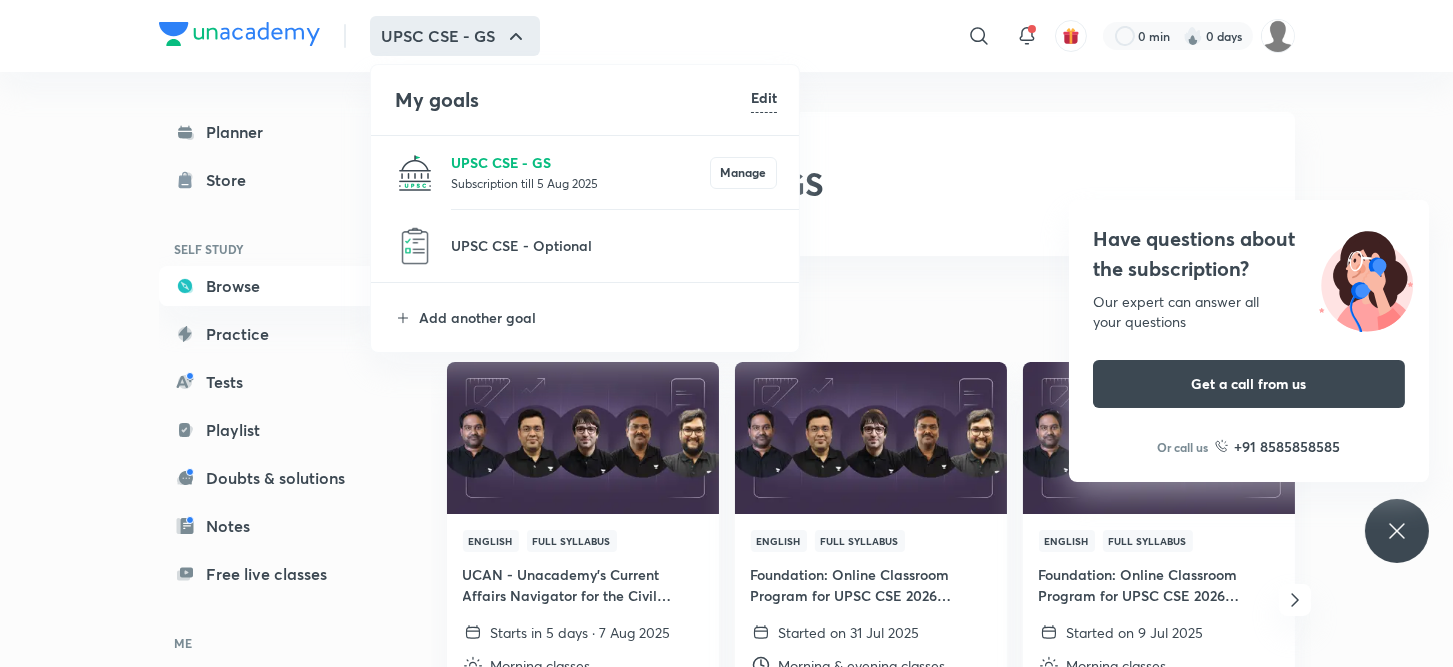click on "UPSC CSE - GS" at bounding box center [580, 162] 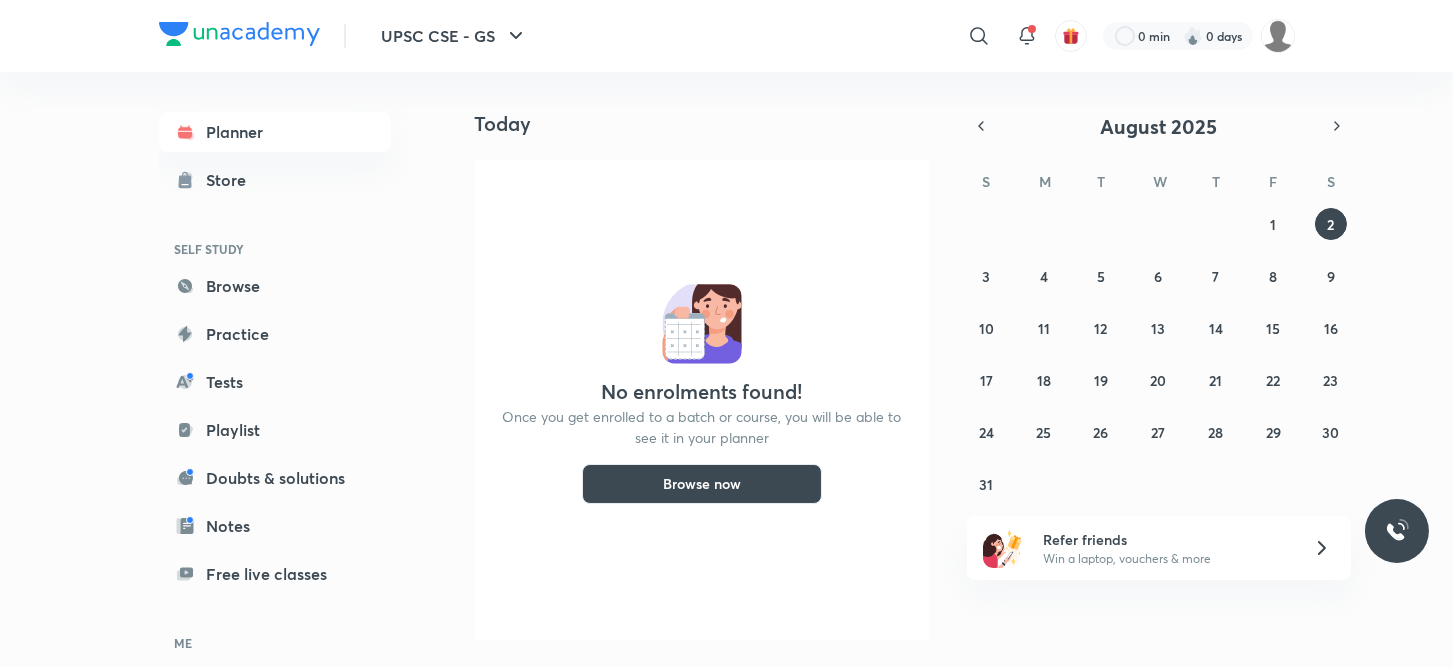 click on "Browse now" at bounding box center (702, 484) 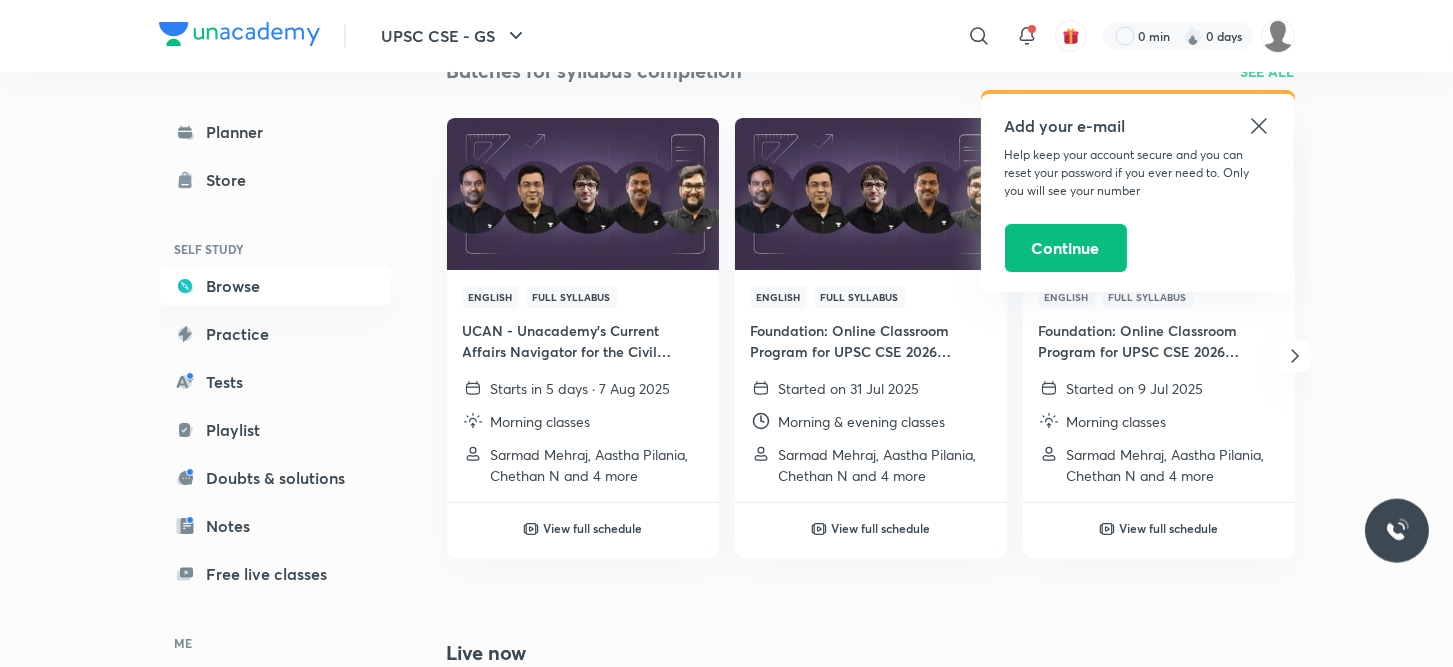 scroll, scrollTop: 249, scrollLeft: 0, axis: vertical 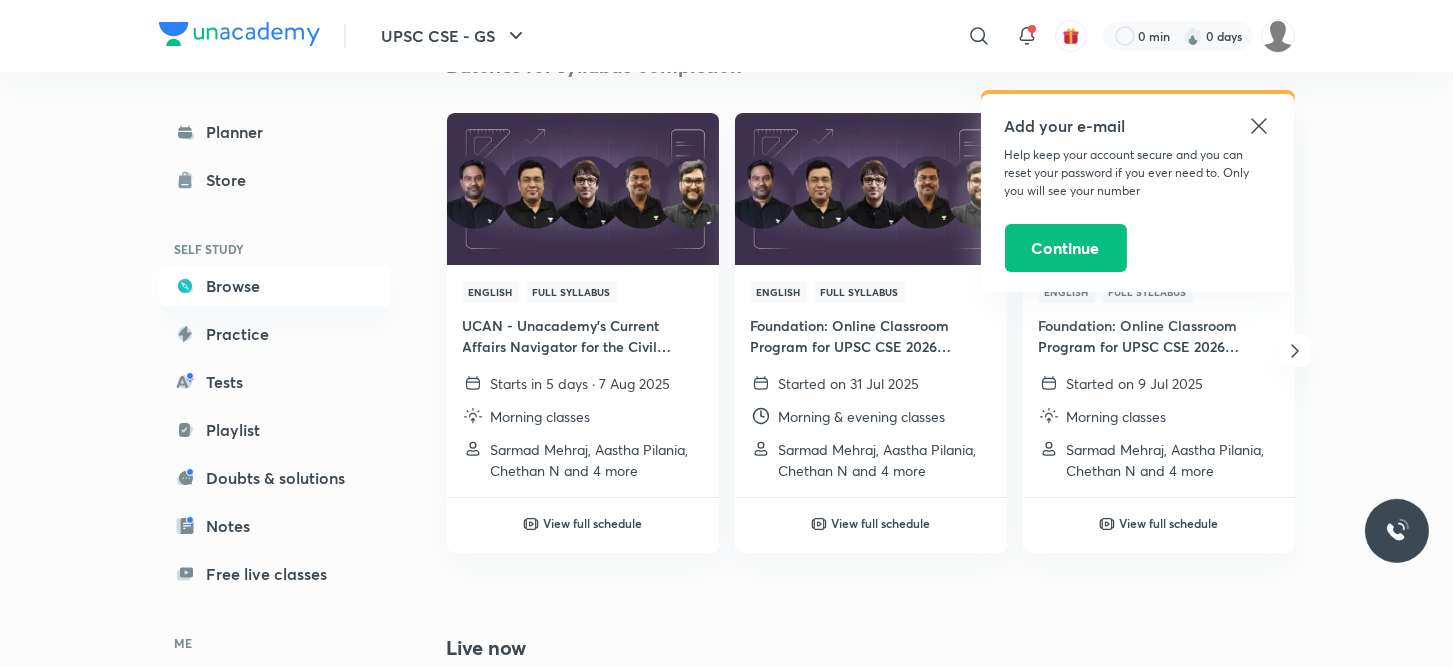 click 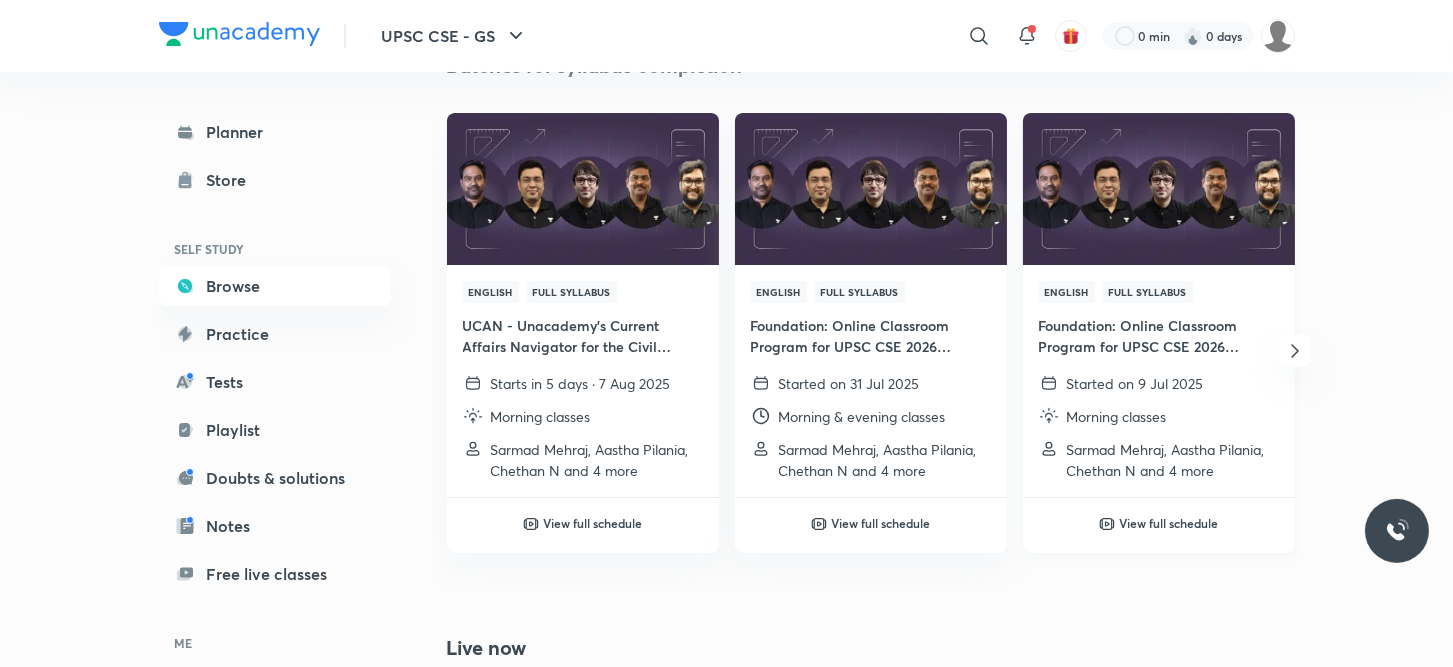 click on "Foundation: Online Classroom Program for UPSC CSE 2026 (English)" at bounding box center (1159, 336) 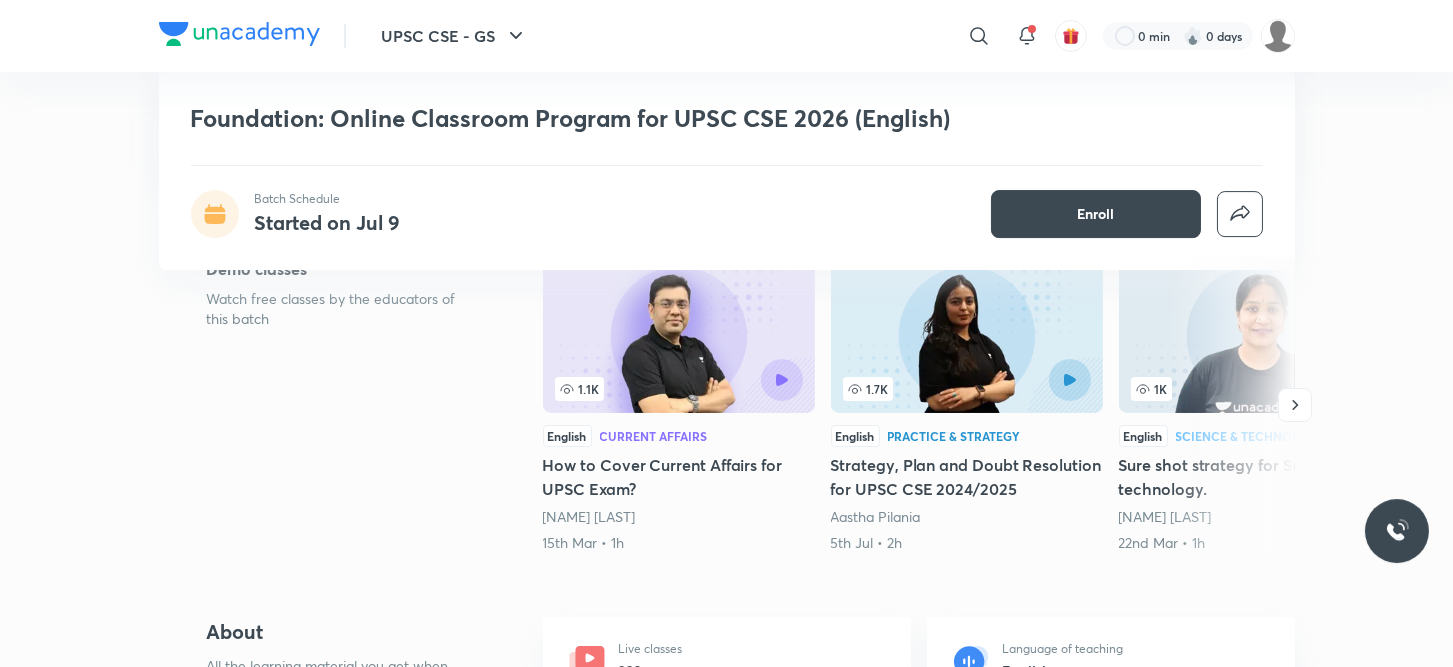 scroll, scrollTop: 378, scrollLeft: 0, axis: vertical 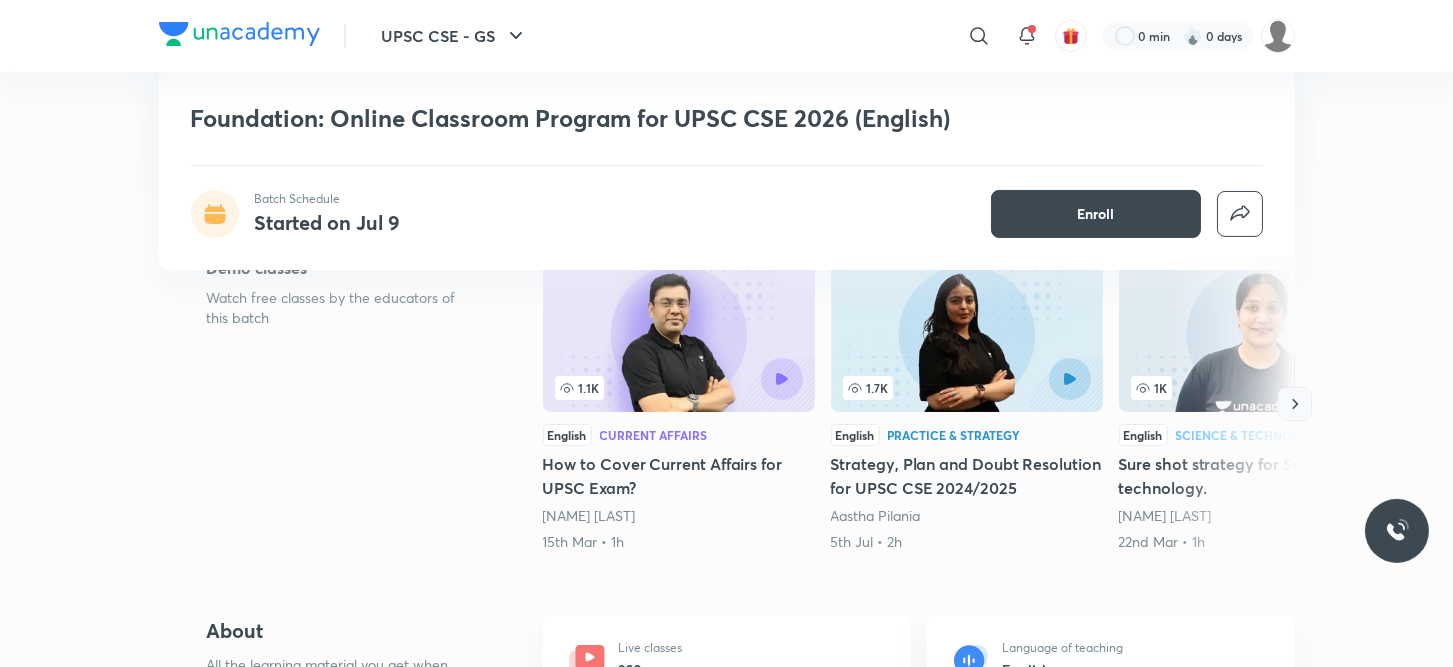 click 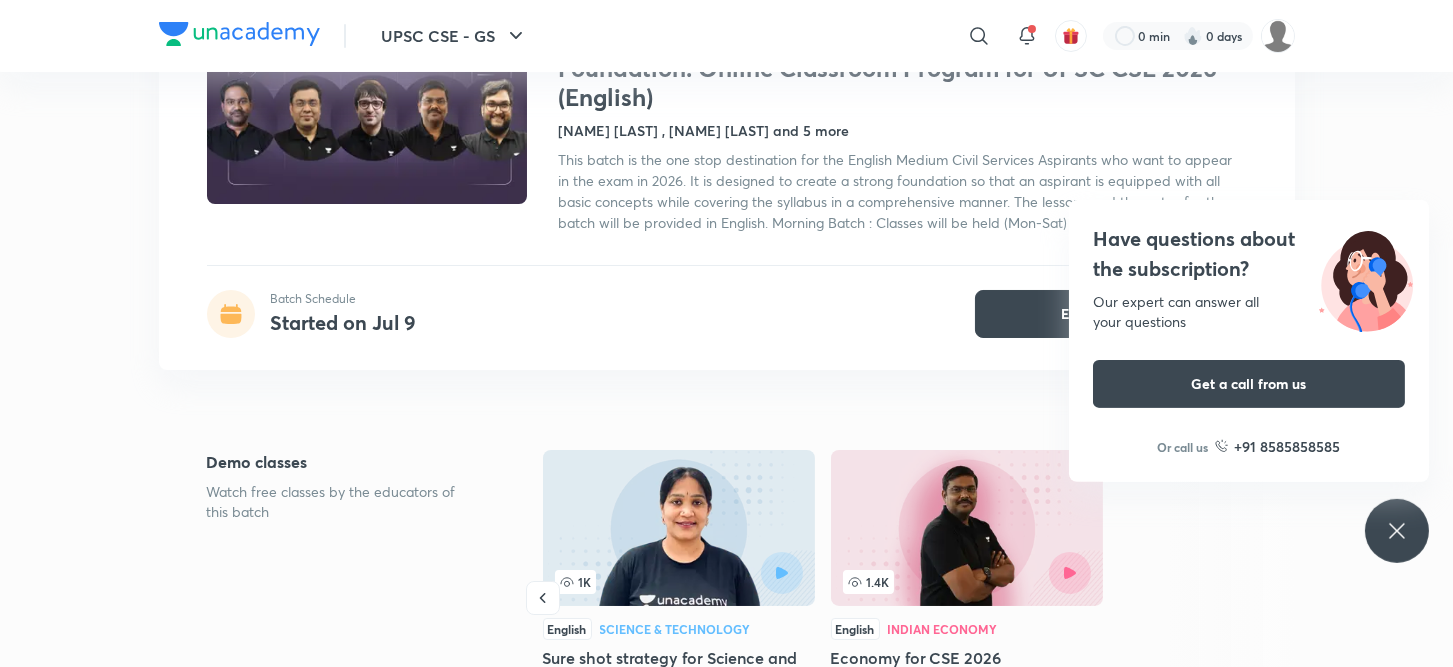 scroll, scrollTop: 0, scrollLeft: 0, axis: both 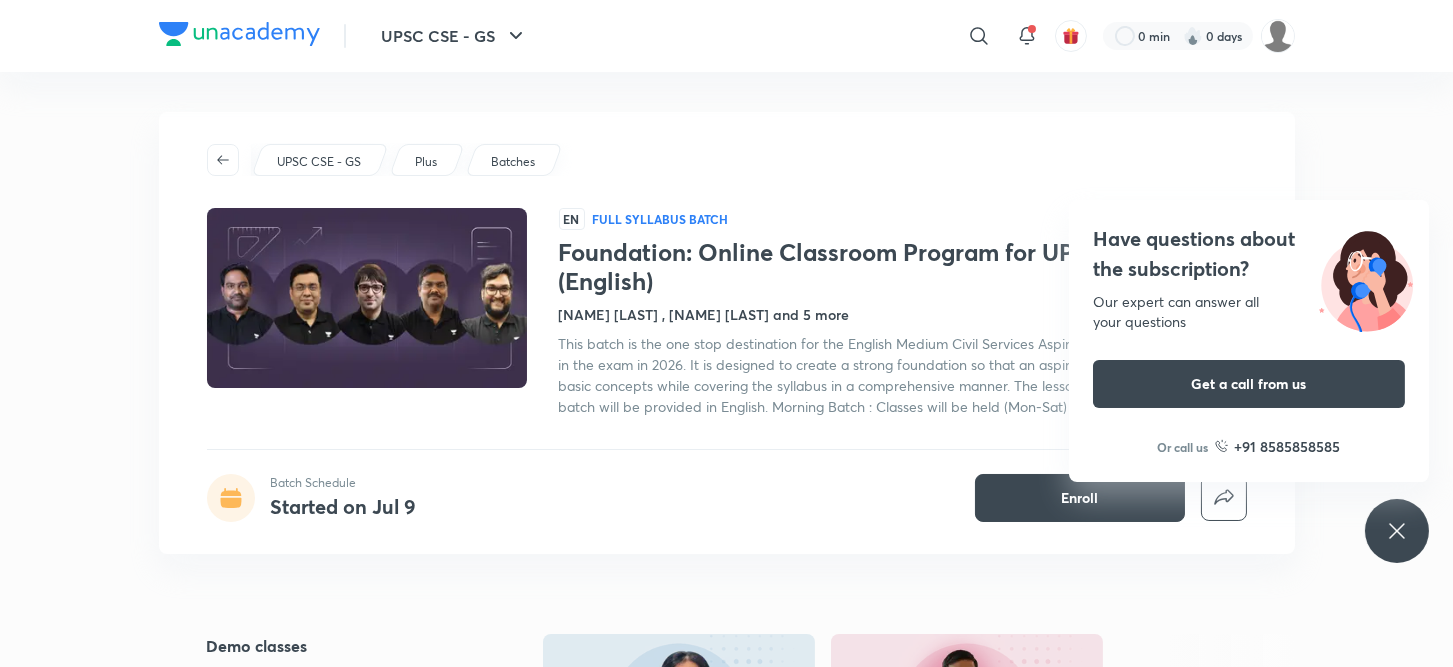 click on "Plus" at bounding box center (427, 160) 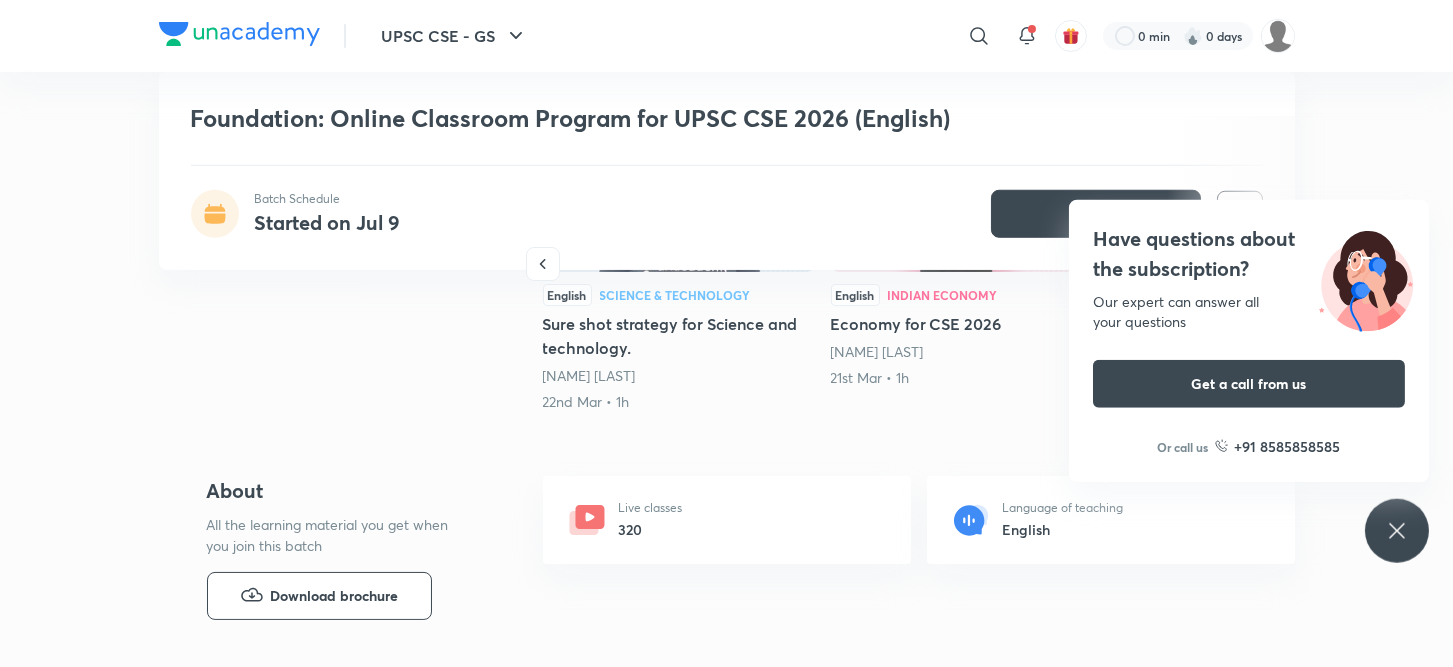 scroll, scrollTop: 535, scrollLeft: 0, axis: vertical 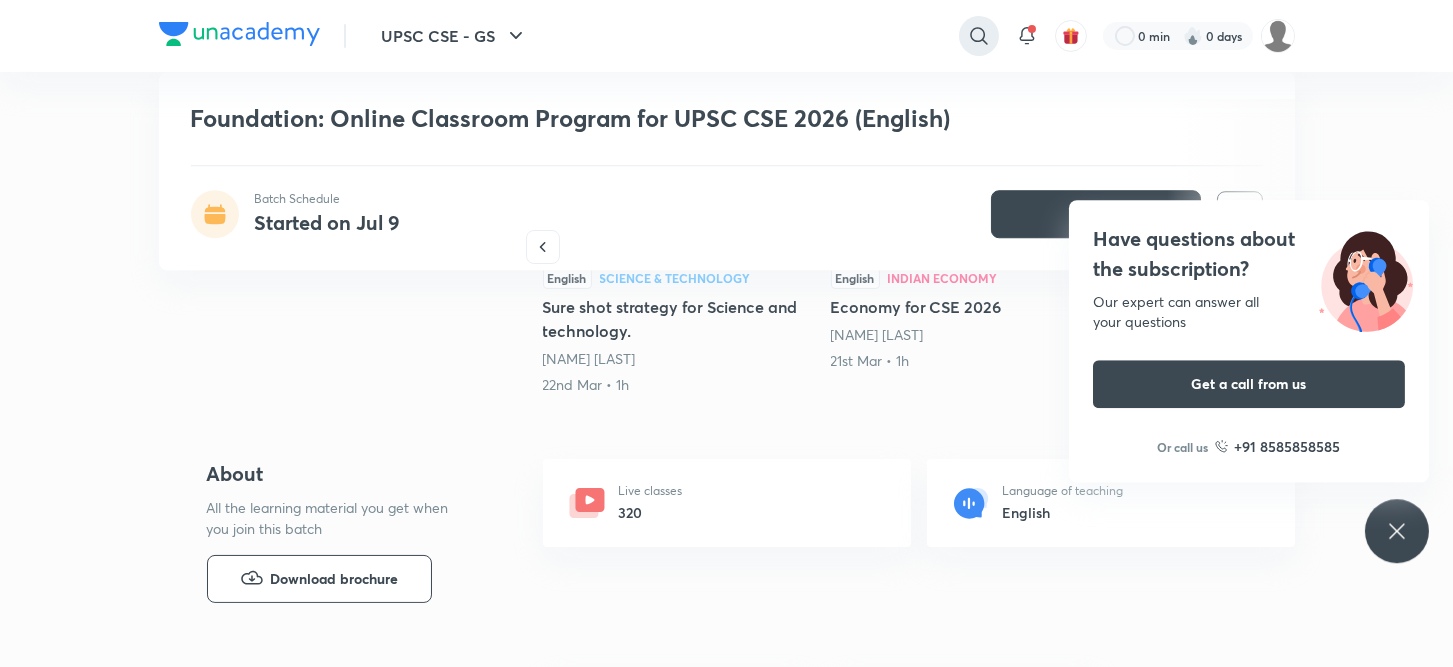 click 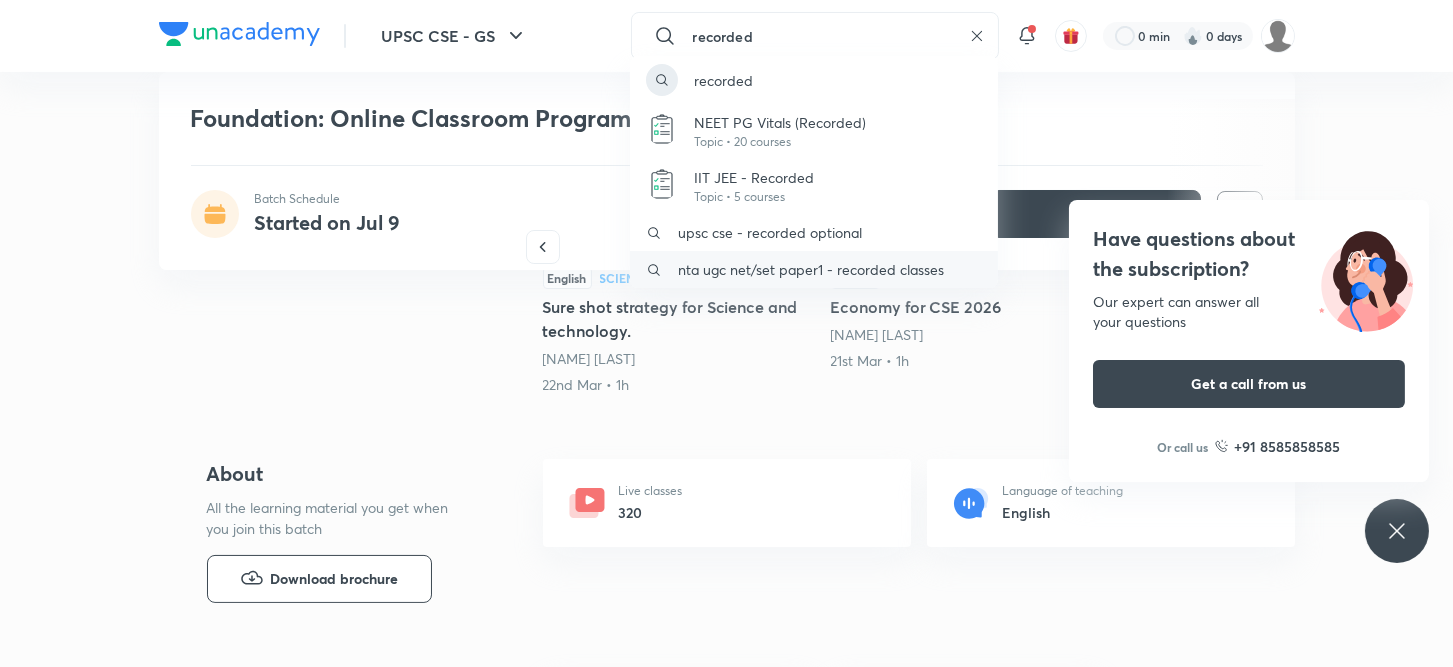 type on "recorded" 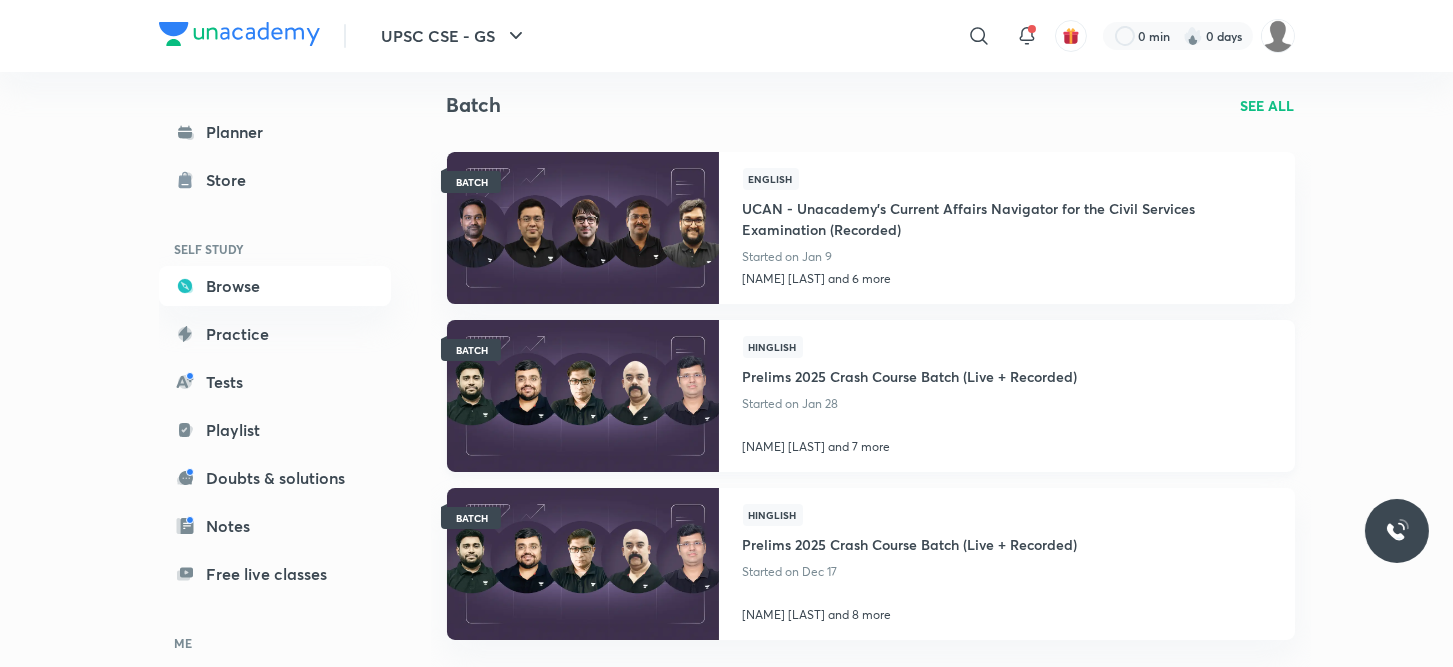scroll, scrollTop: 0, scrollLeft: 0, axis: both 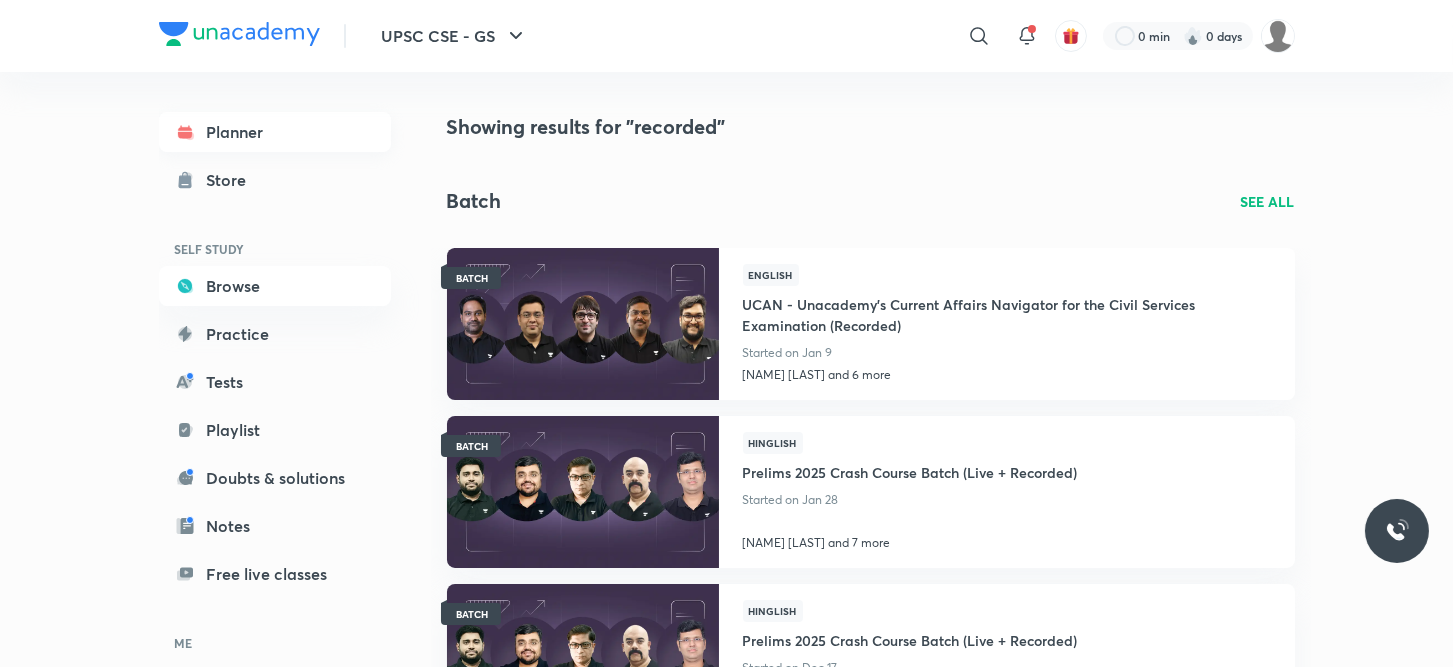 click 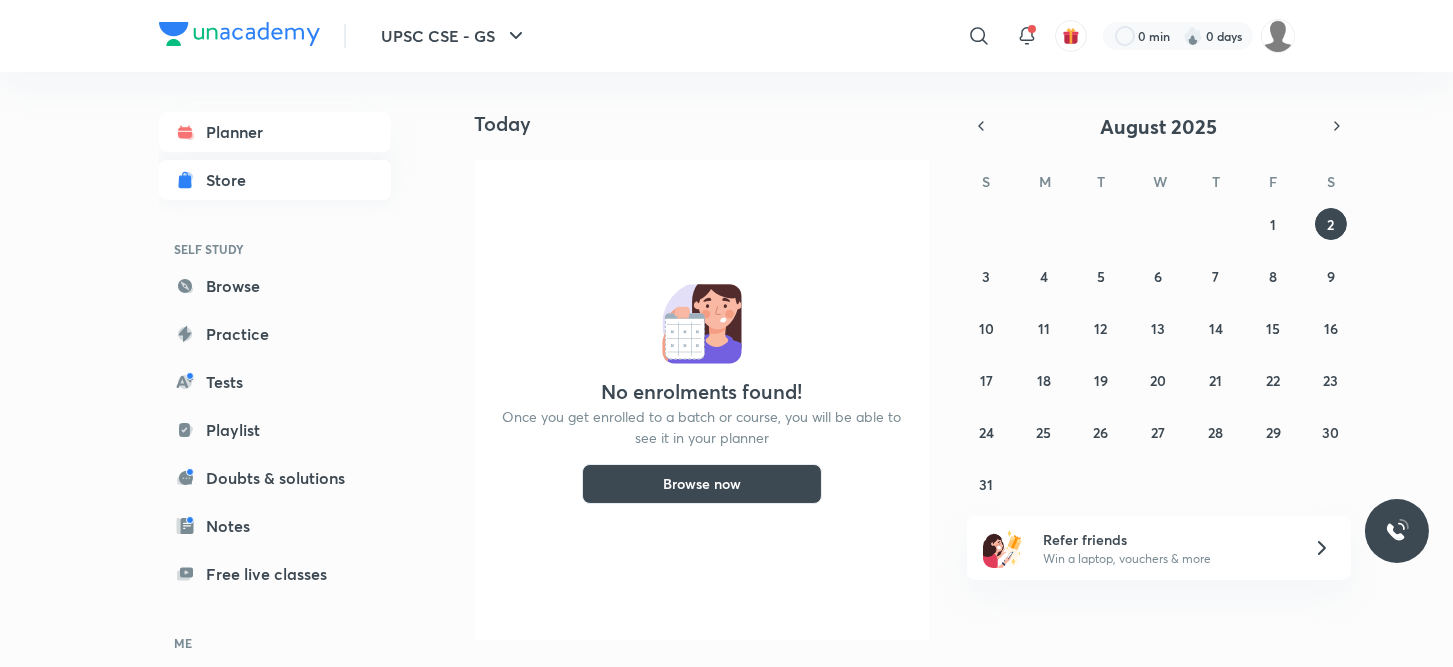 click on "Store" at bounding box center (275, 180) 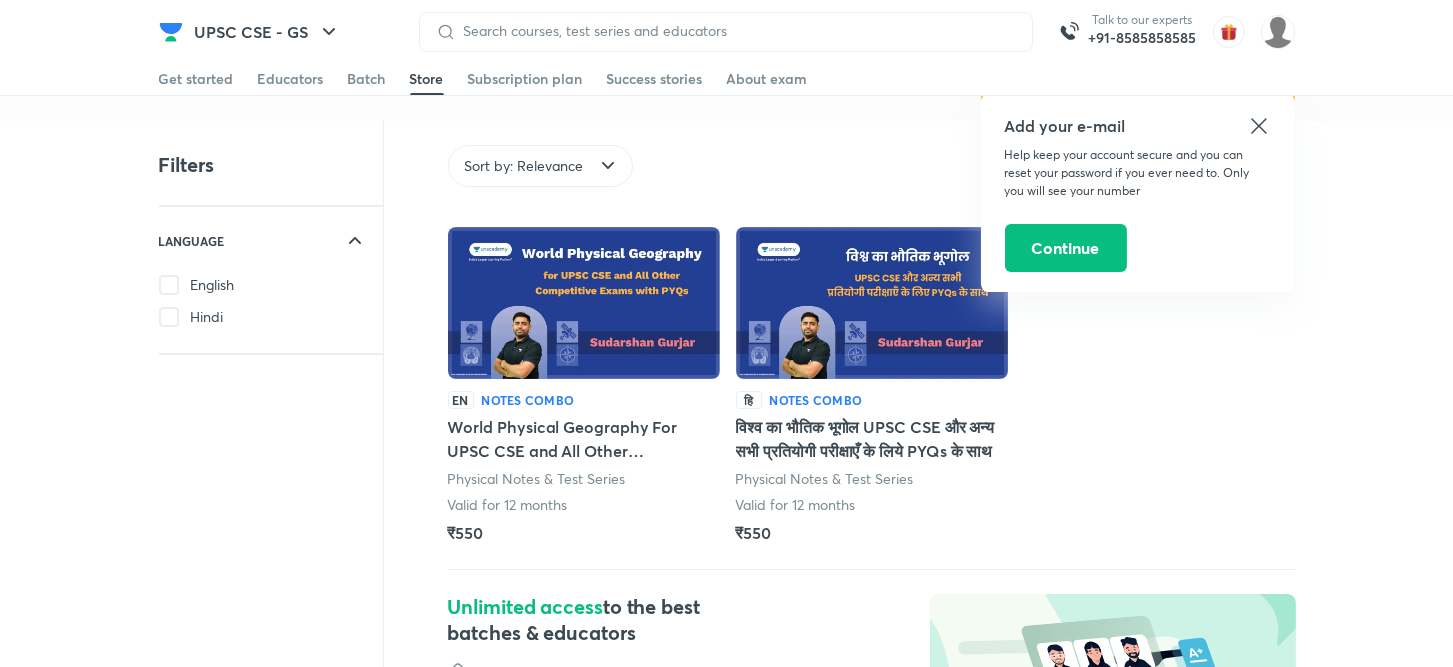 click 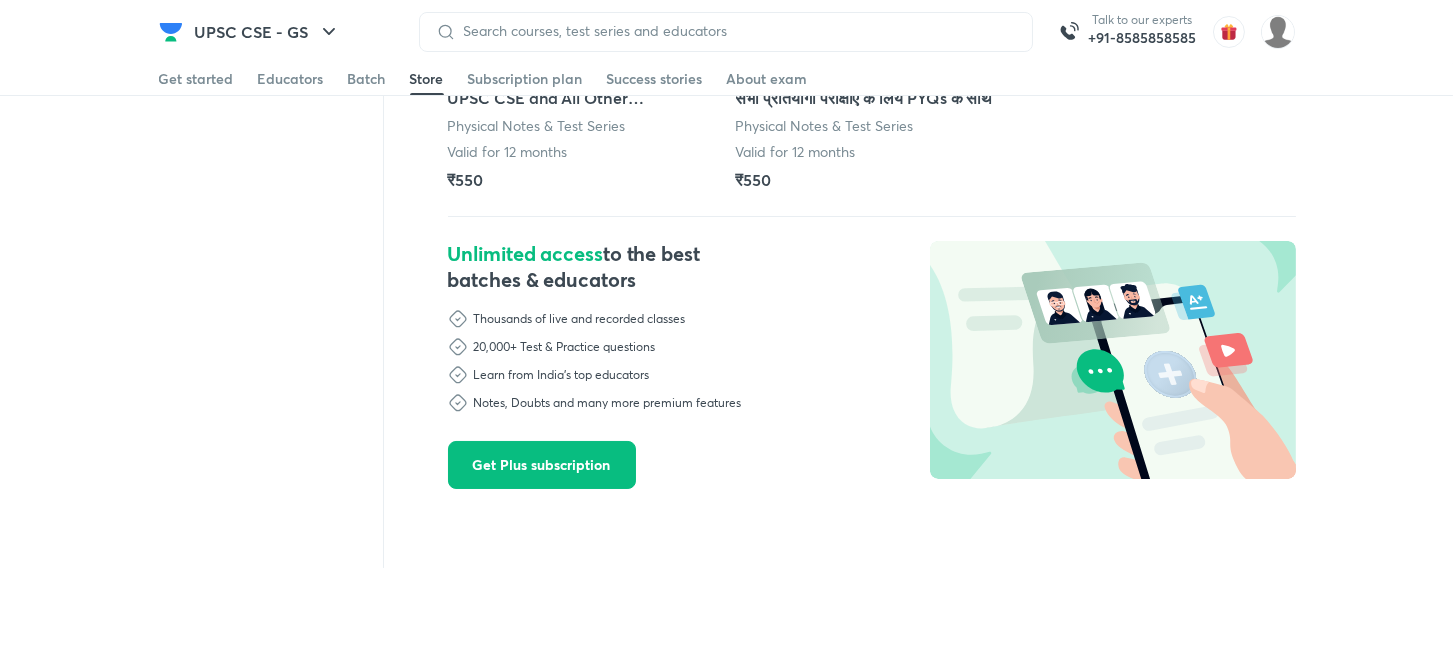 scroll, scrollTop: 0, scrollLeft: 0, axis: both 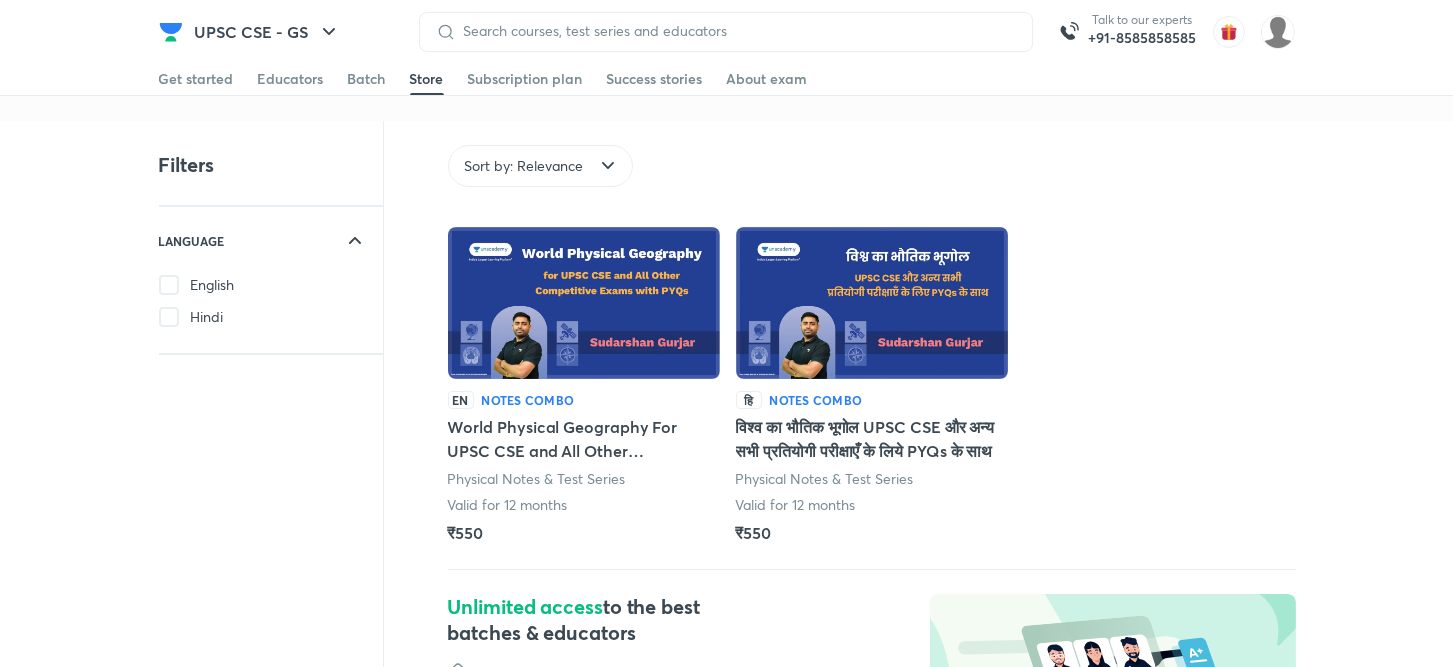 click 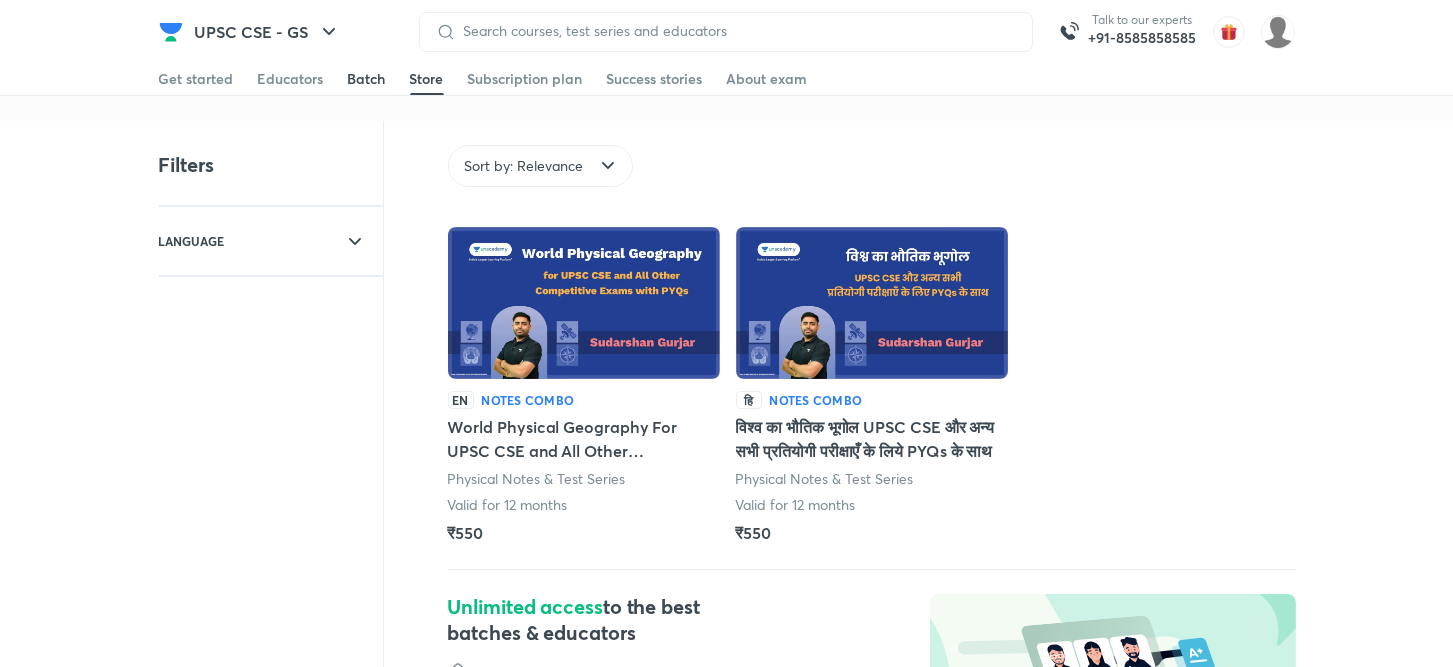 click on "Batch" at bounding box center [367, 79] 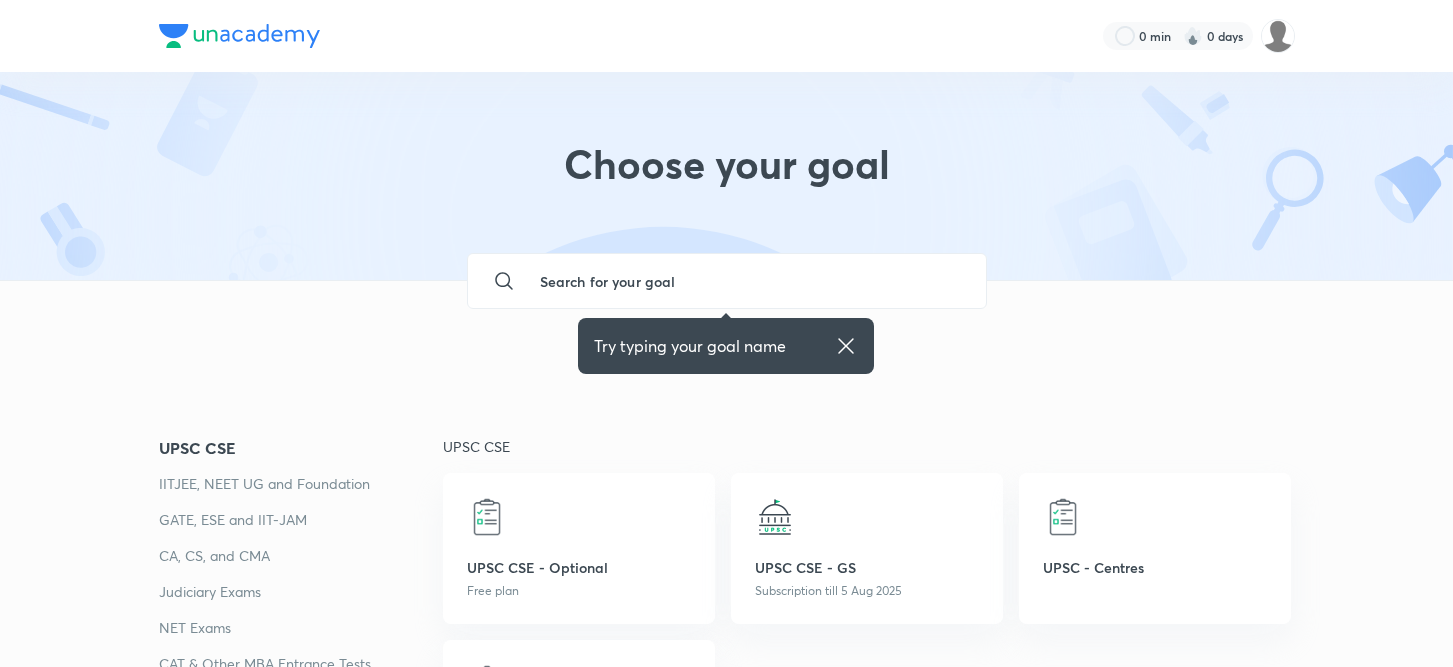 scroll, scrollTop: 0, scrollLeft: 0, axis: both 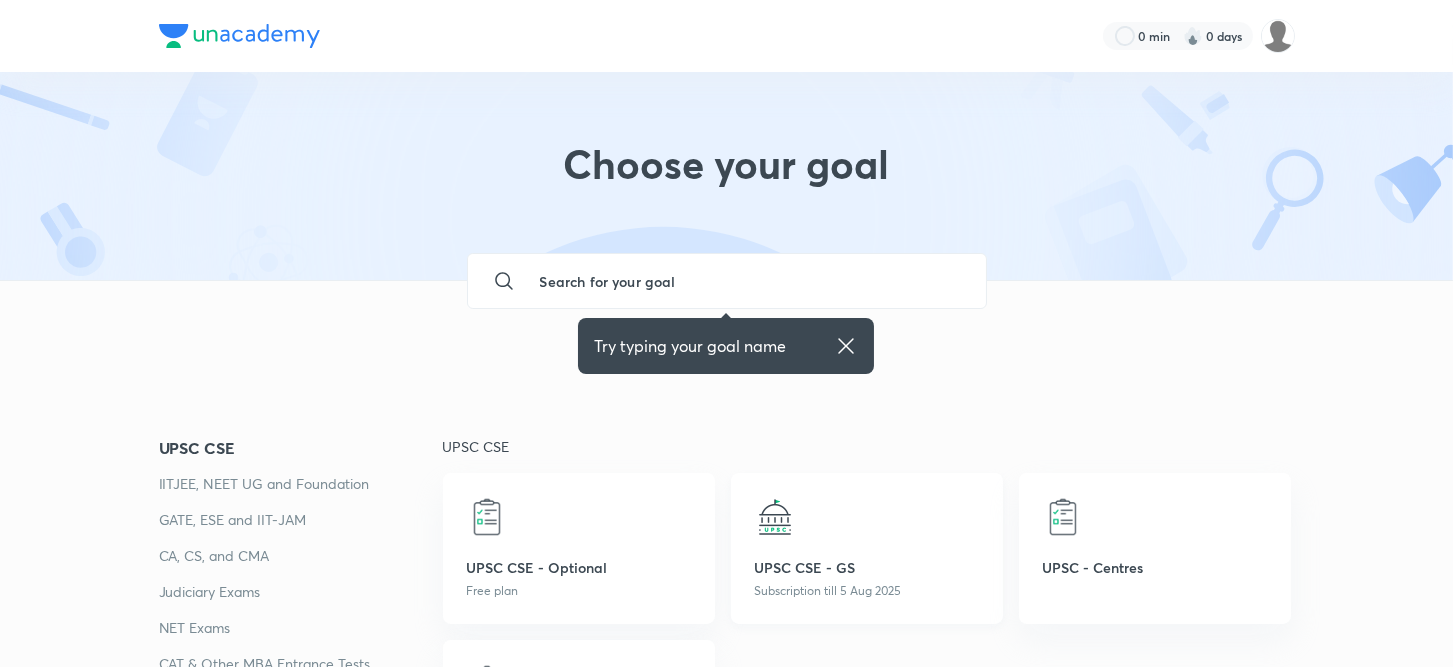 click on "UPSC CSE - GS Subscription till 5 Aug 2025" at bounding box center (867, 548) 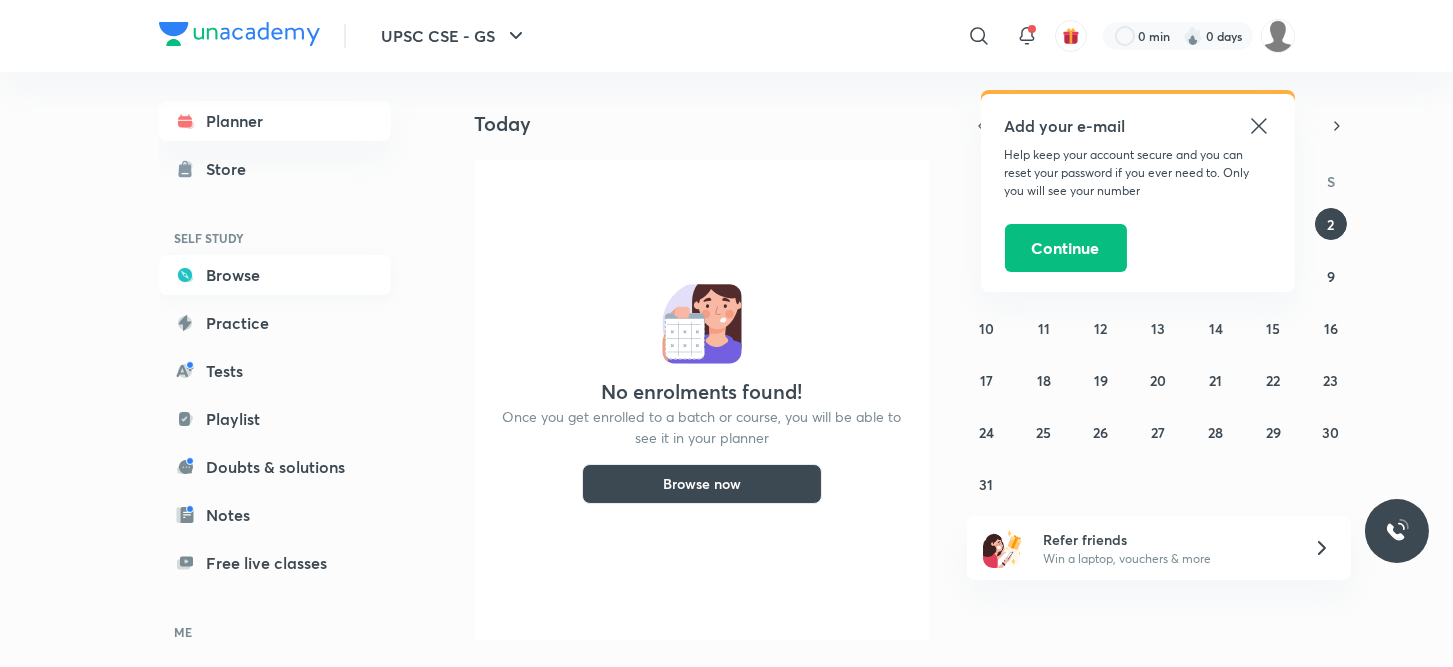scroll, scrollTop: 0, scrollLeft: 0, axis: both 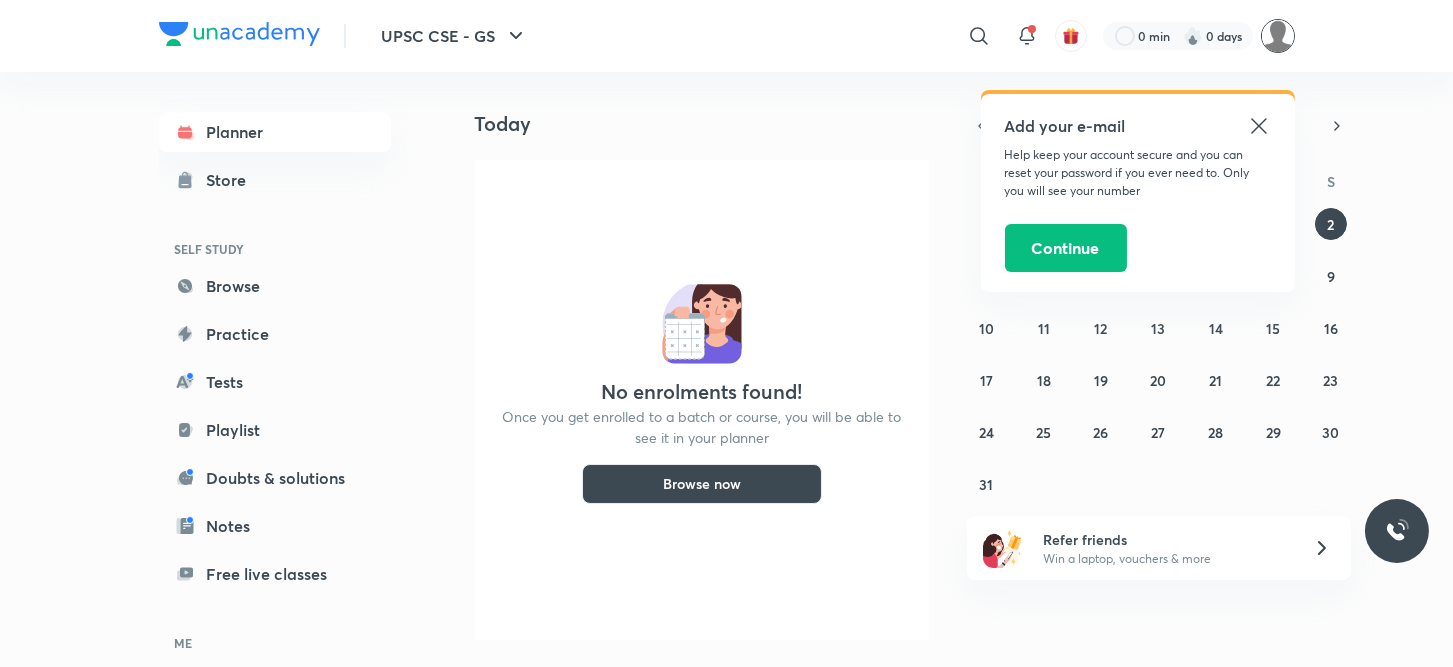 click at bounding box center [1278, 36] 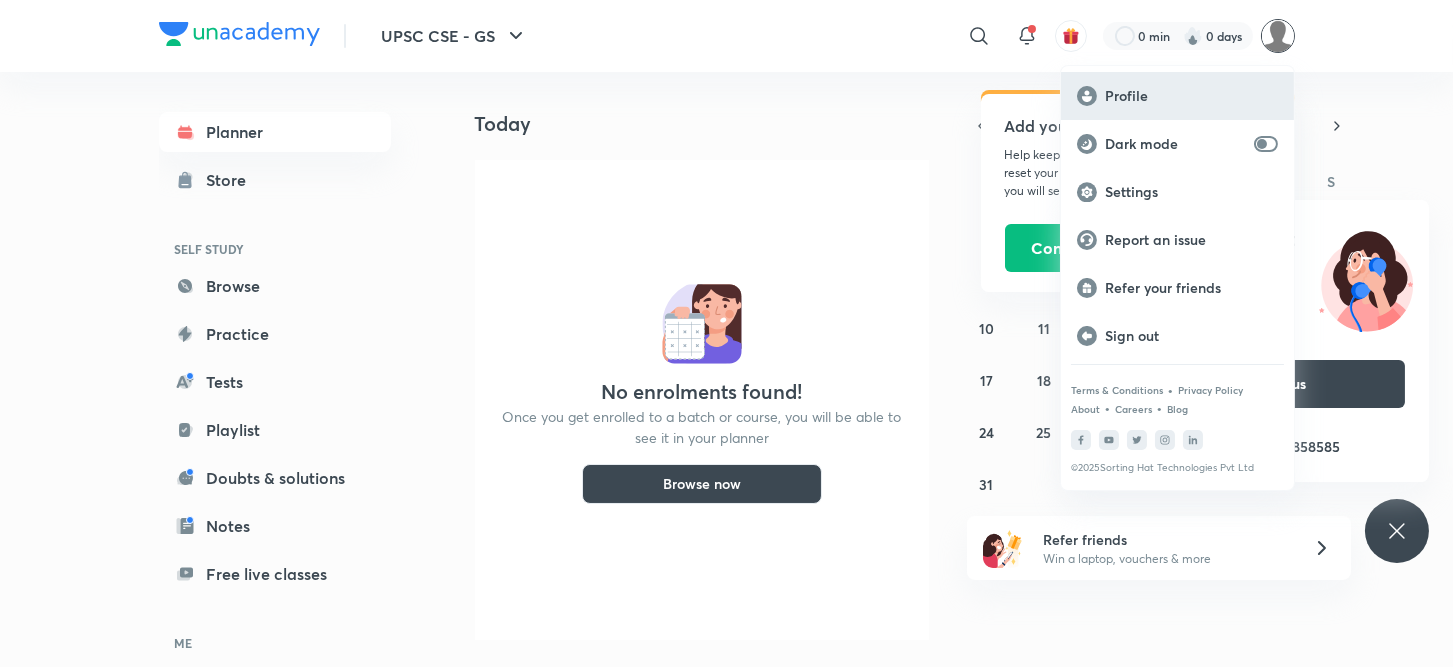 click on "Profile" at bounding box center [1191, 96] 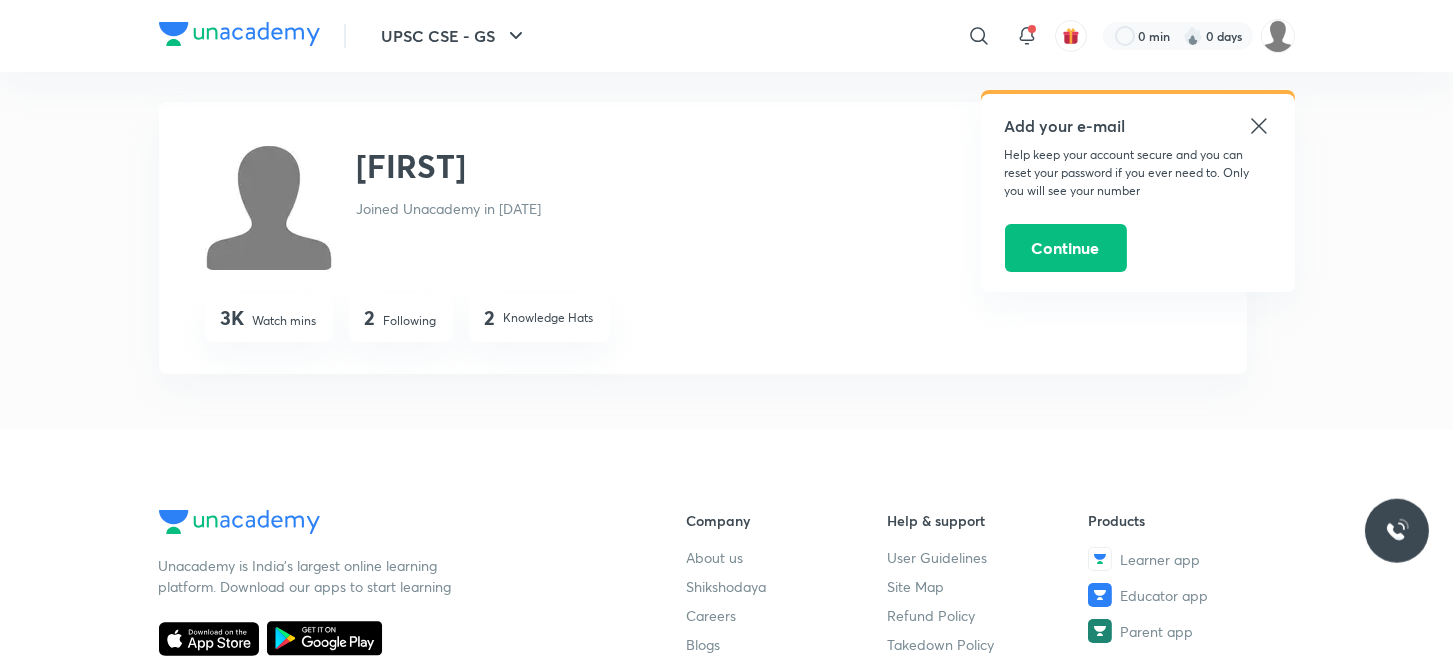 scroll, scrollTop: 10, scrollLeft: 0, axis: vertical 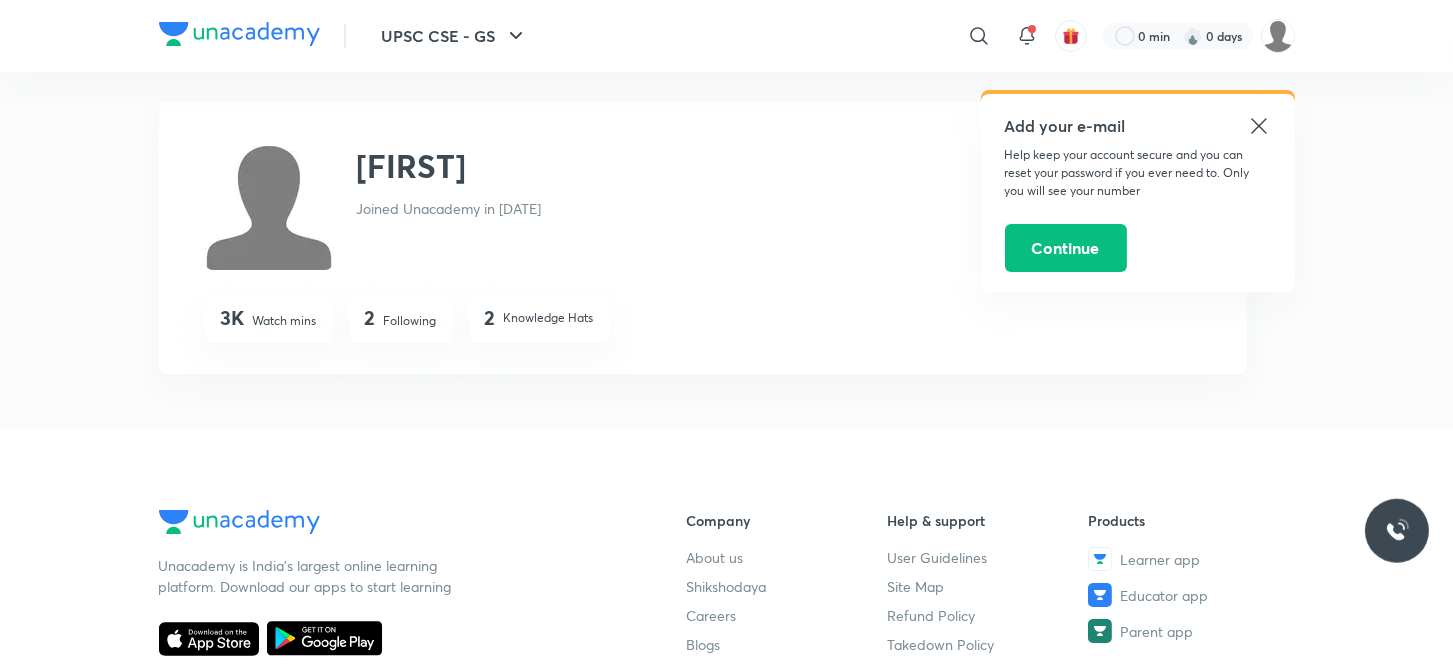 click 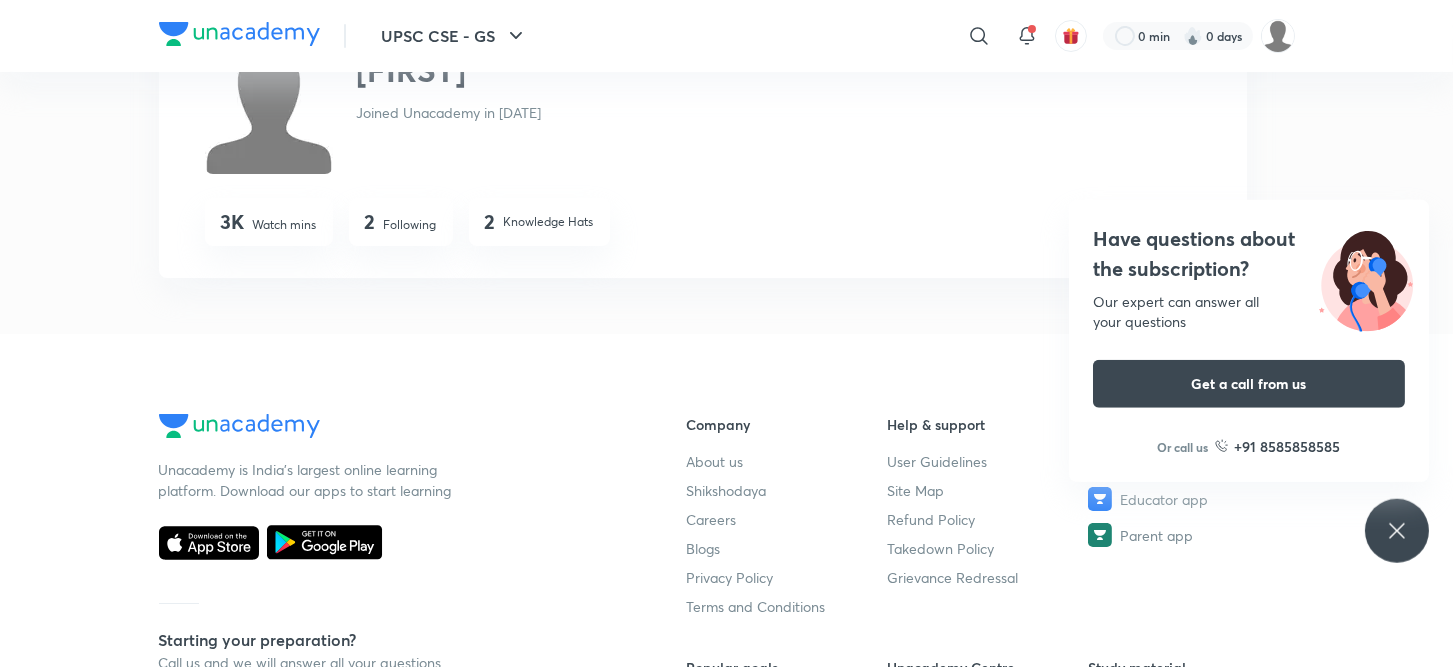 scroll, scrollTop: 0, scrollLeft: 0, axis: both 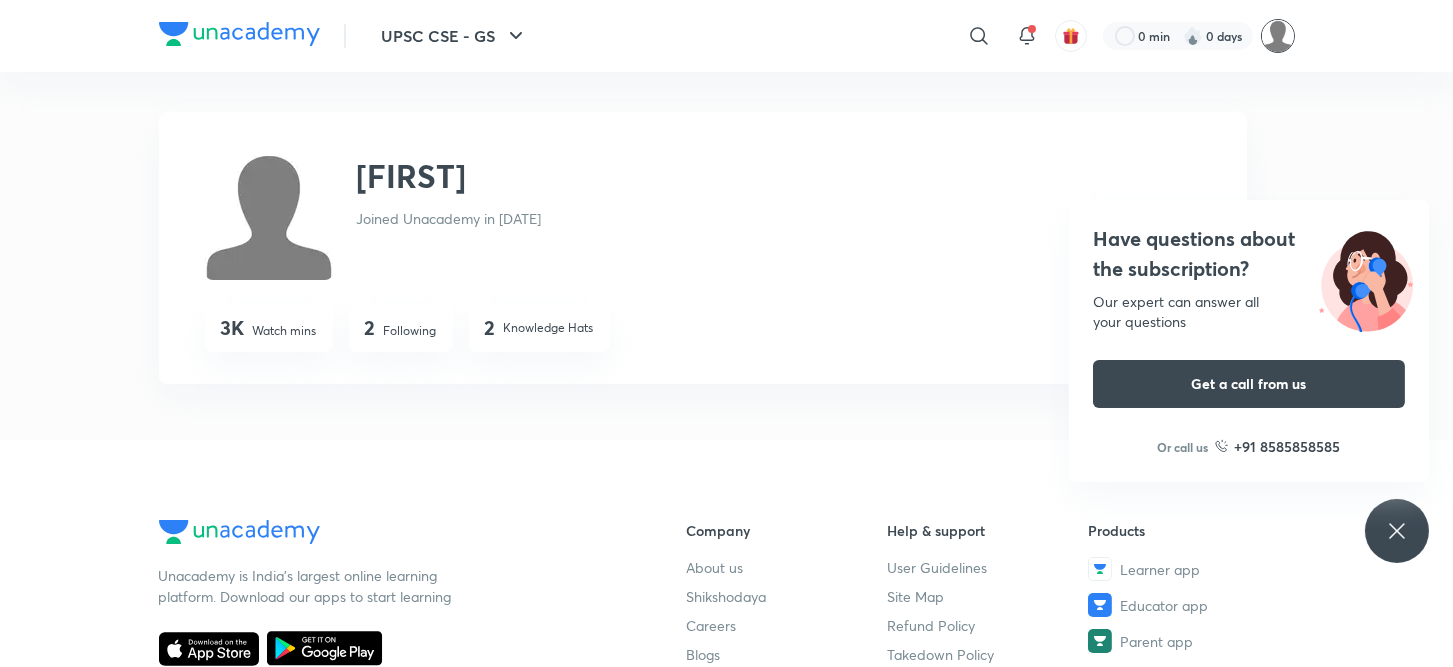 click at bounding box center [1278, 36] 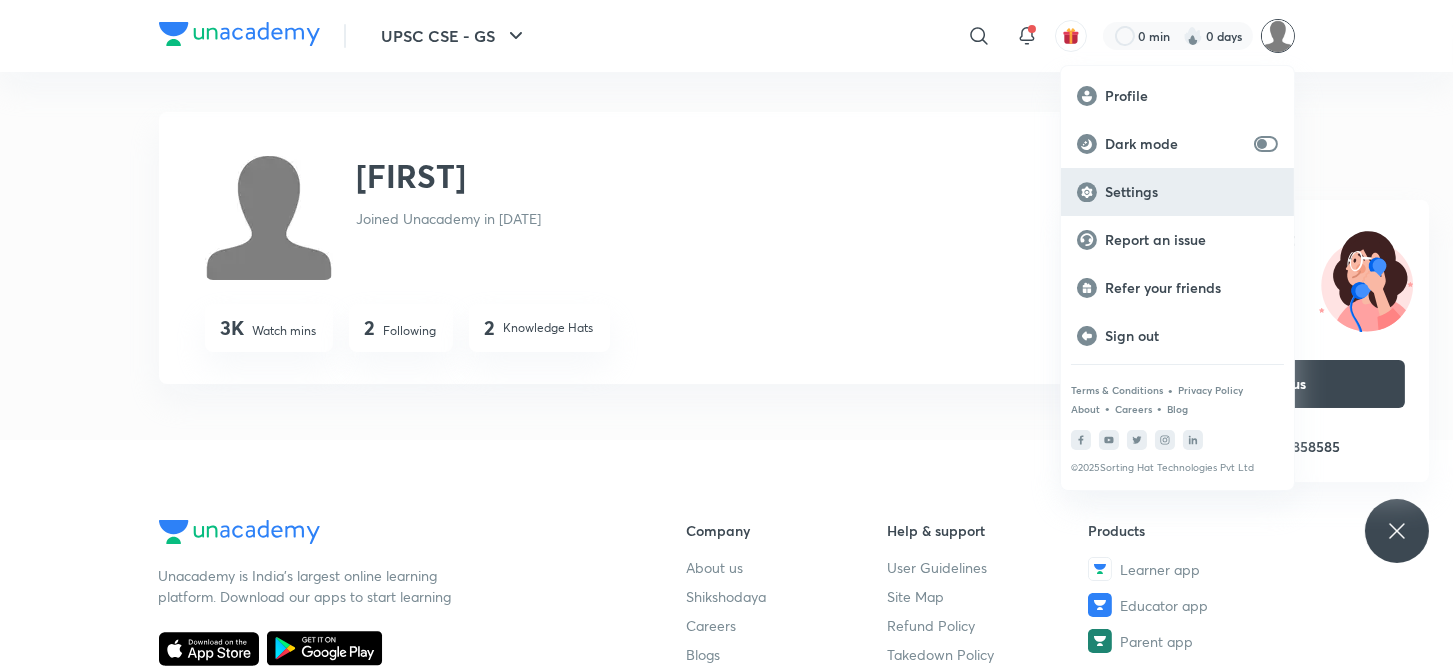 click on "Settings" at bounding box center [1191, 192] 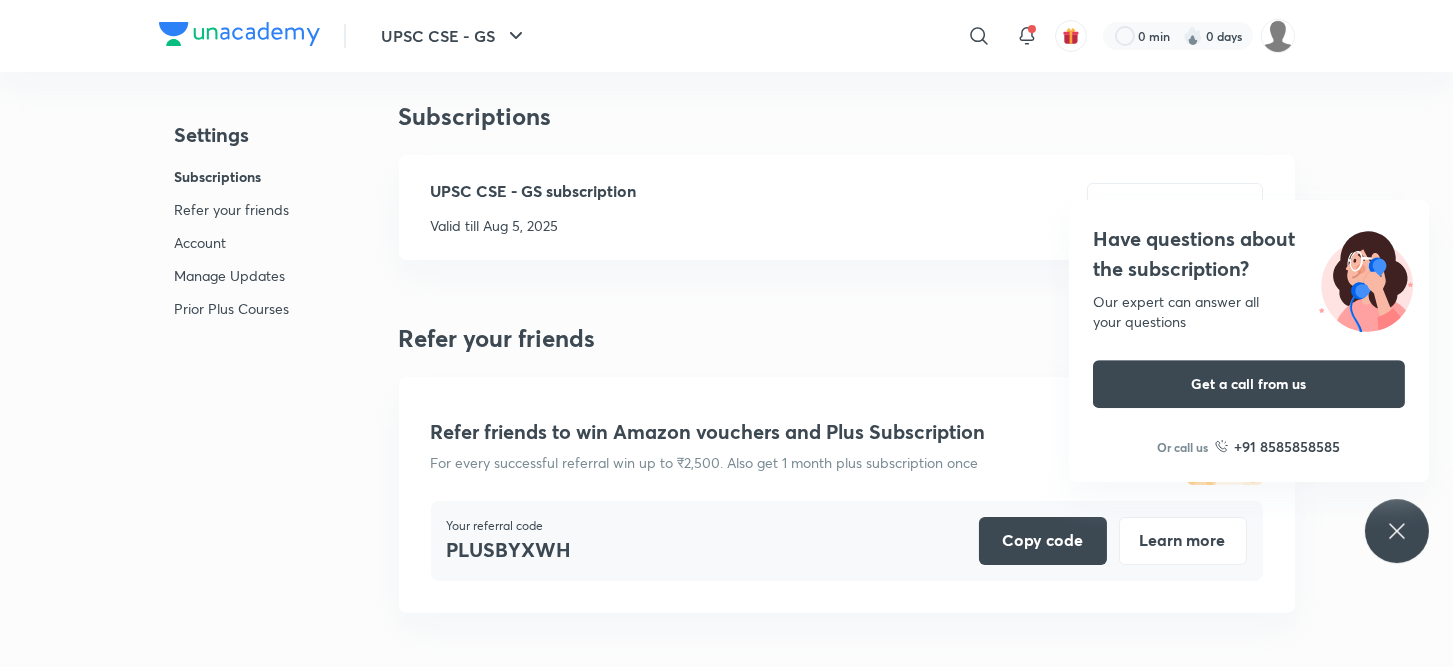 scroll, scrollTop: 0, scrollLeft: 0, axis: both 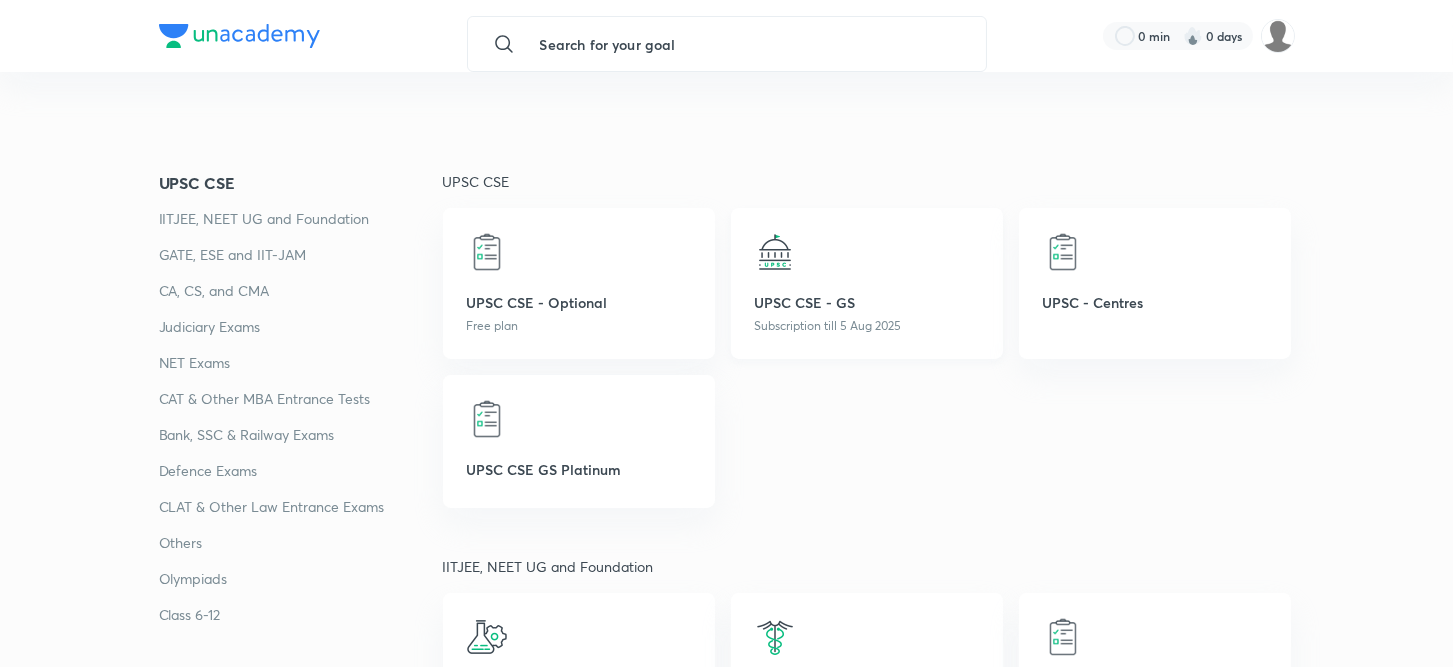 click on "UPSC CSE - GS Subscription till 5 Aug 2025" at bounding box center (867, 283) 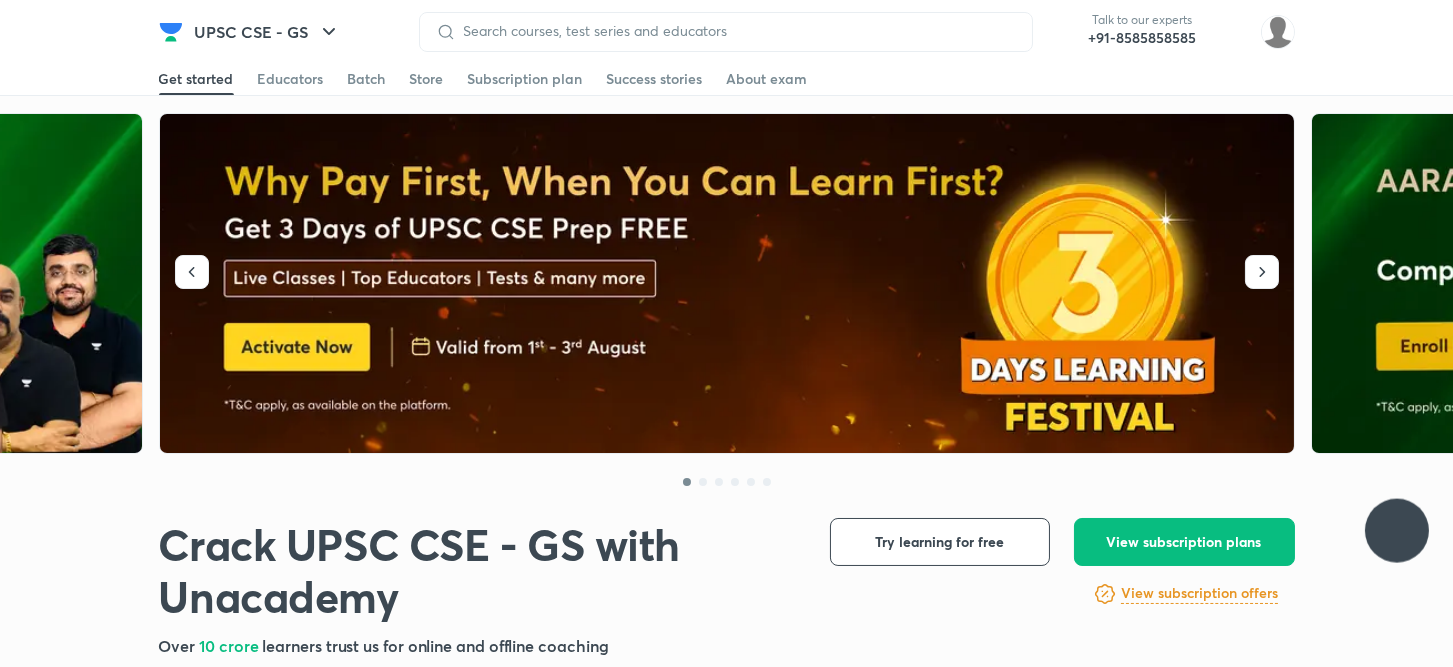 scroll, scrollTop: 0, scrollLeft: 0, axis: both 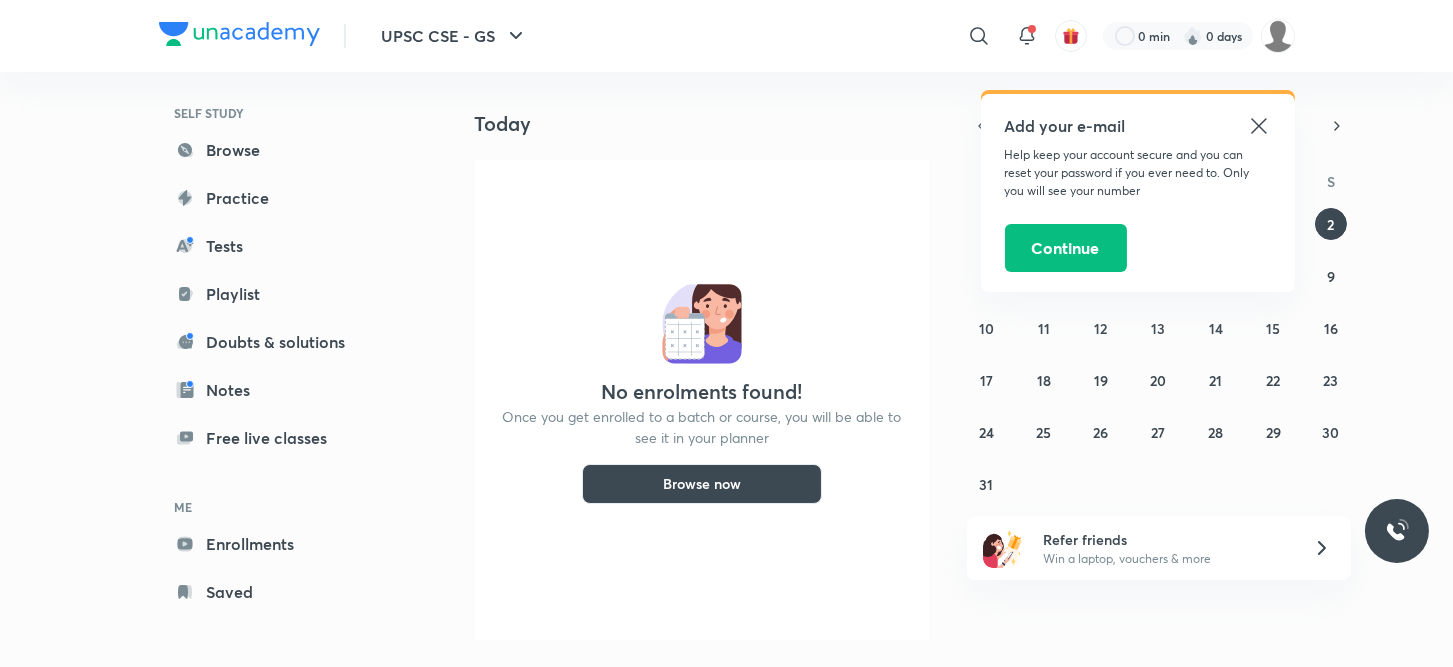 click on "Browse now" at bounding box center [702, 484] 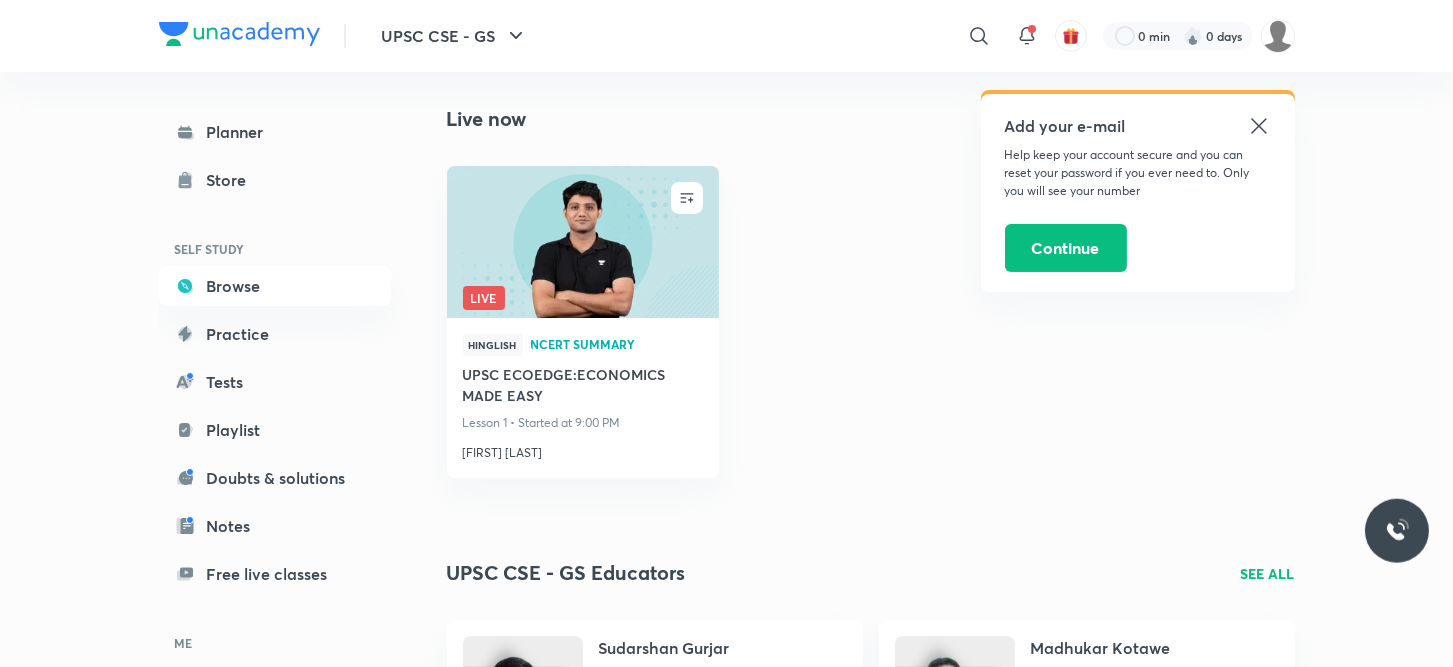 scroll, scrollTop: 790, scrollLeft: 0, axis: vertical 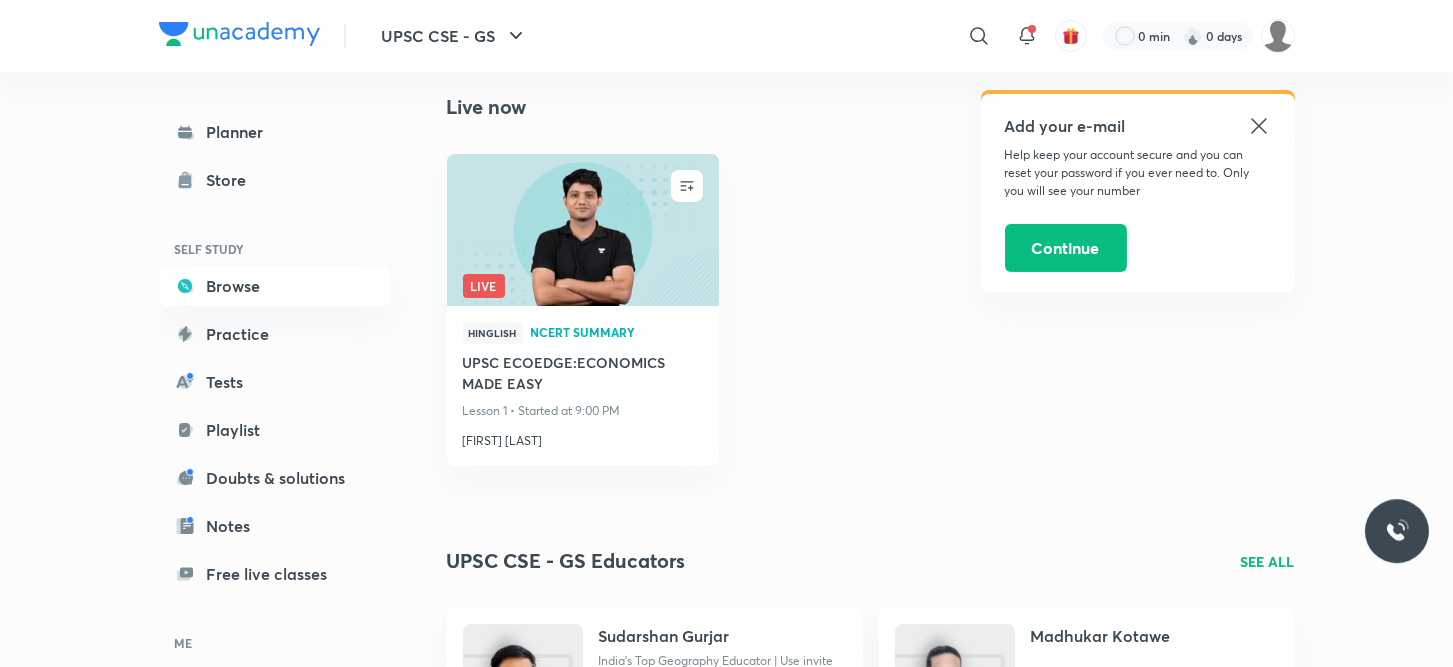 click 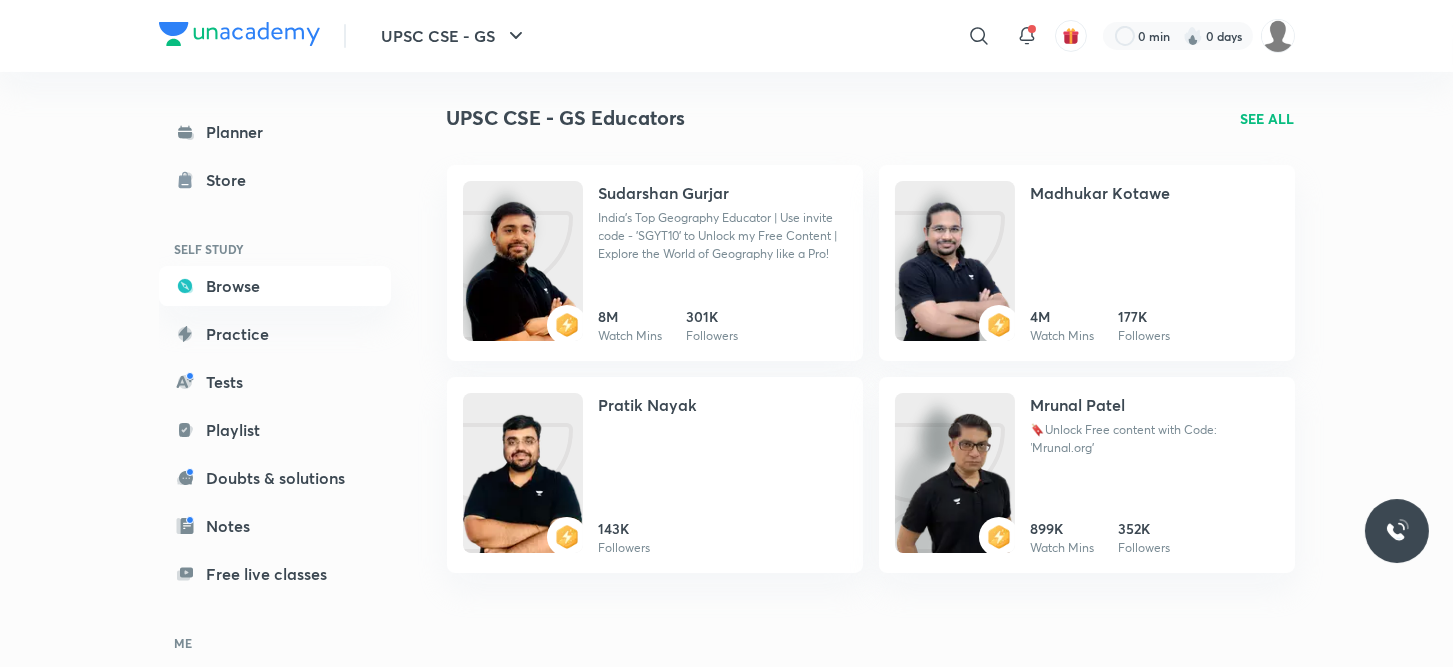 scroll, scrollTop: 1236, scrollLeft: 0, axis: vertical 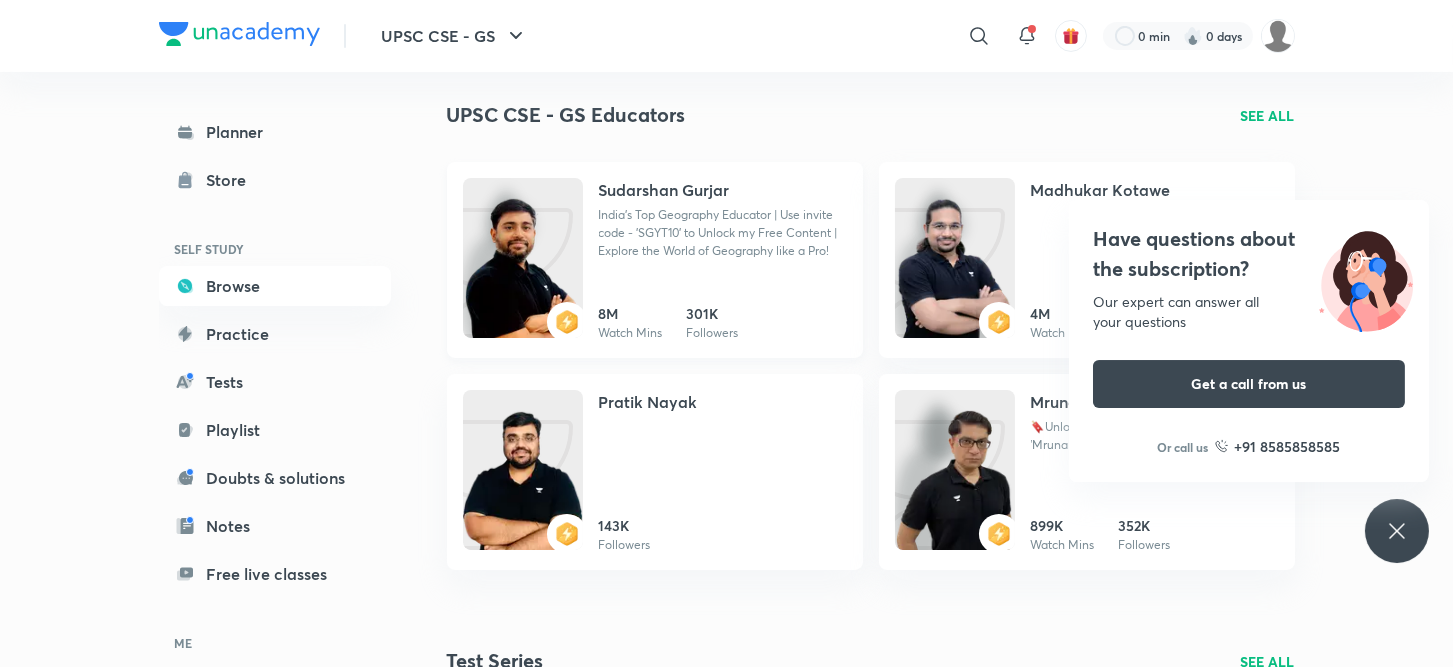 click on "India's Top Geography Educator | Use invite code - 'SGYT10' to Unlock my Free Content | Explore the World of Geography like a Pro!" at bounding box center (723, 233) 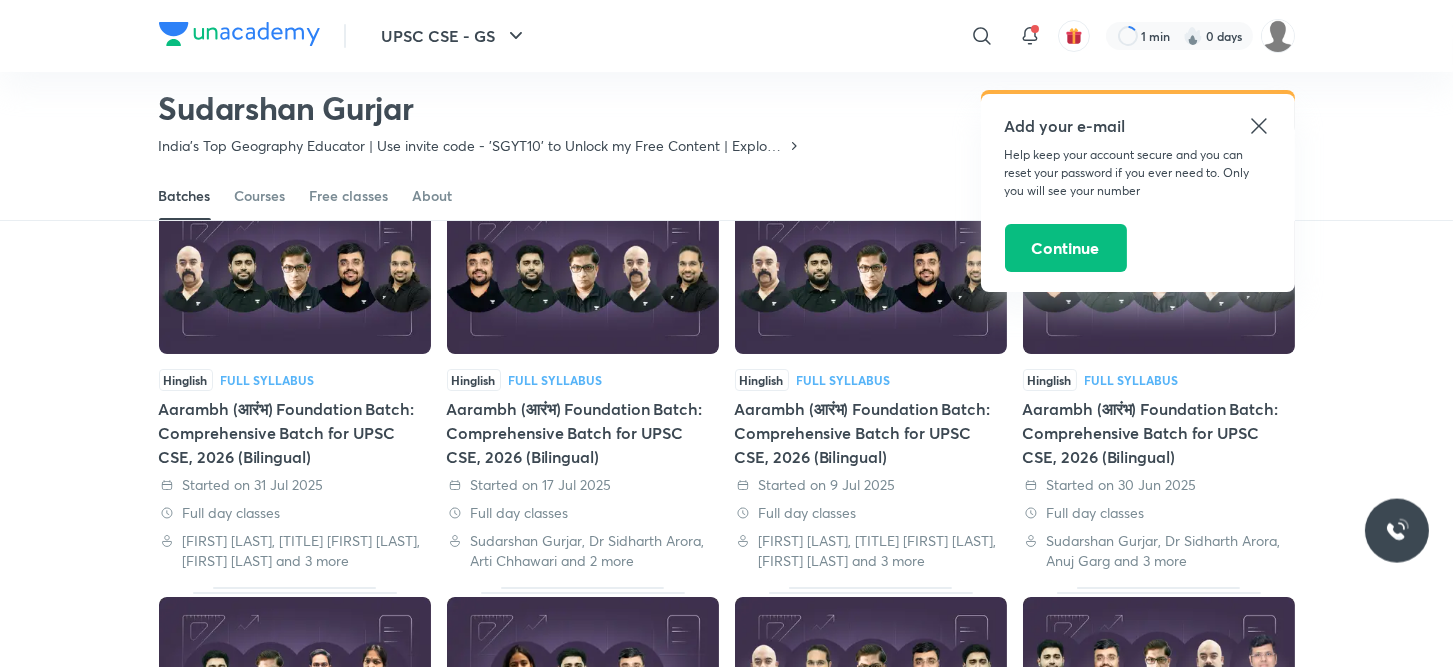 scroll, scrollTop: 139, scrollLeft: 0, axis: vertical 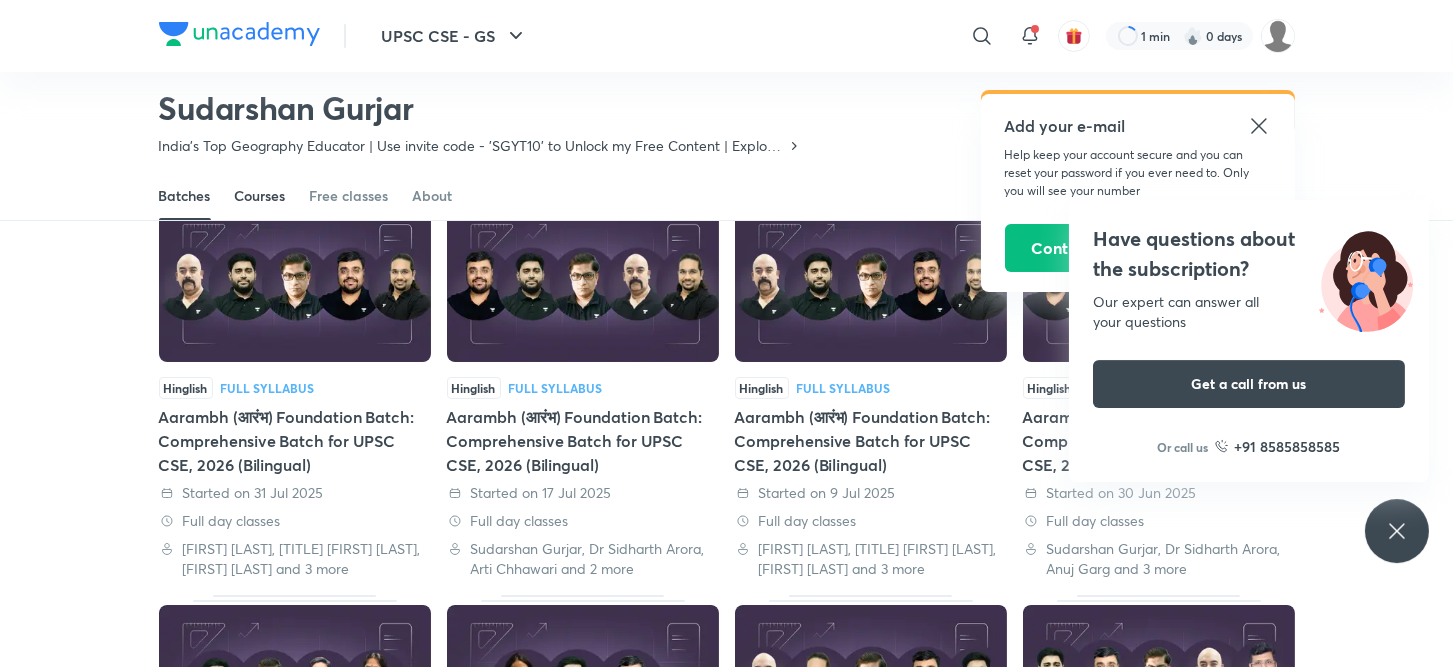 click on "Courses" at bounding box center (260, 196) 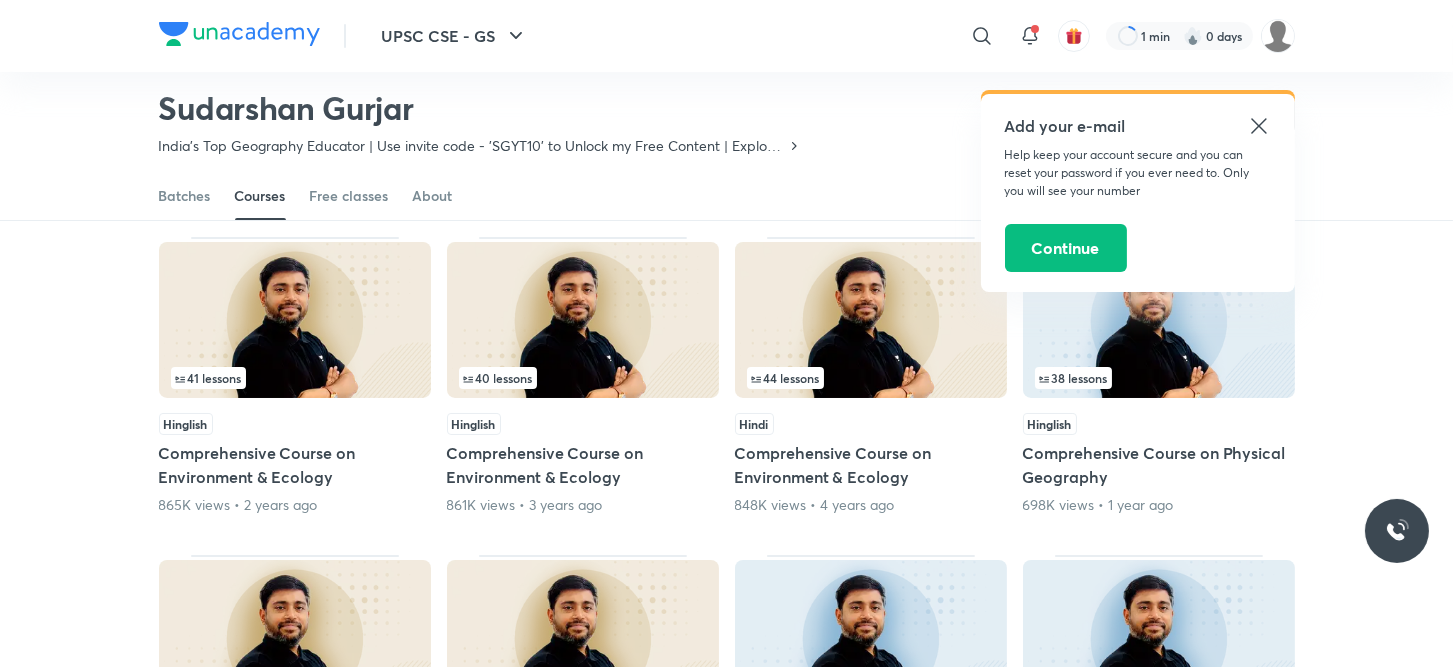 scroll, scrollTop: 162, scrollLeft: 0, axis: vertical 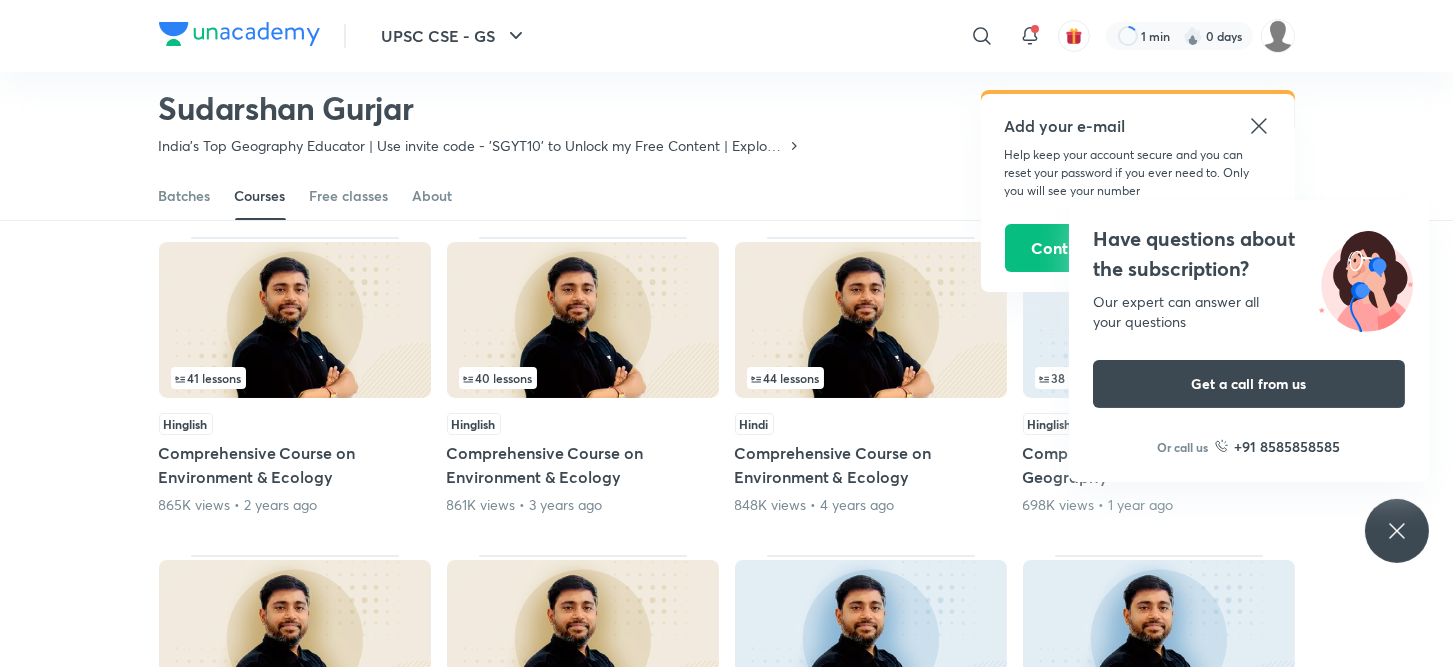 click 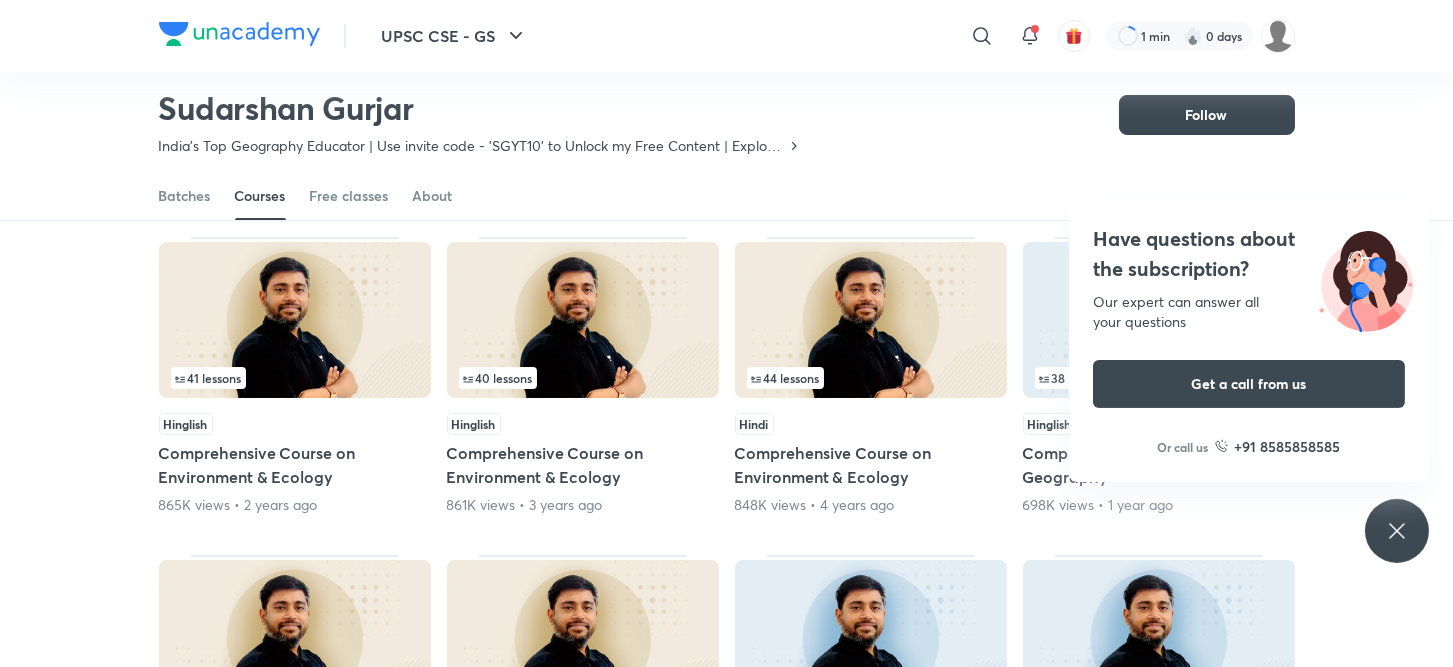 click 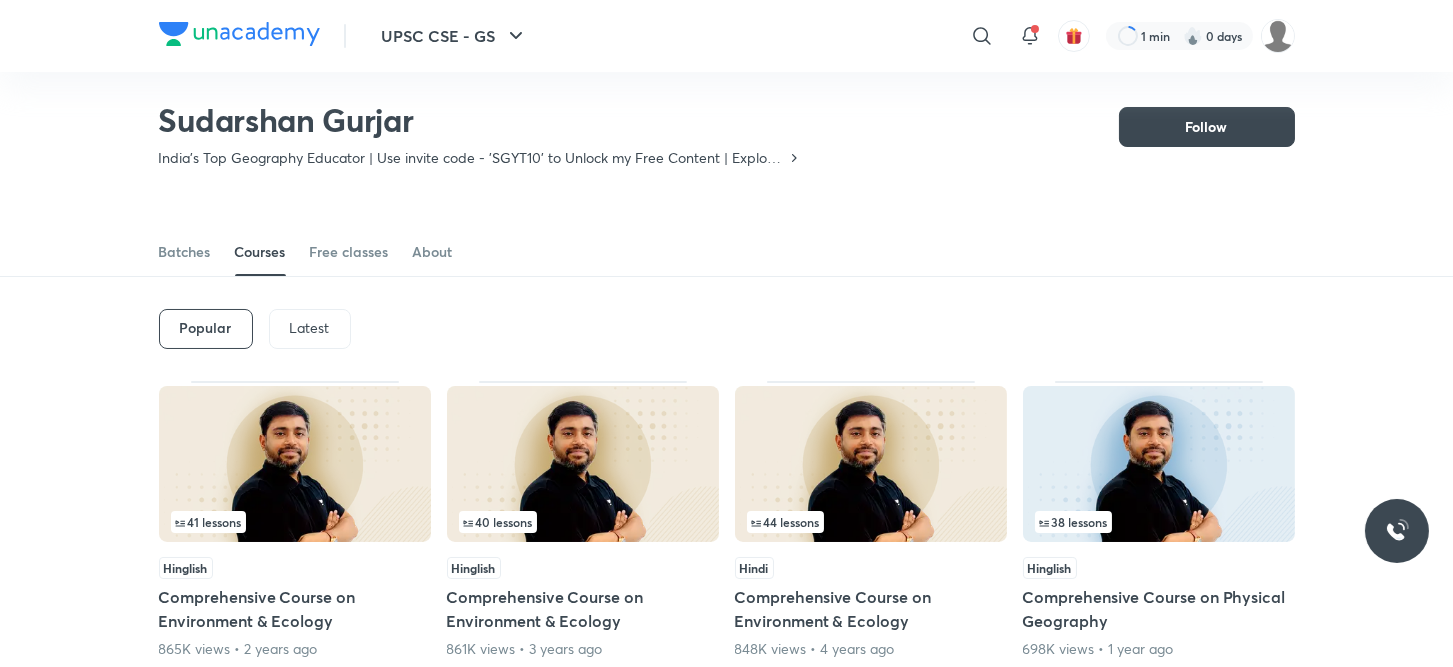 scroll, scrollTop: 14, scrollLeft: 0, axis: vertical 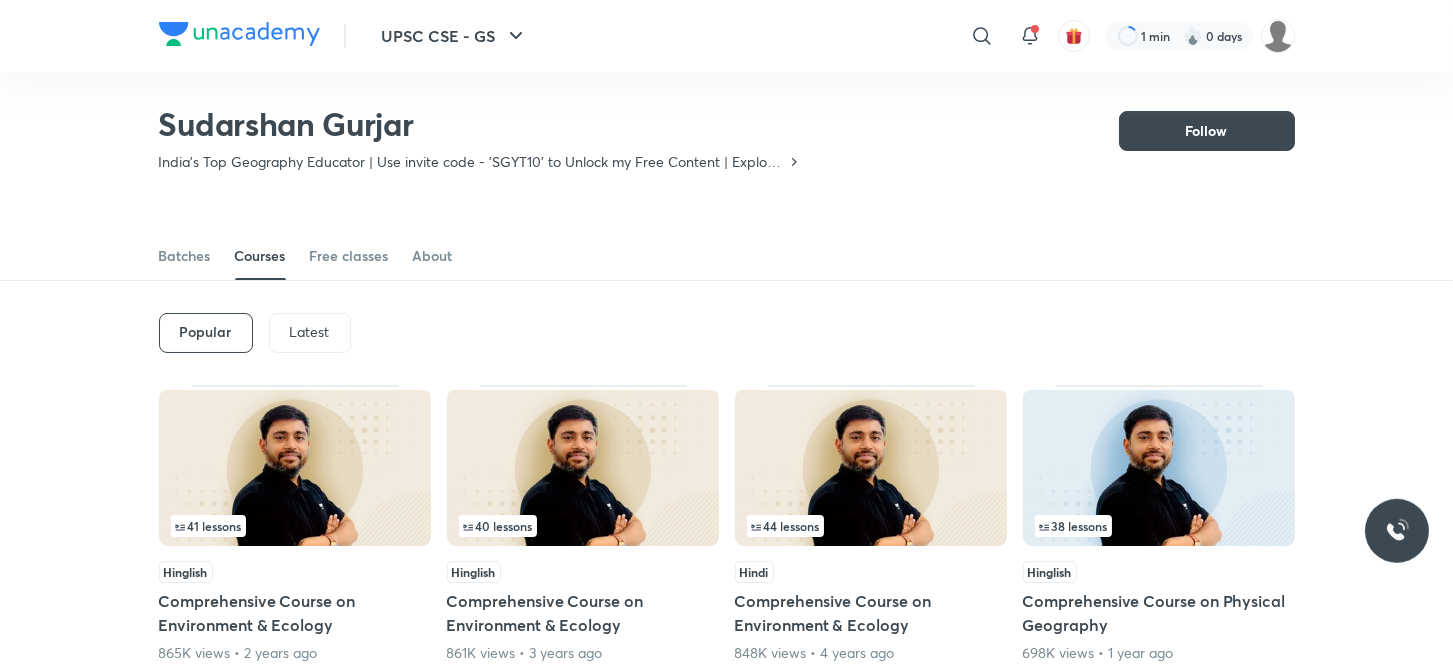 click on "Latest" at bounding box center (310, 333) 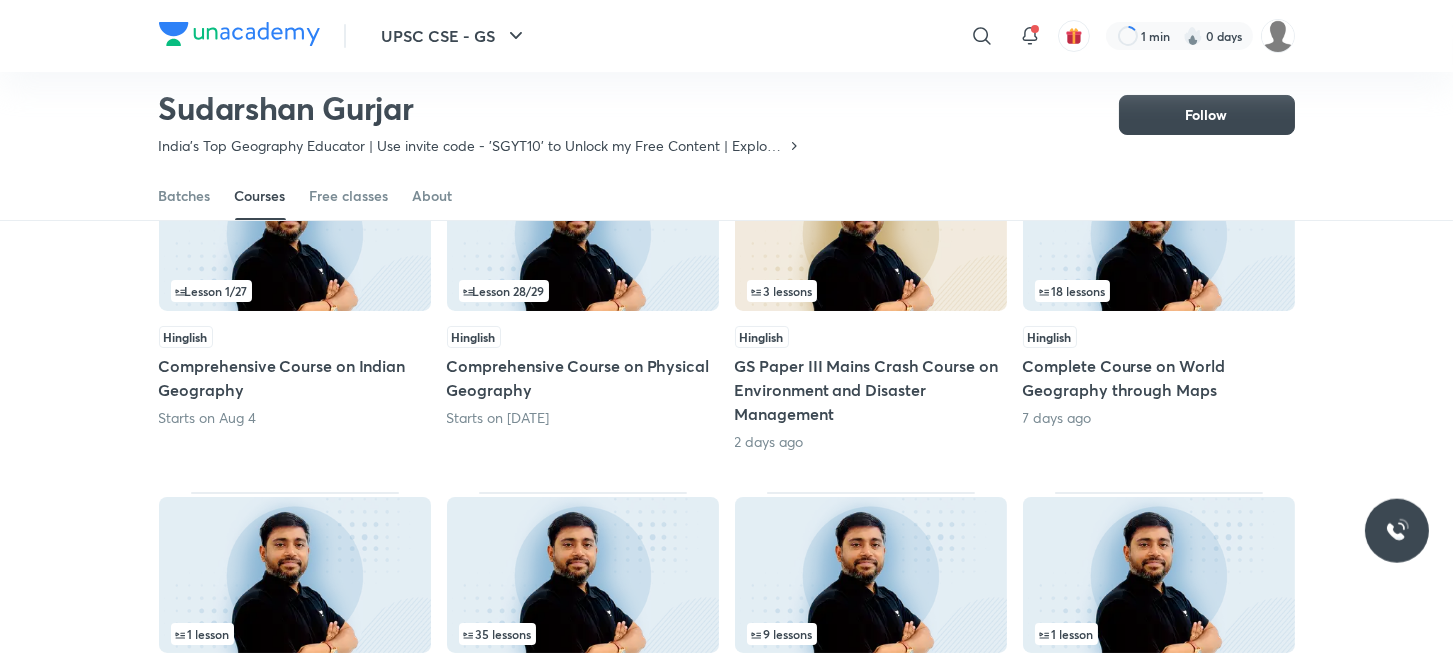 scroll, scrollTop: 251, scrollLeft: 0, axis: vertical 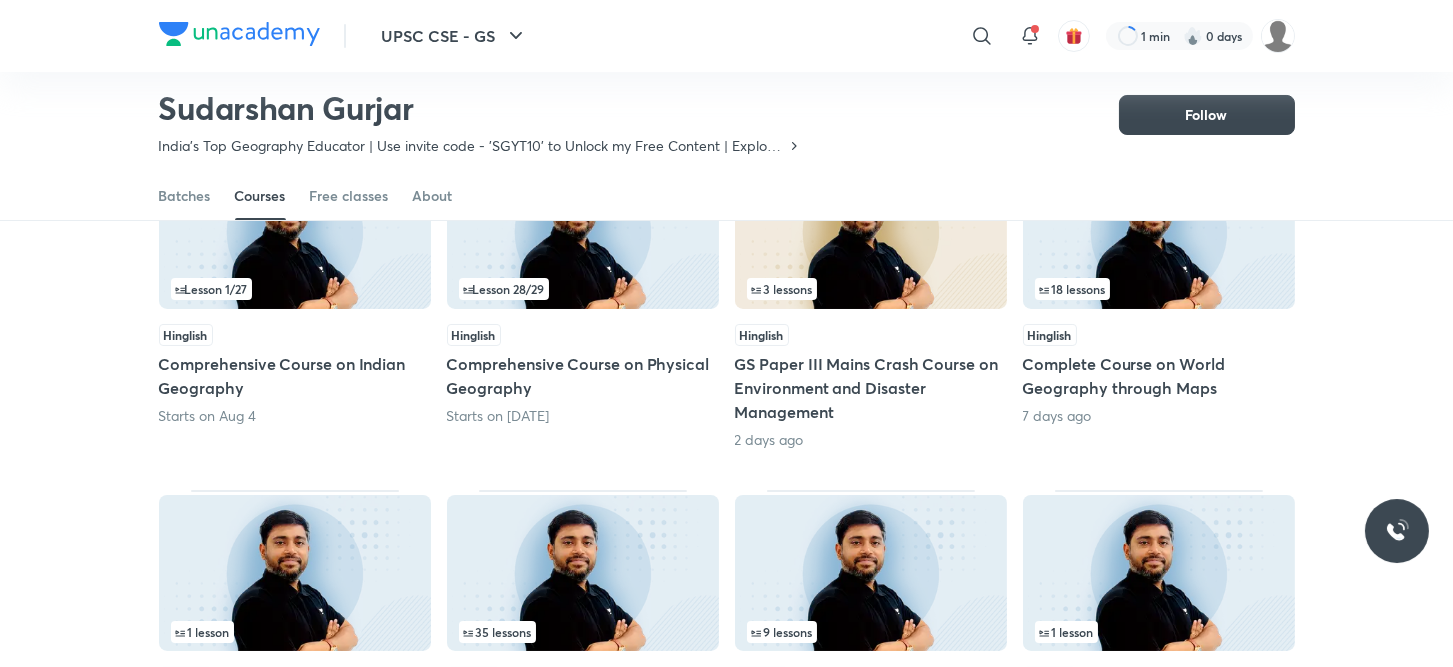 click at bounding box center [1159, 231] 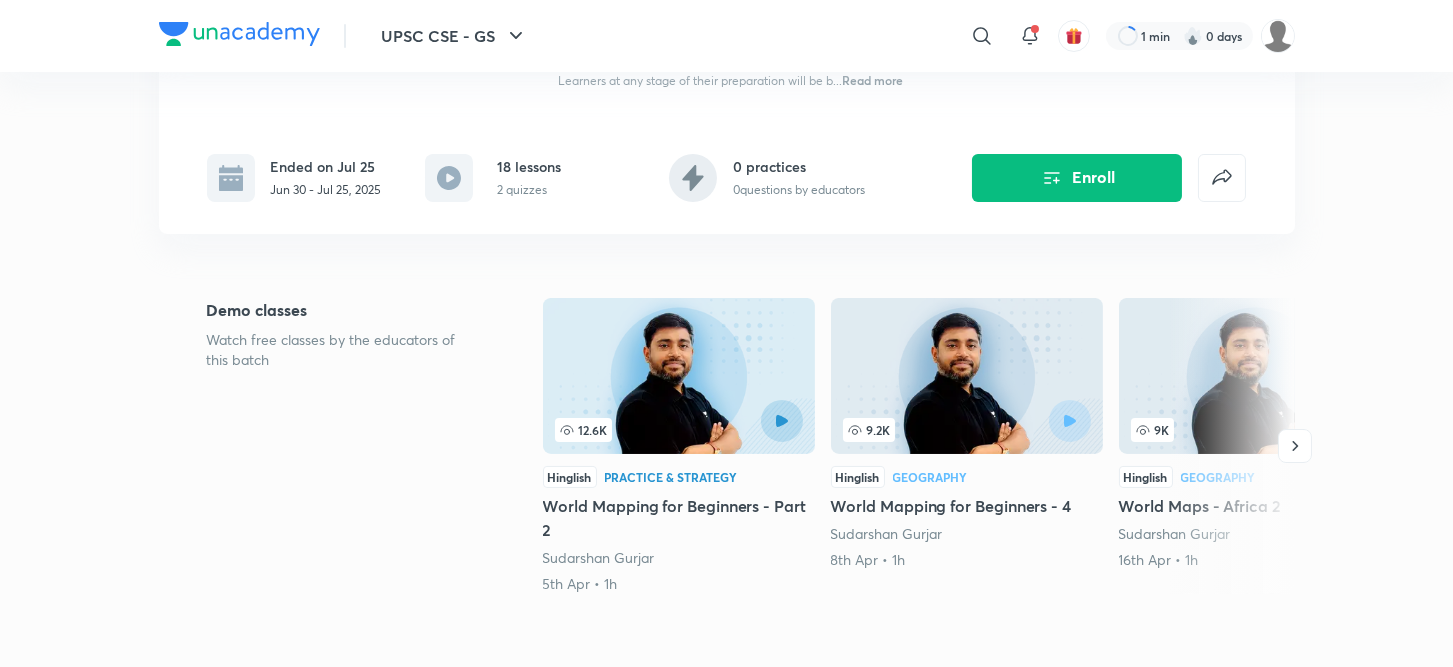 scroll, scrollTop: 355, scrollLeft: 0, axis: vertical 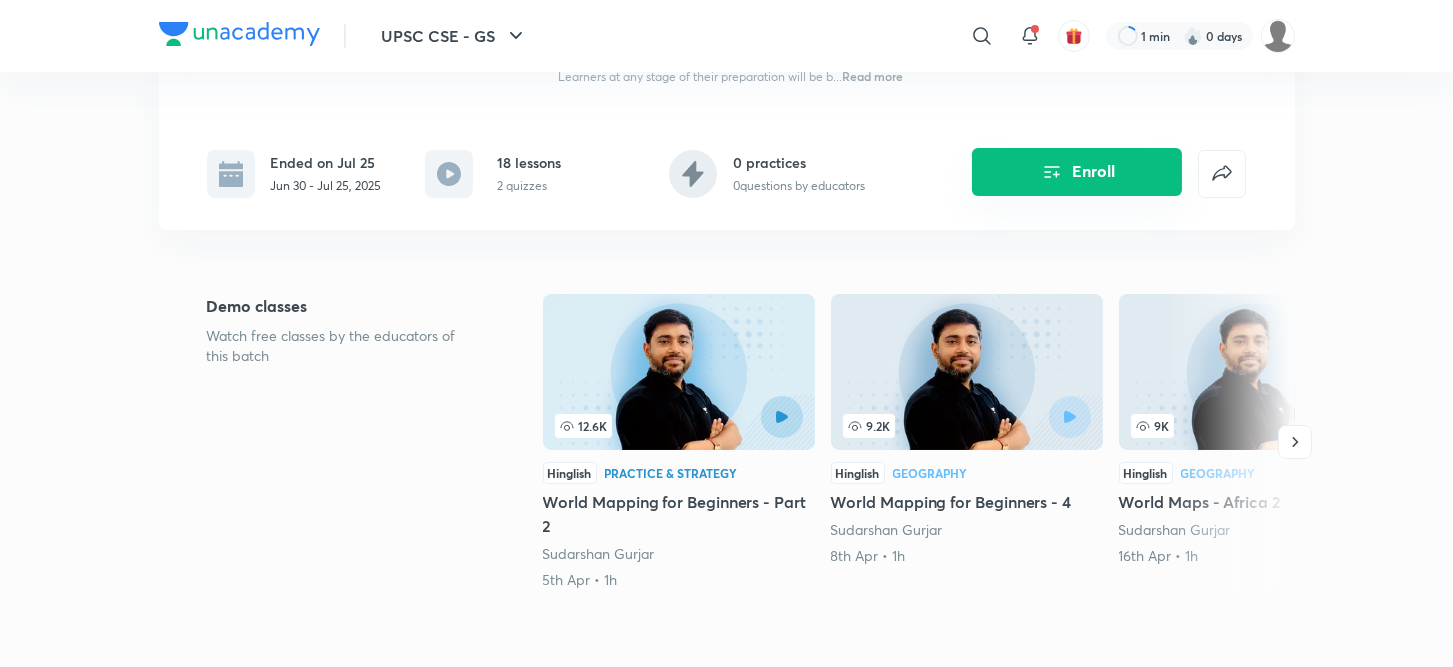click 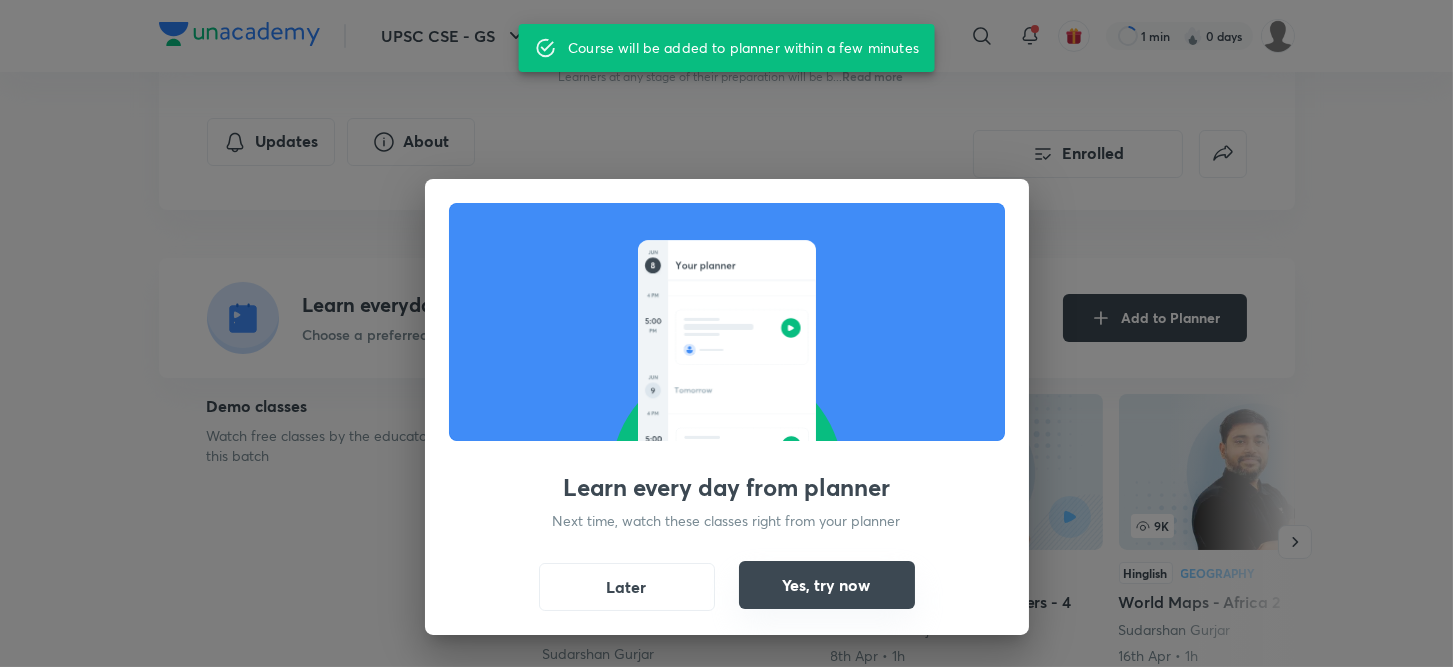click on "Yes, try now" at bounding box center [827, 585] 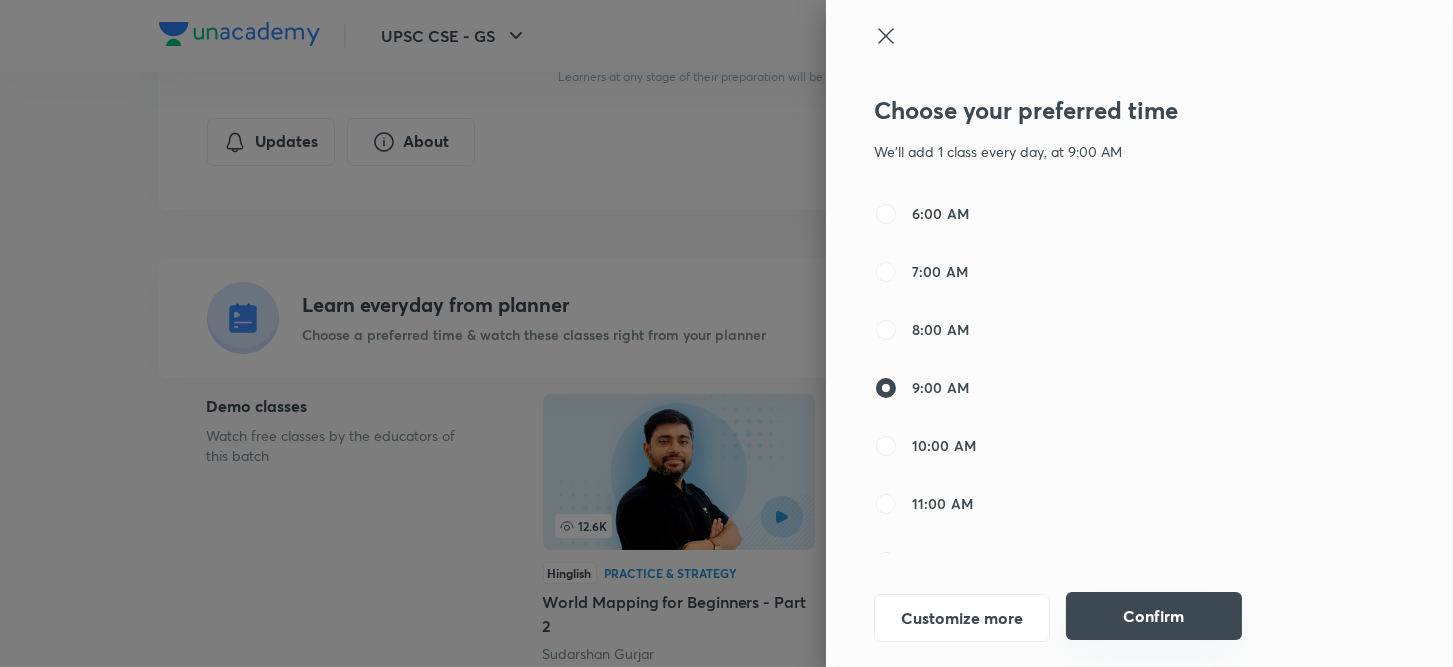 click on "Confirm" at bounding box center (1154, 616) 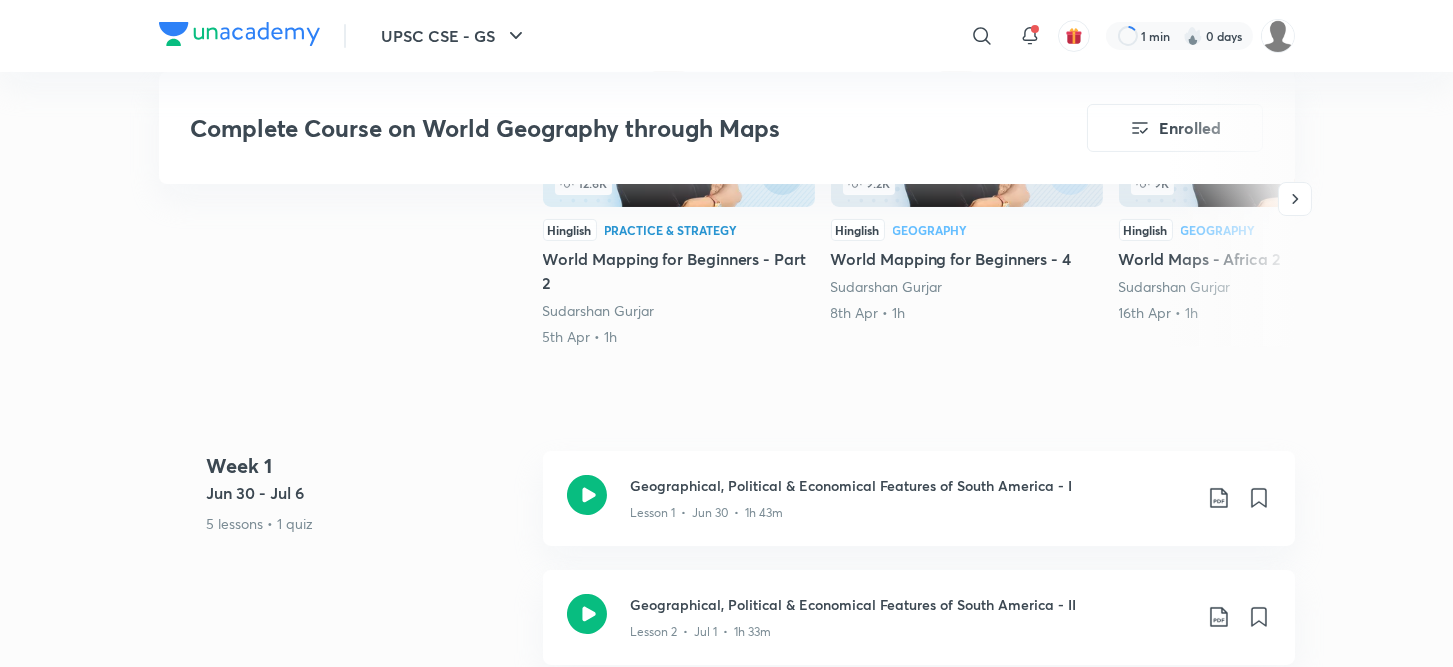 scroll, scrollTop: 668, scrollLeft: 0, axis: vertical 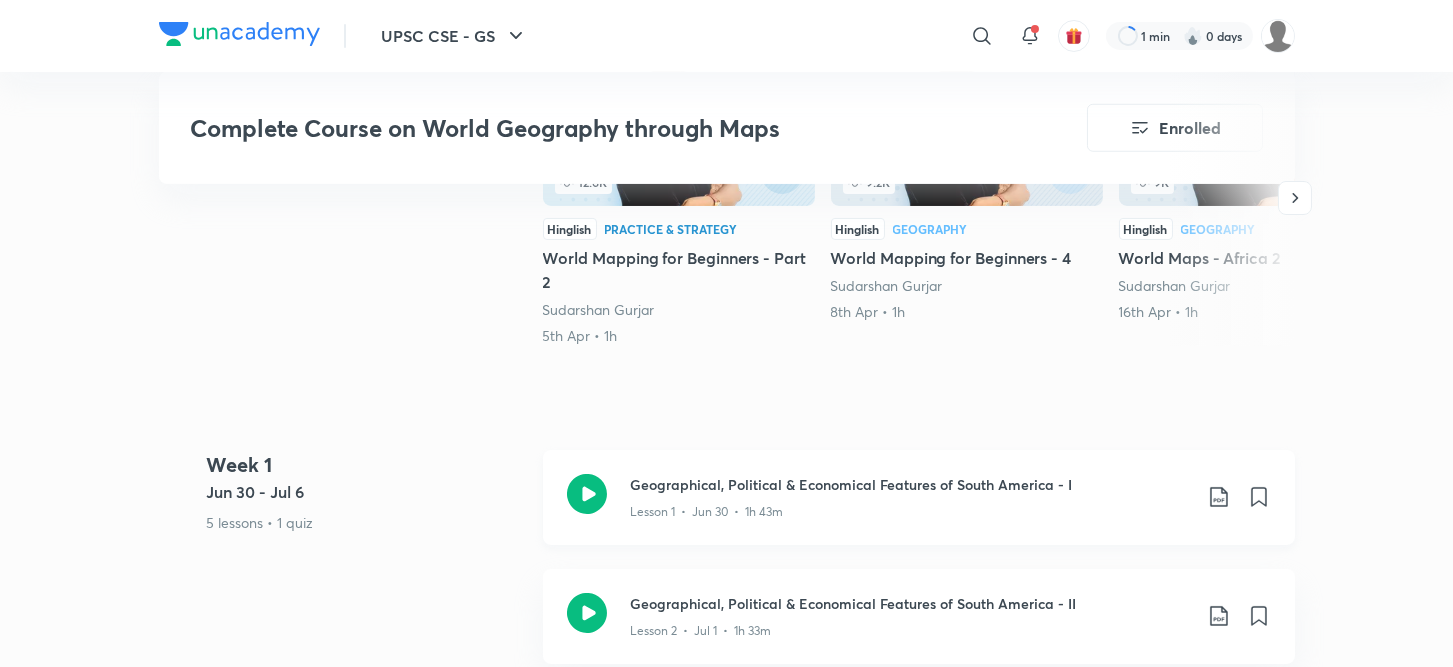 click on "Geographical, Political & Economical Features of South America - I" at bounding box center (911, 484) 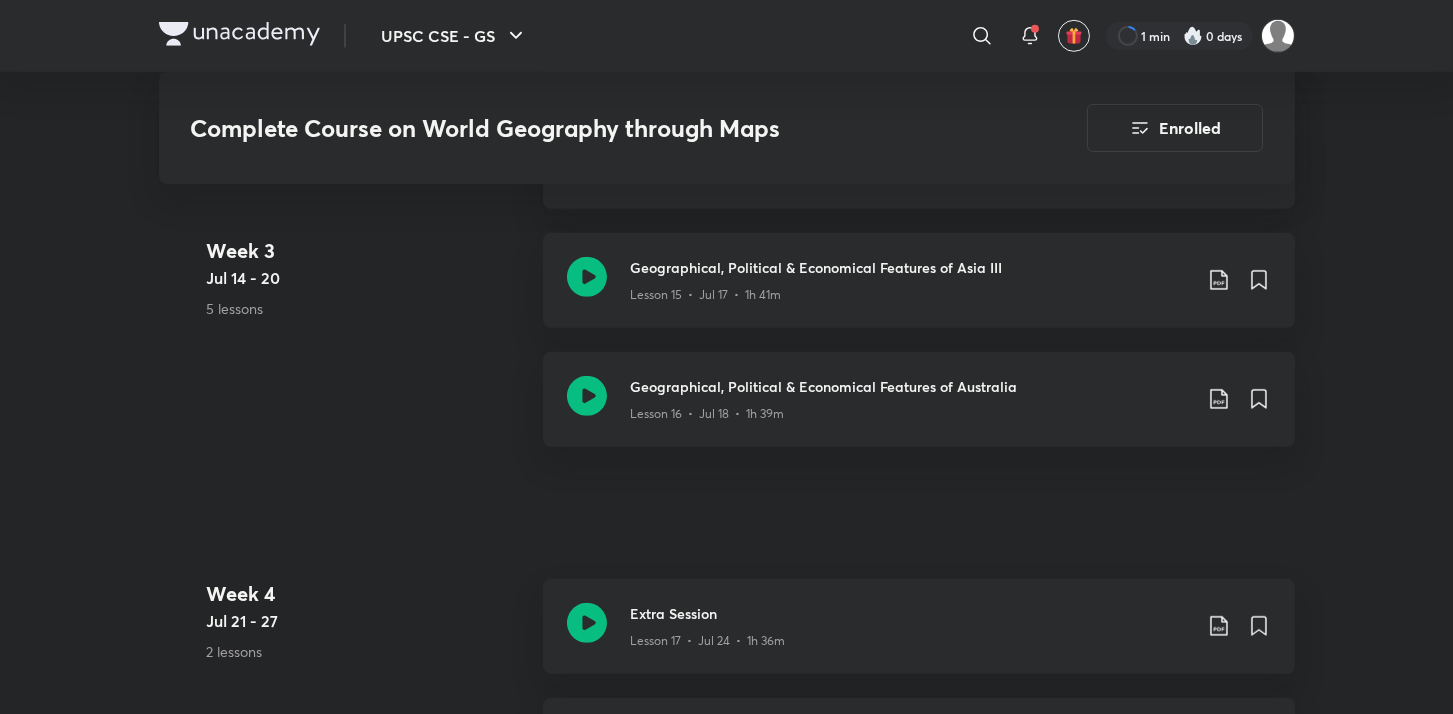 scroll, scrollTop: 3009, scrollLeft: 0, axis: vertical 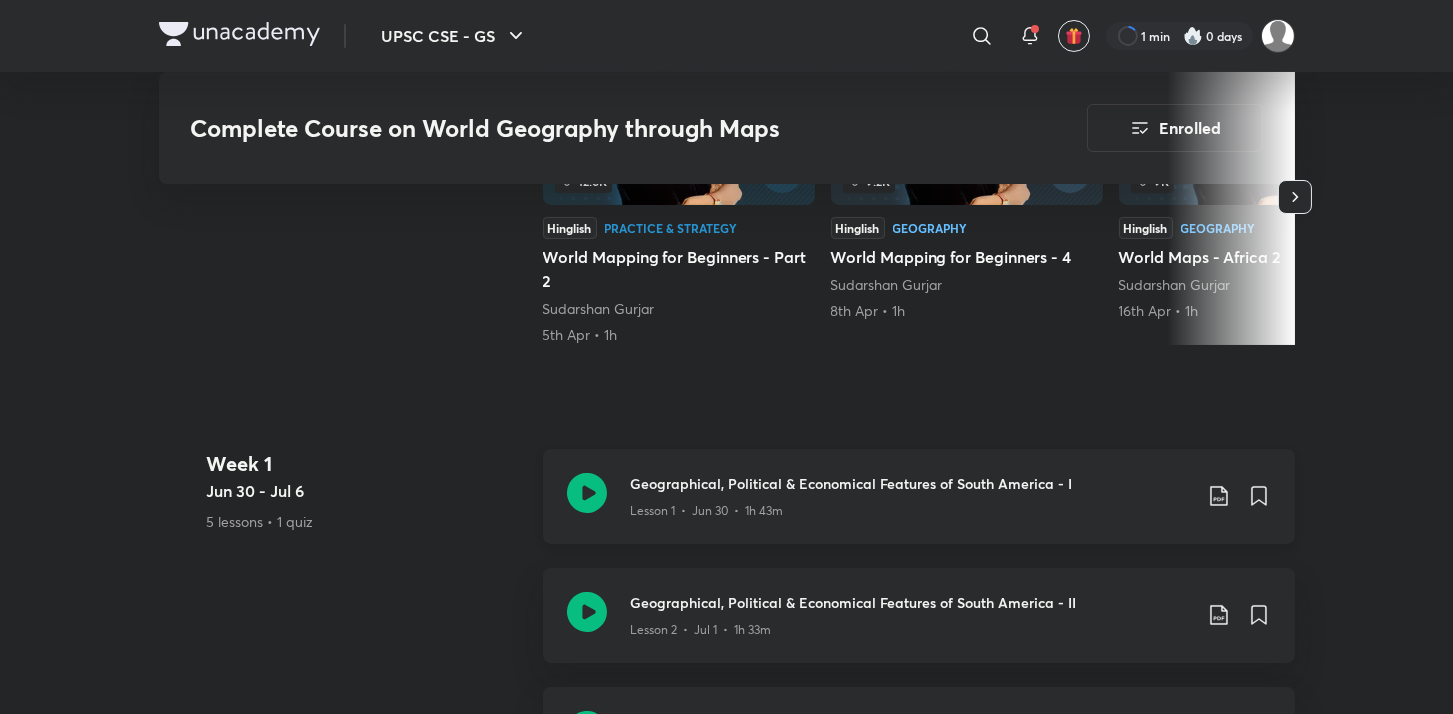 click on "Geographical, Political & Economical Features of South America - I" at bounding box center [911, 483] 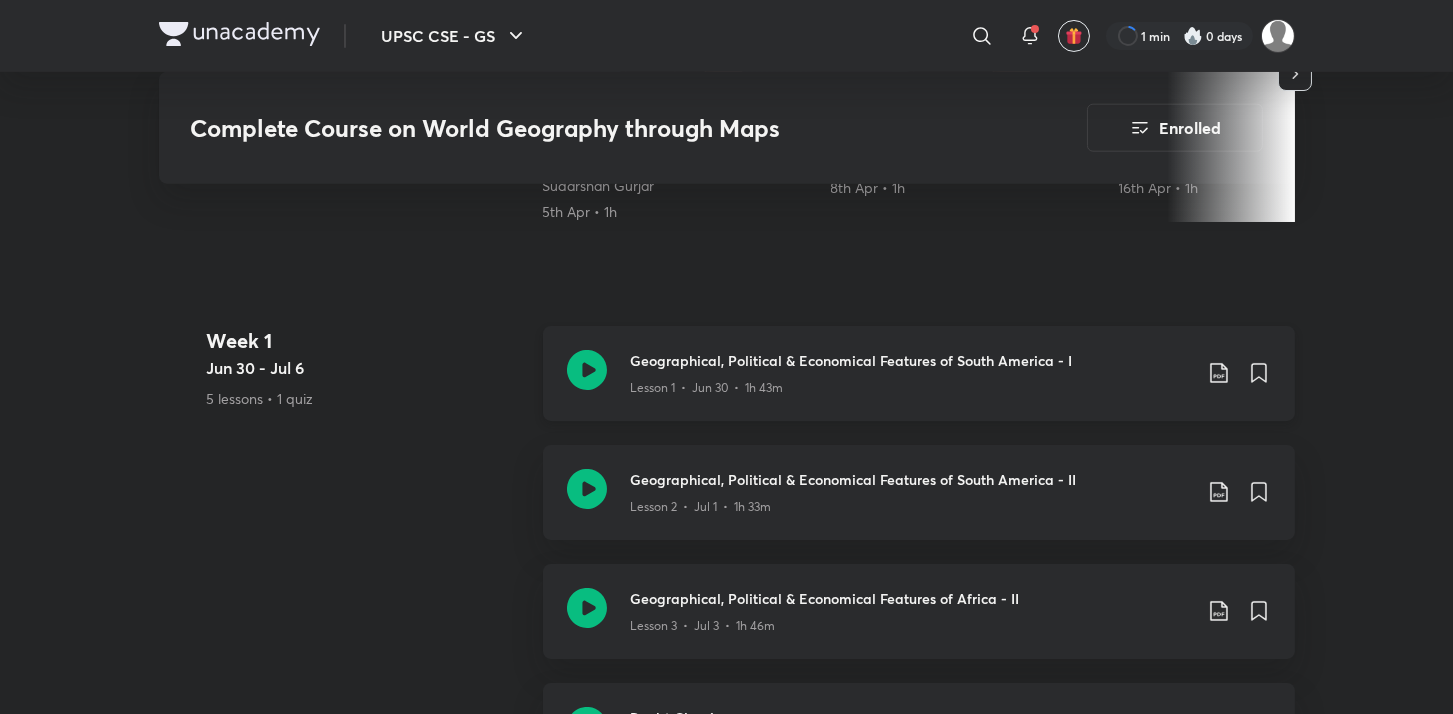scroll, scrollTop: 795, scrollLeft: 0, axis: vertical 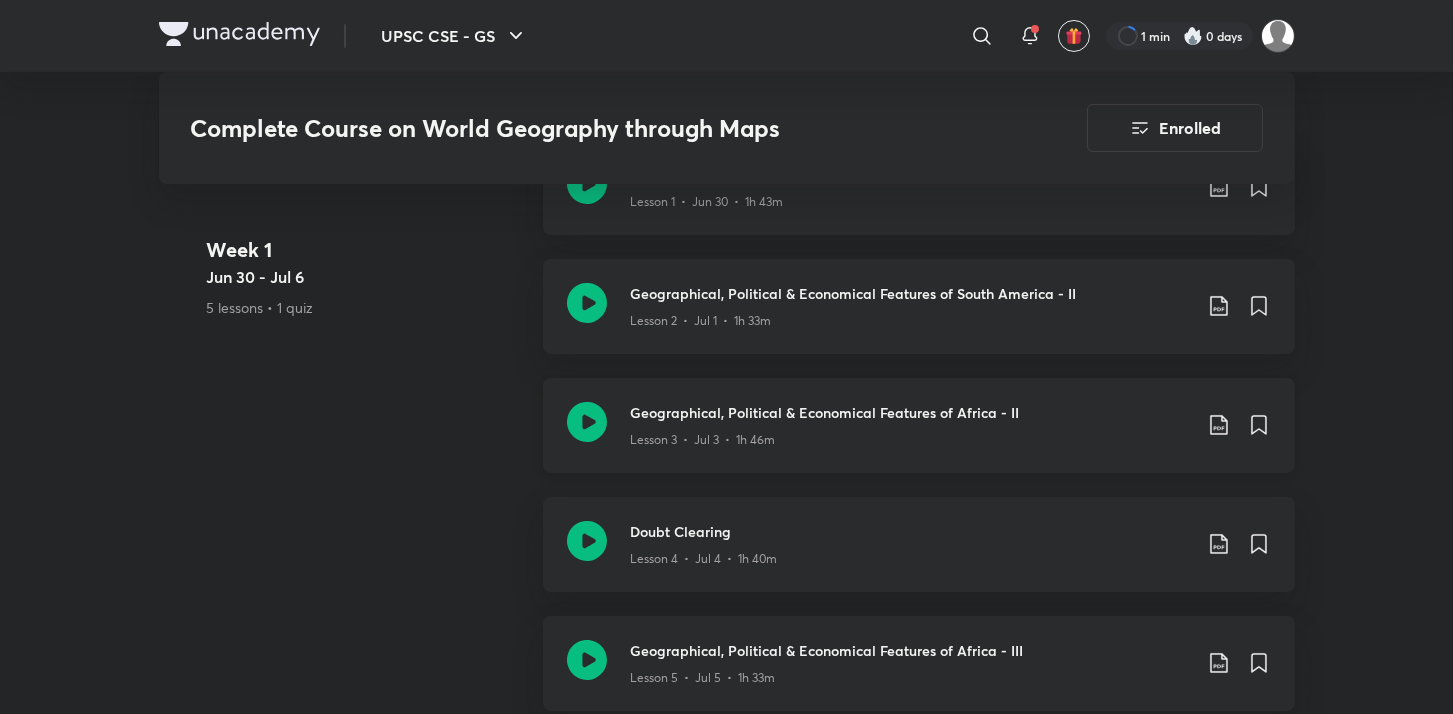 click on "Lesson 3  •  Jul 3  •  1h 46m" at bounding box center [911, 436] 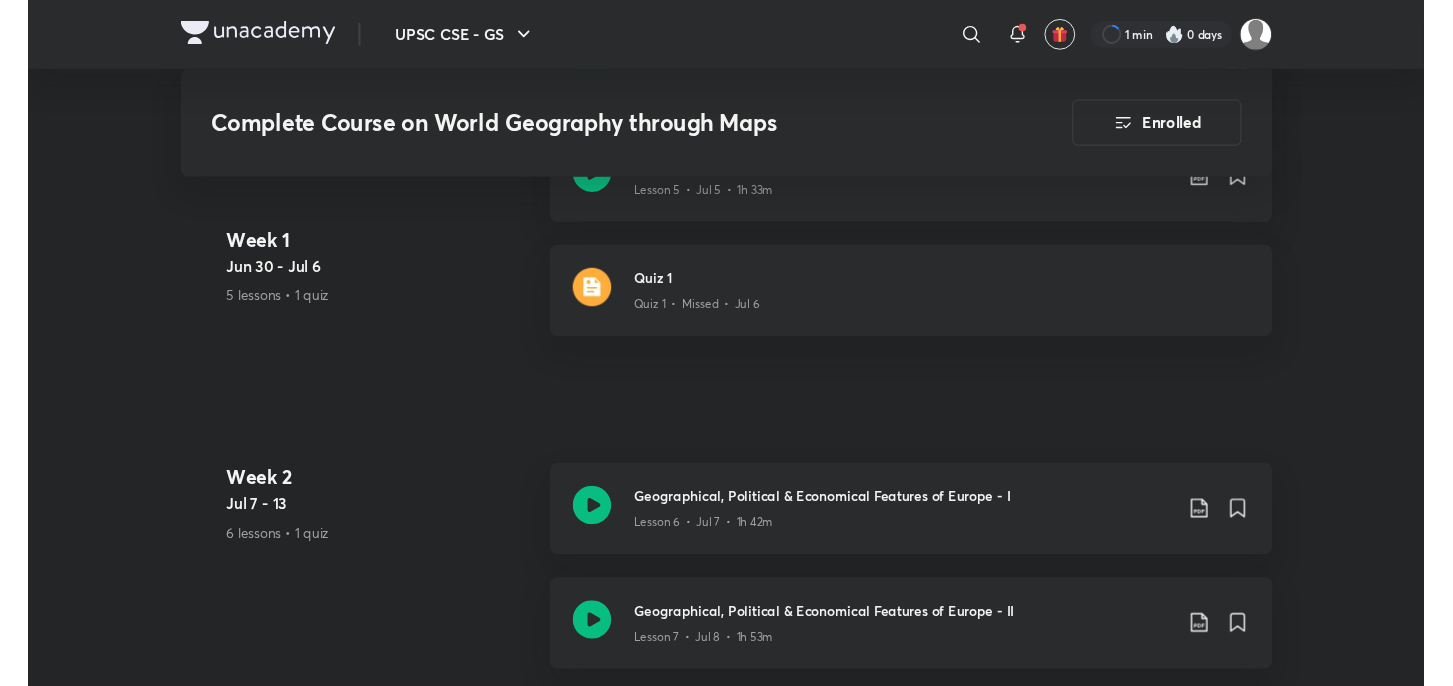 scroll, scrollTop: 1477, scrollLeft: 0, axis: vertical 